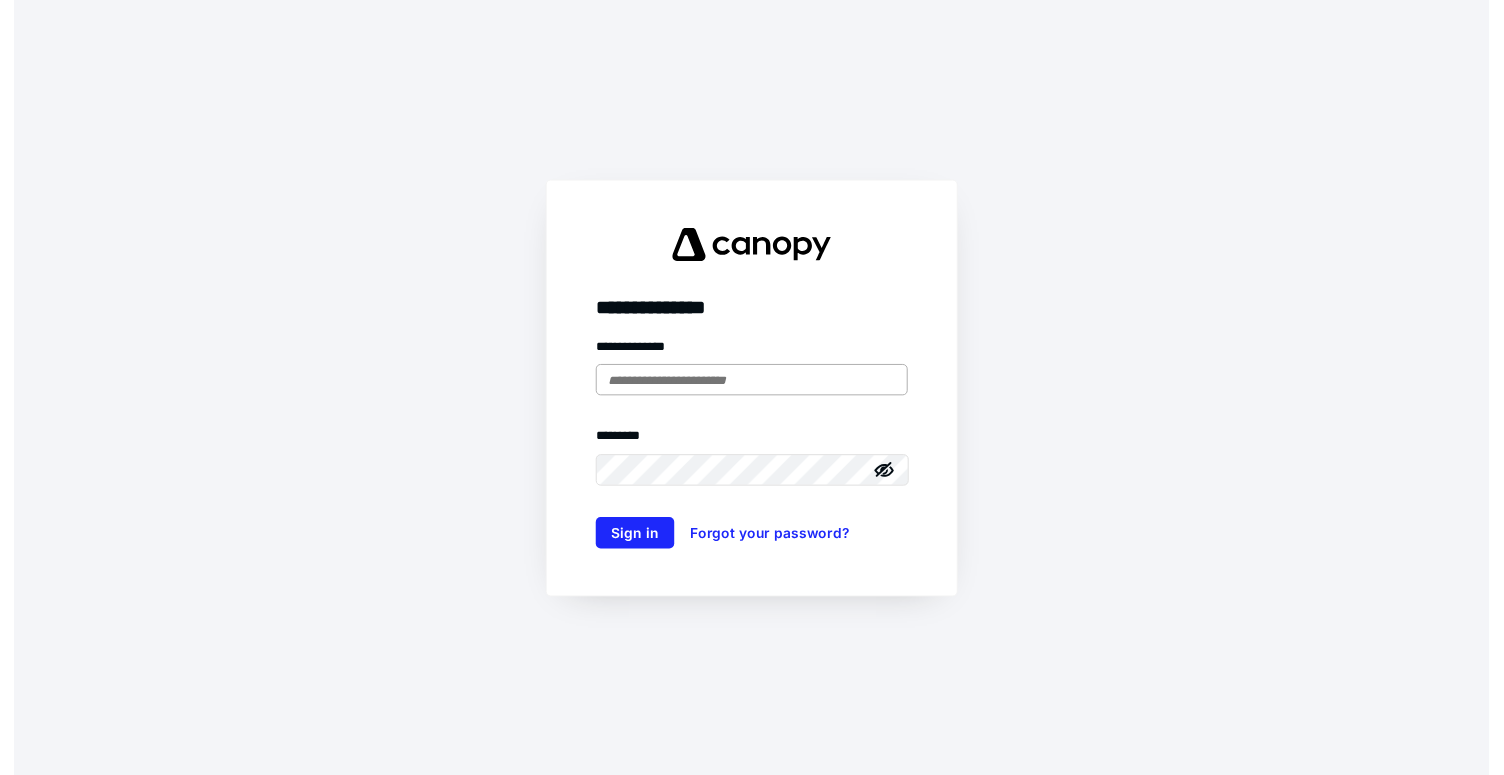 scroll, scrollTop: 0, scrollLeft: 0, axis: both 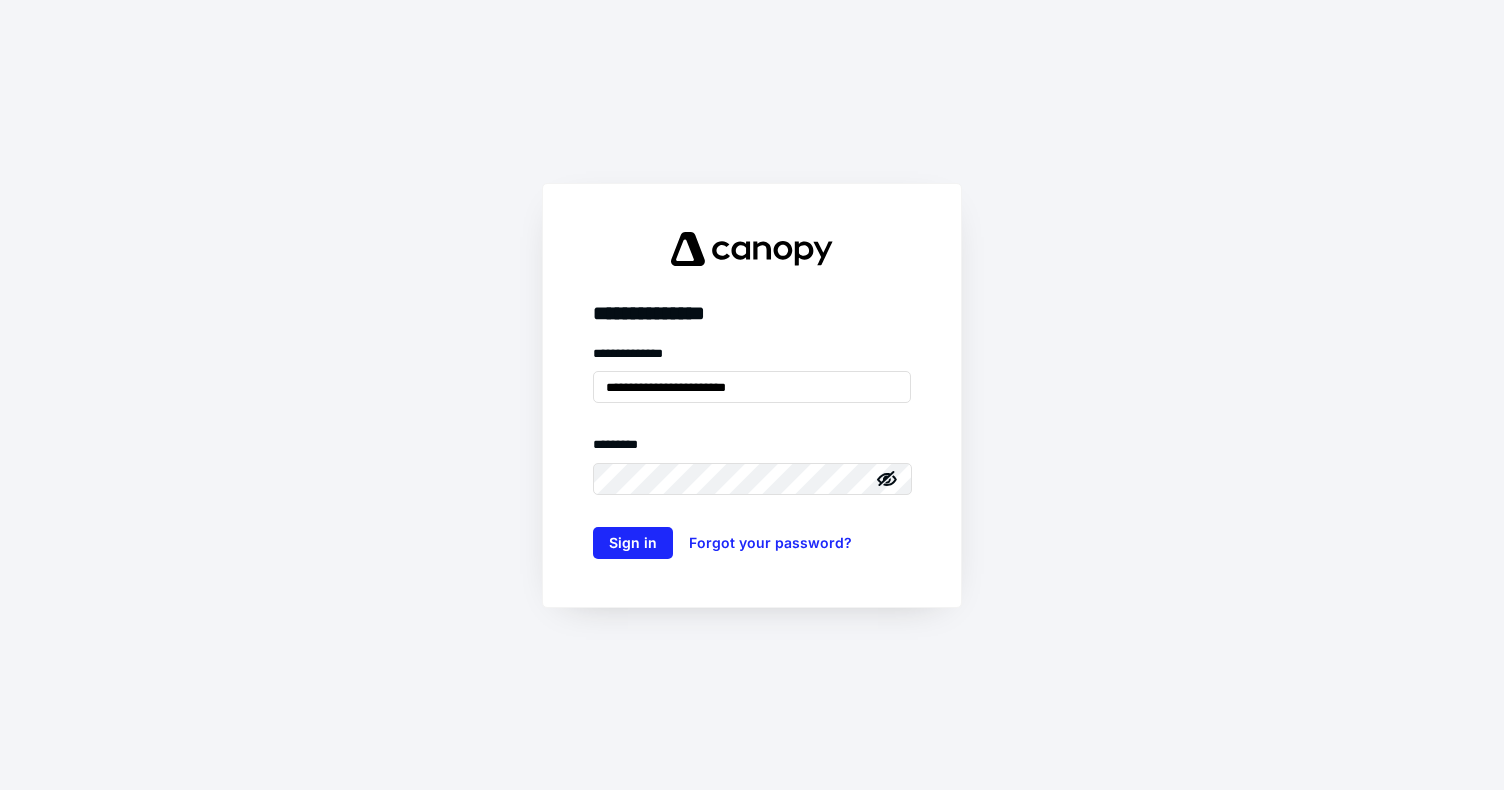 drag, startPoint x: 802, startPoint y: 386, endPoint x: 586, endPoint y: 387, distance: 216.00232 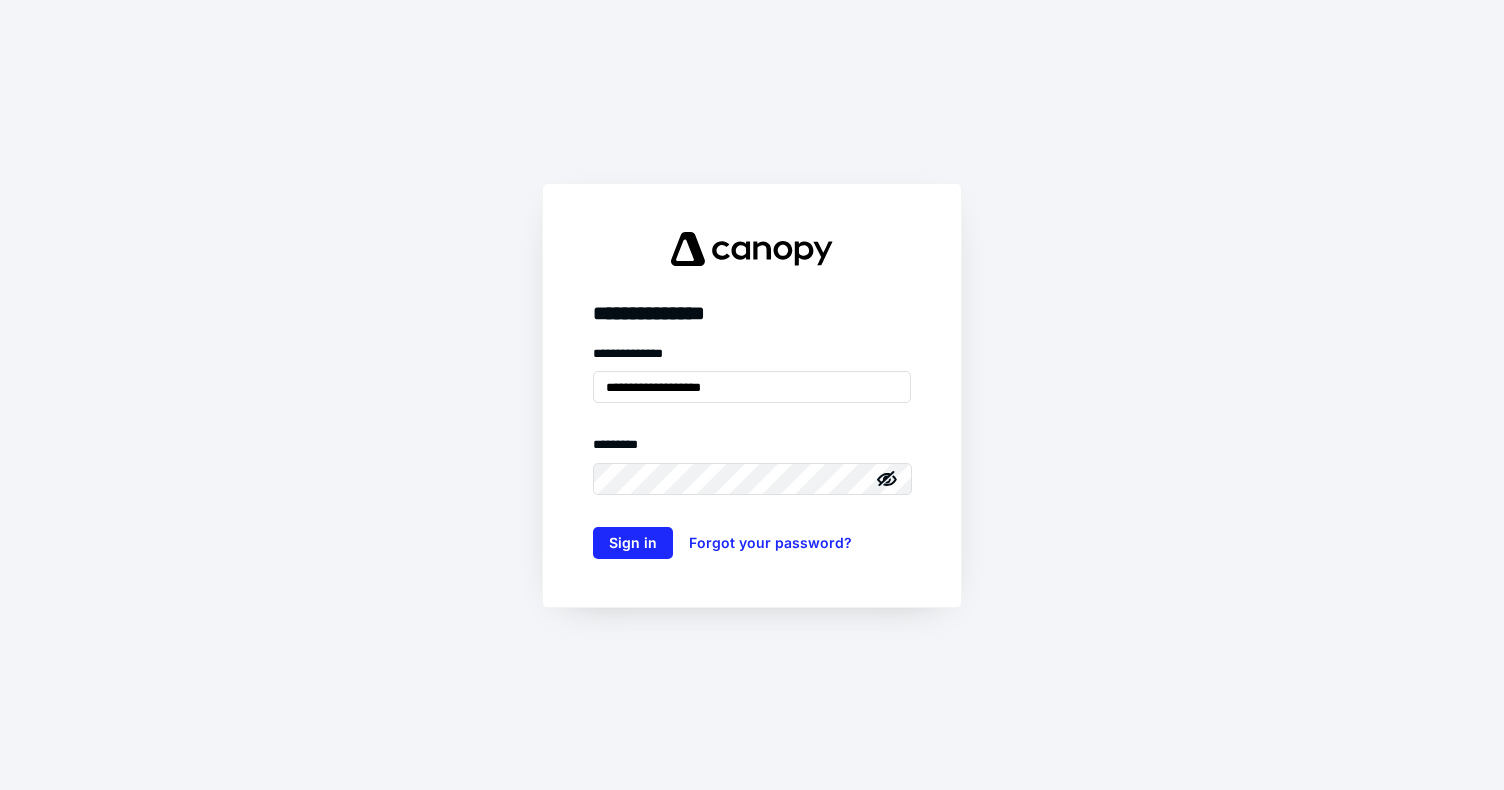 type on "**********" 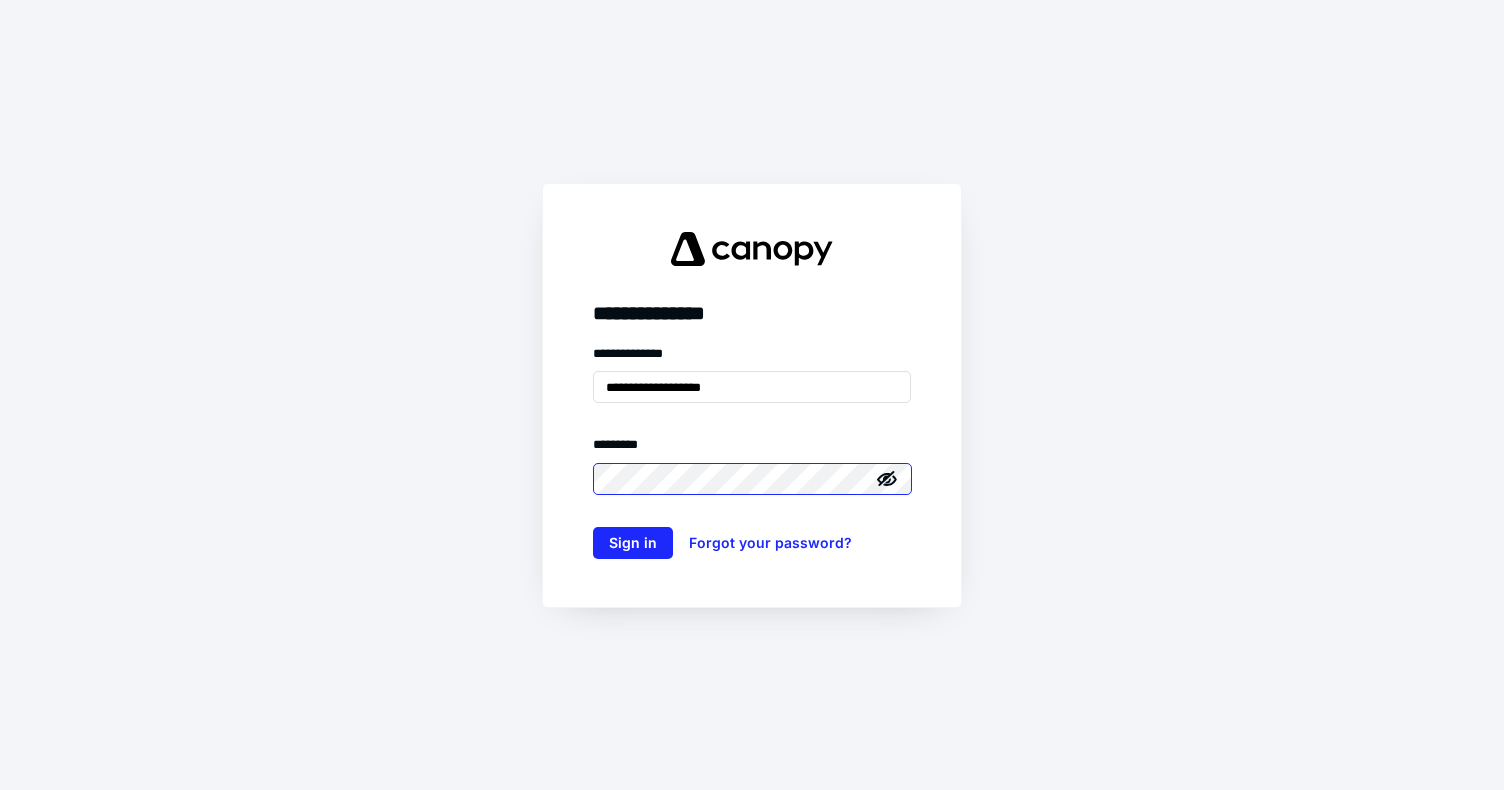 click on "**********" at bounding box center [752, 395] 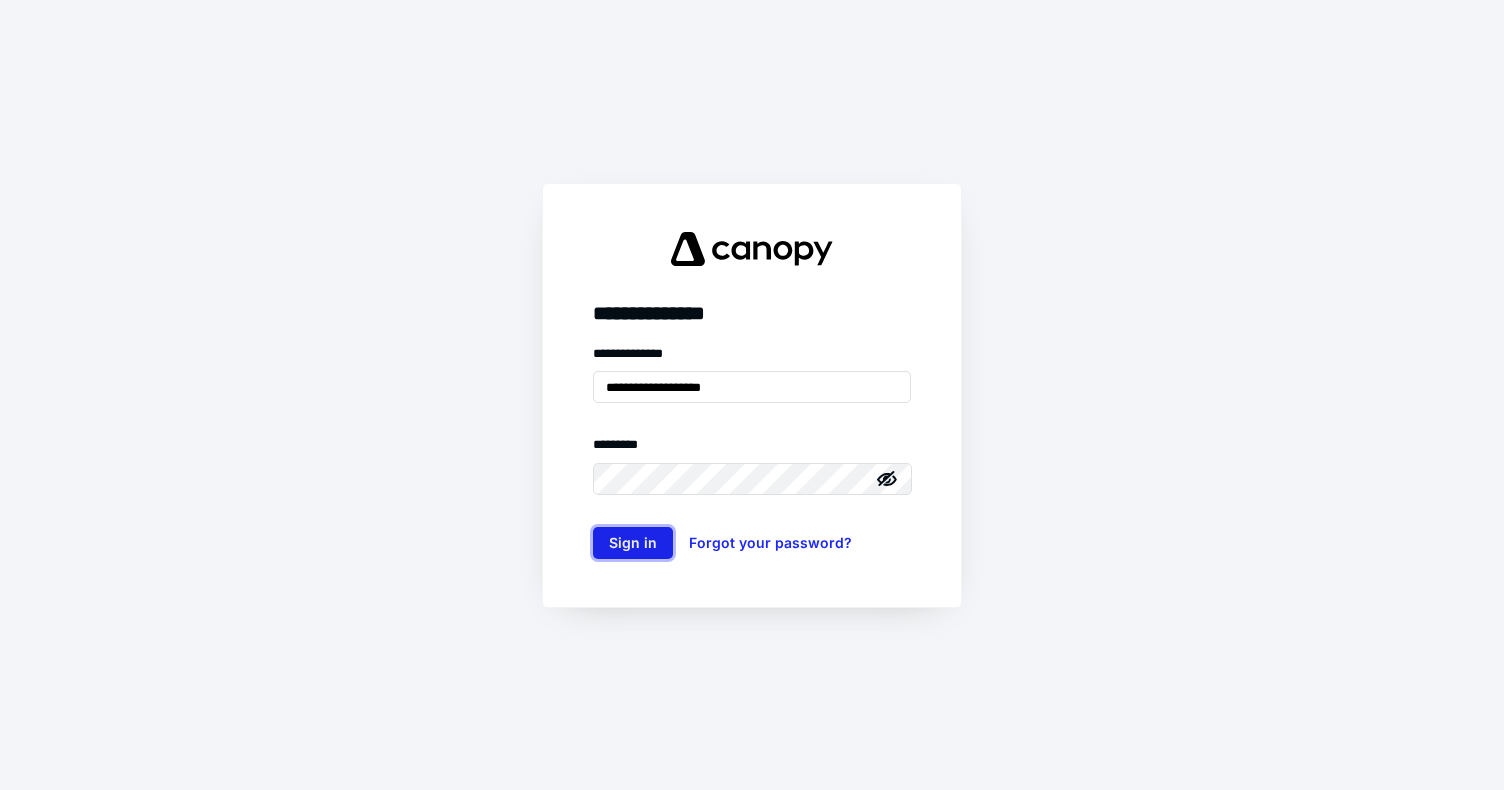 click on "Sign in" at bounding box center [633, 543] 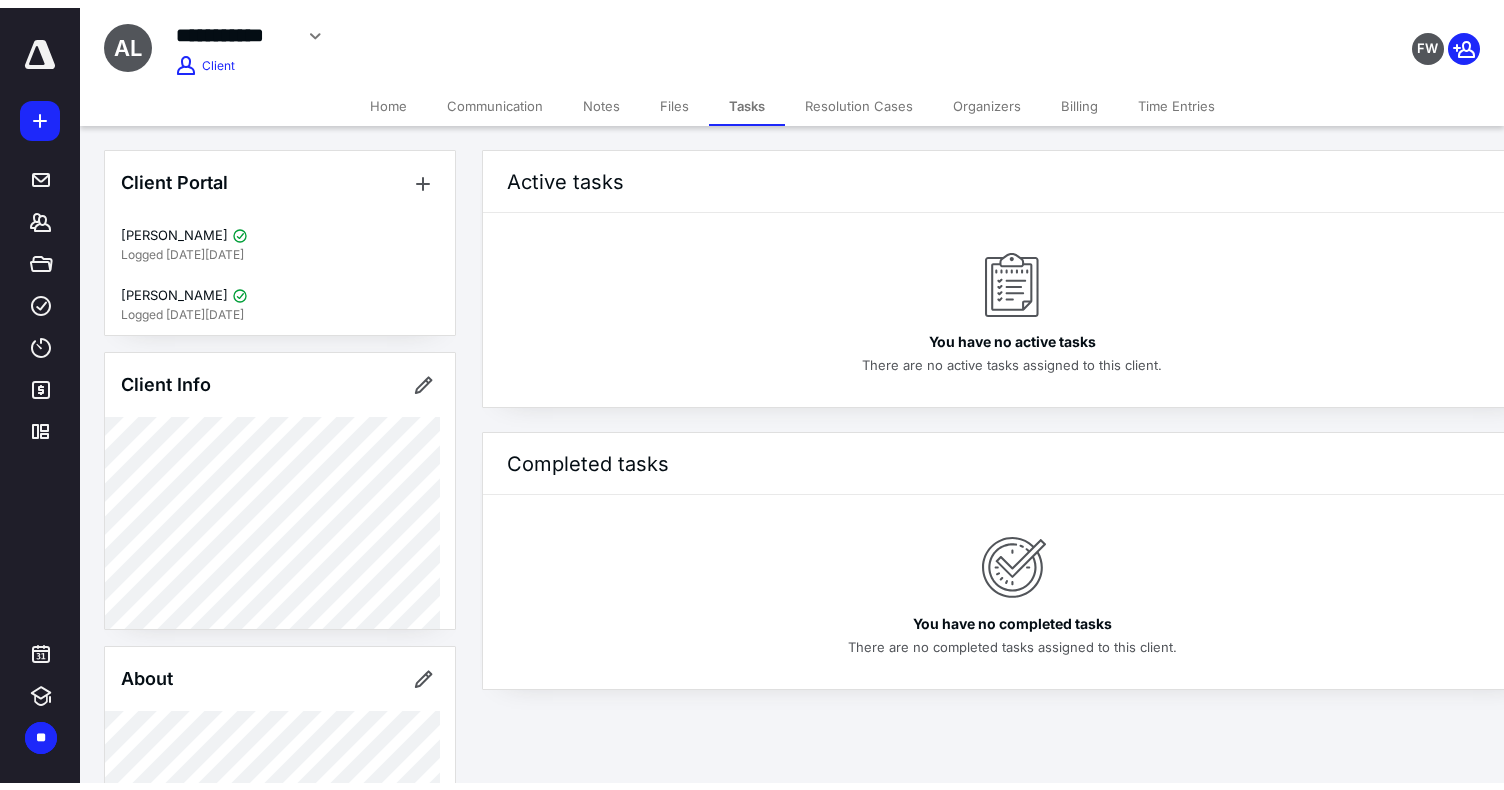 scroll, scrollTop: 0, scrollLeft: 0, axis: both 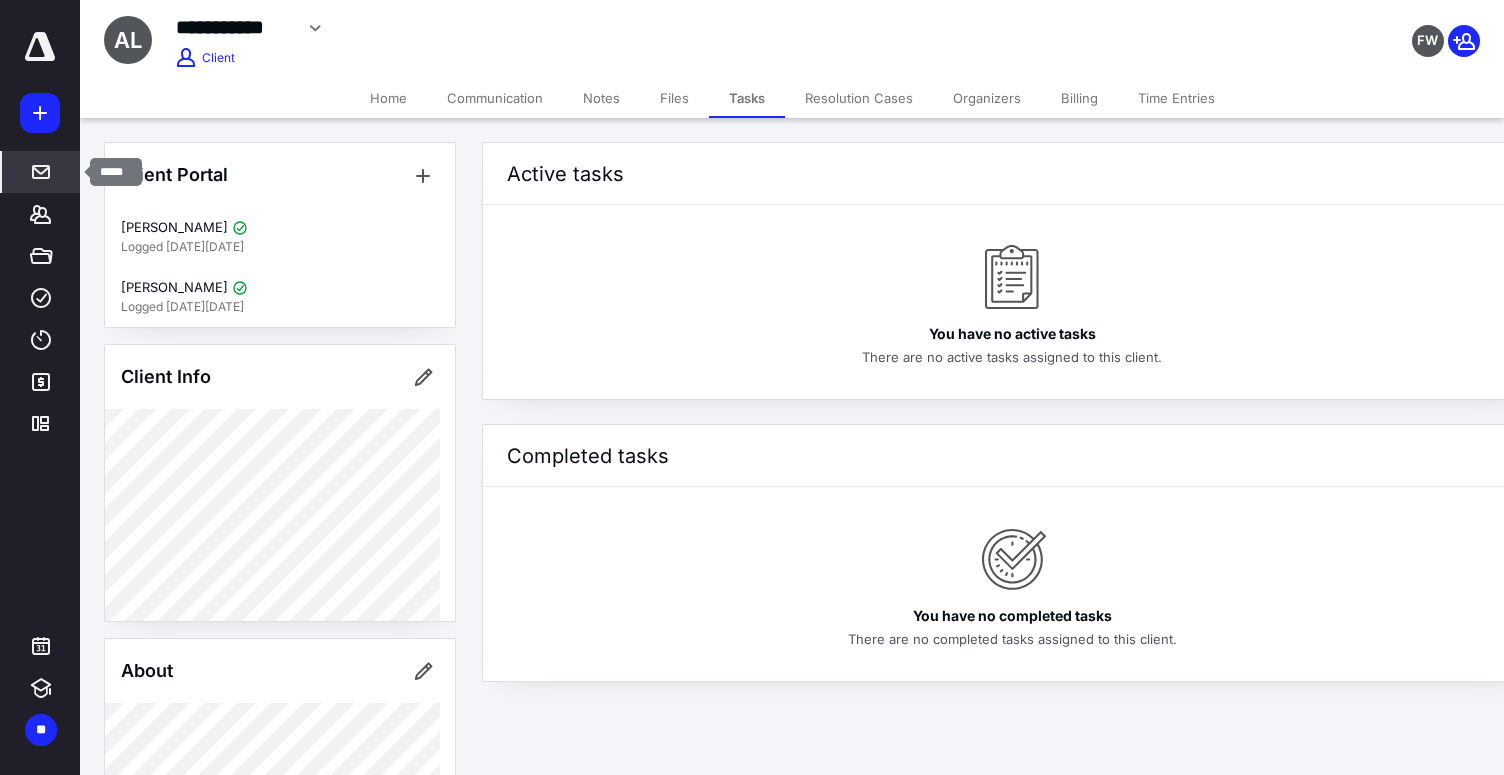 click 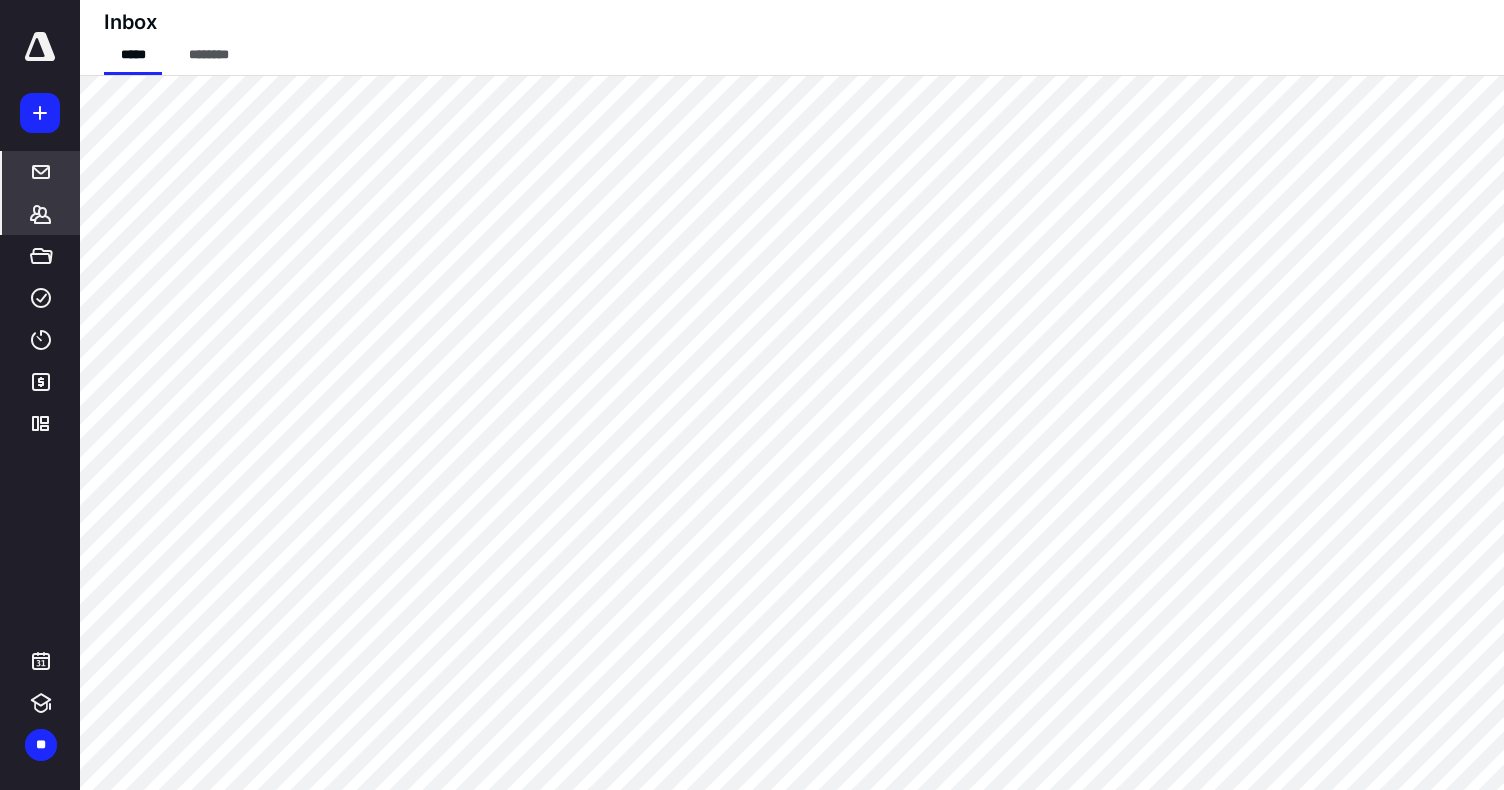 click 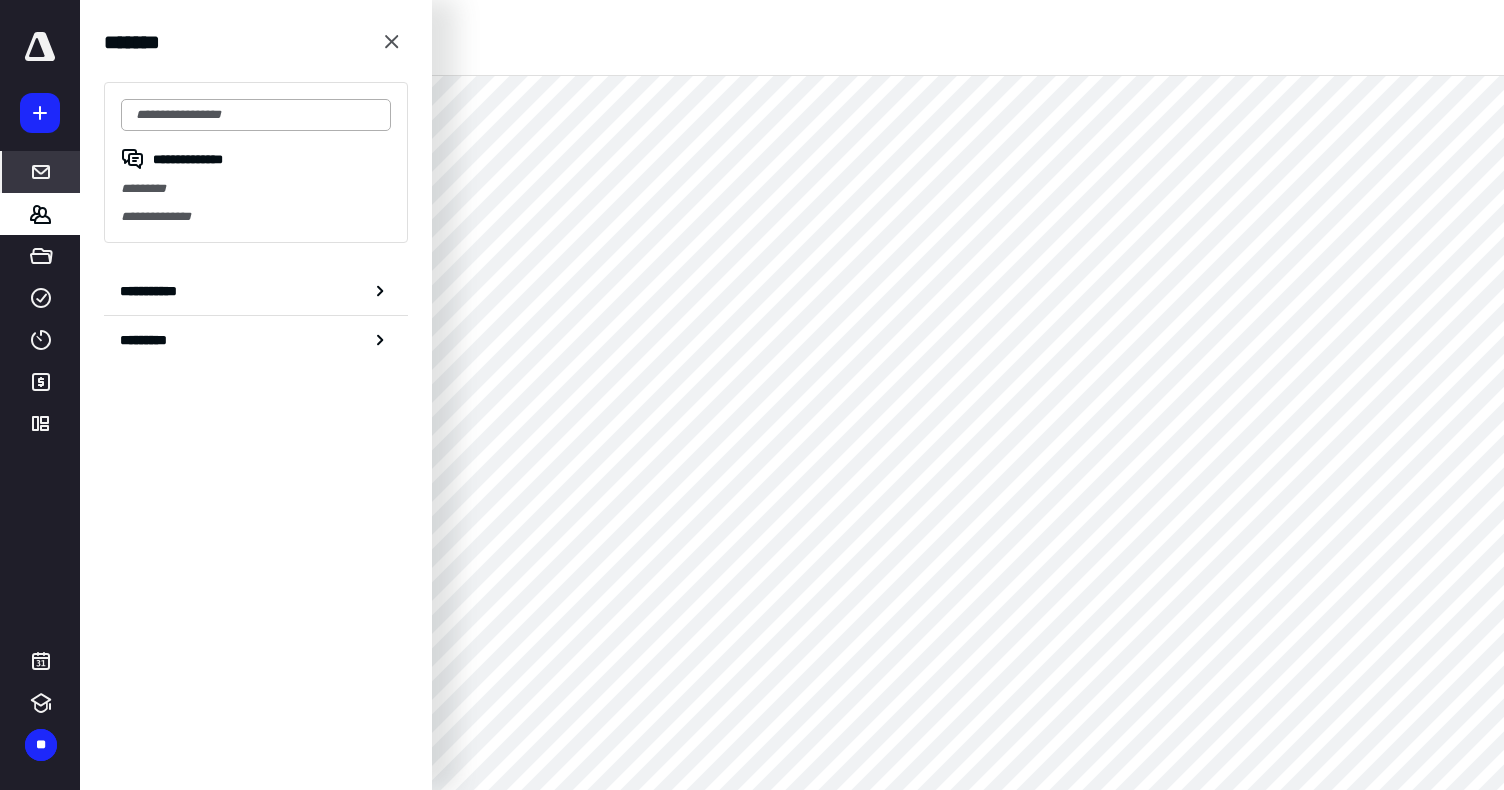type on "*" 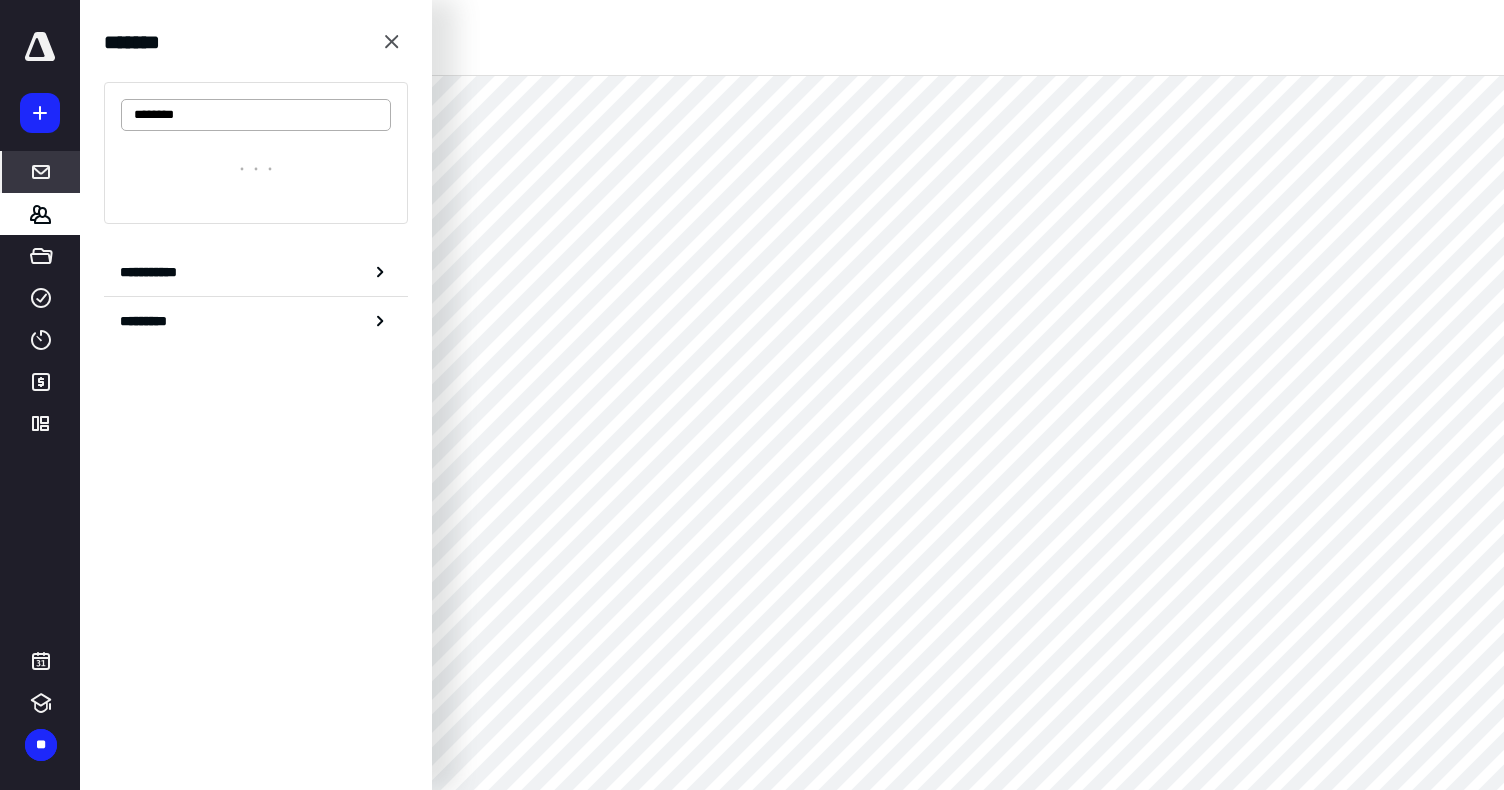 type on "*********" 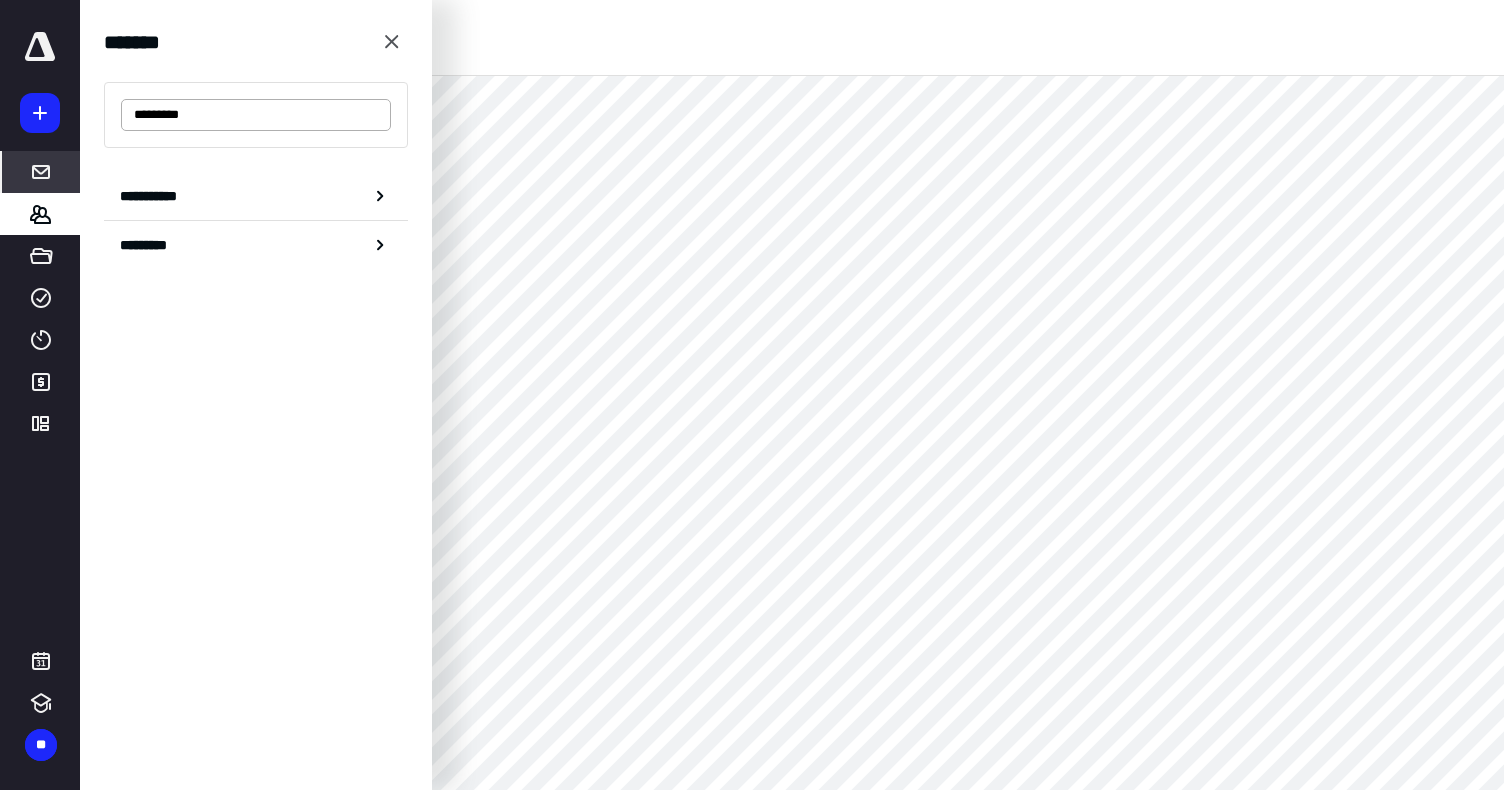 click on "*********" at bounding box center [256, 115] 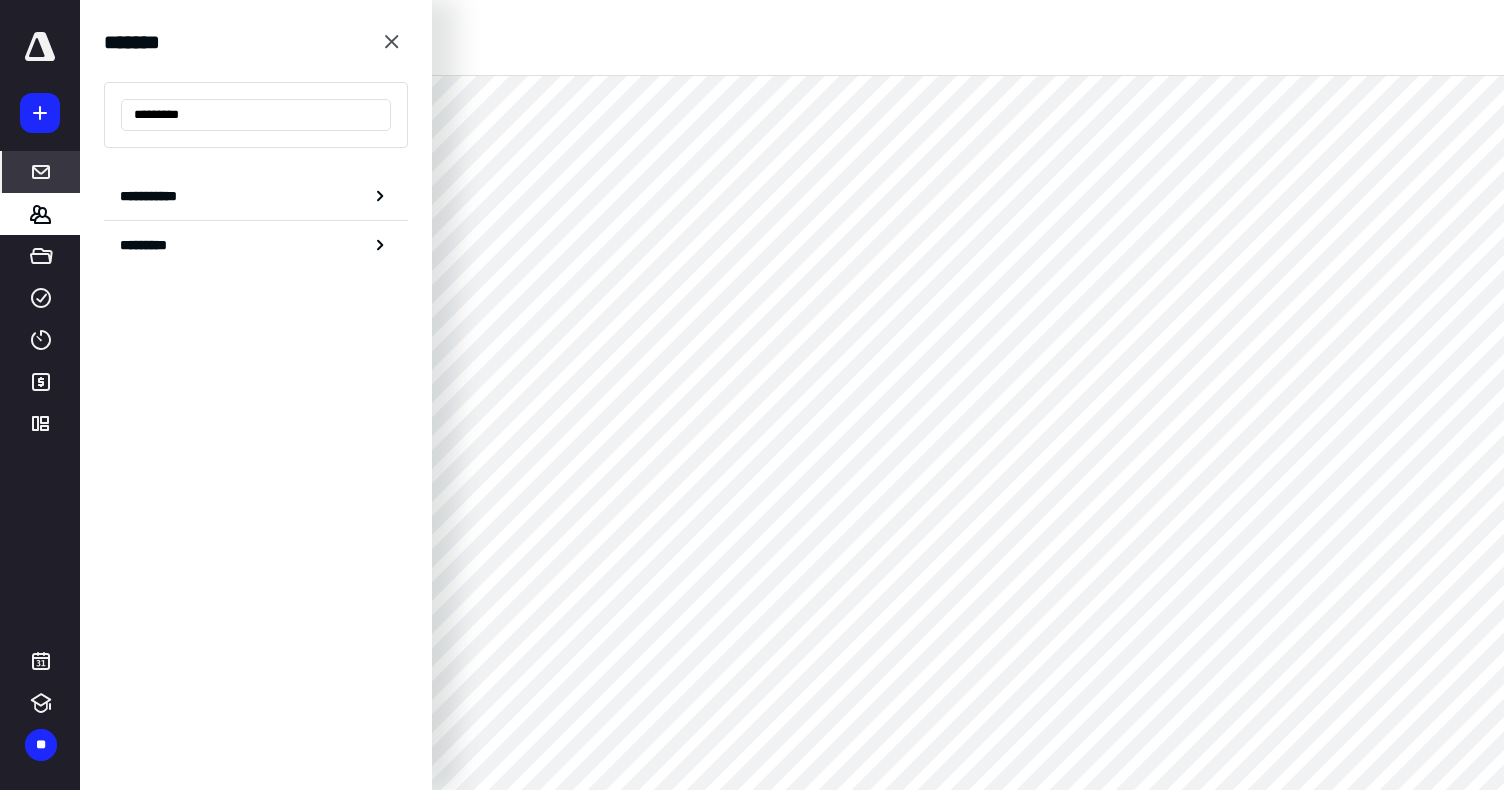 drag, startPoint x: 143, startPoint y: 113, endPoint x: 62, endPoint y: 102, distance: 81.7435 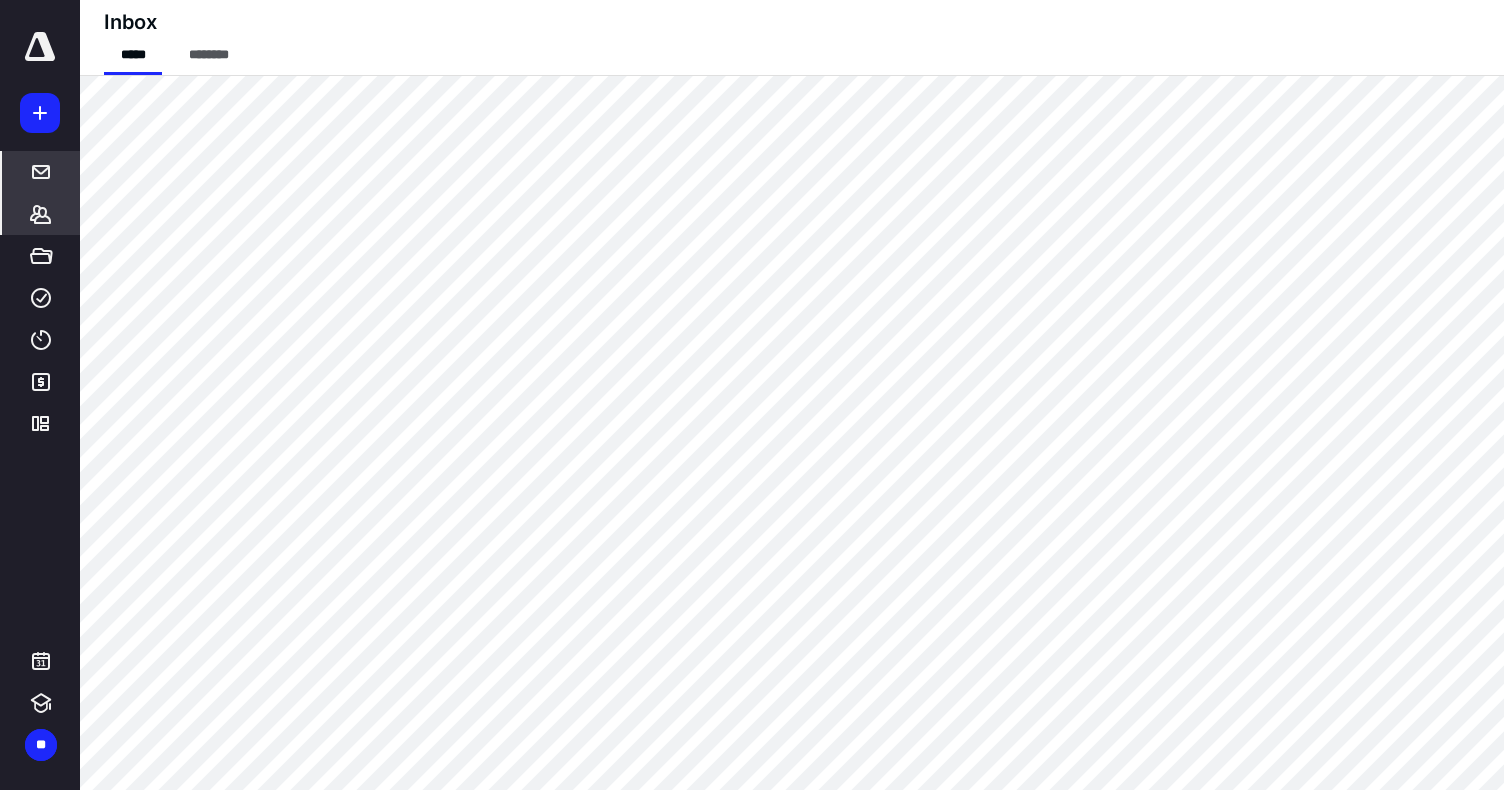 click 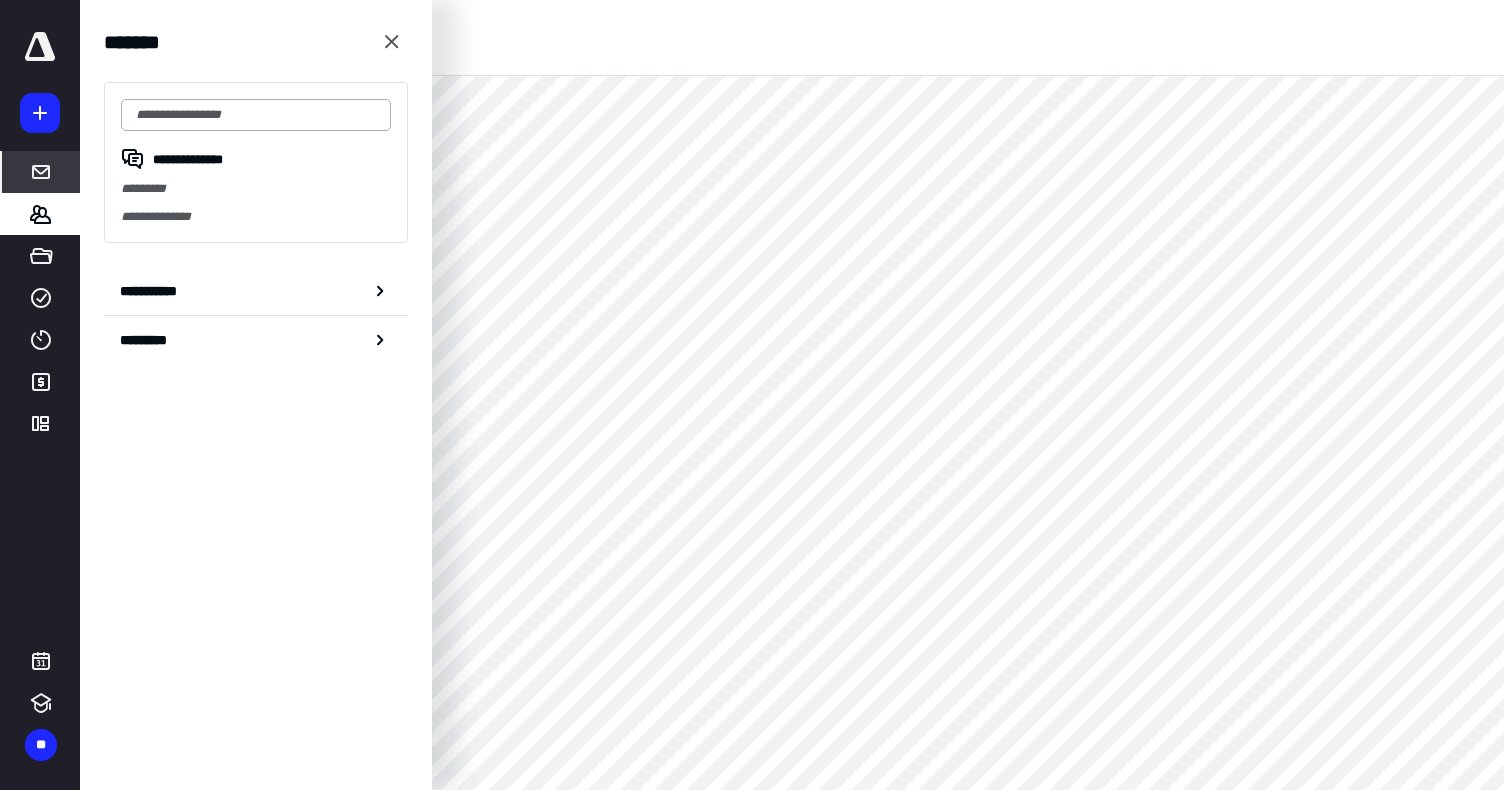 click at bounding box center (256, 115) 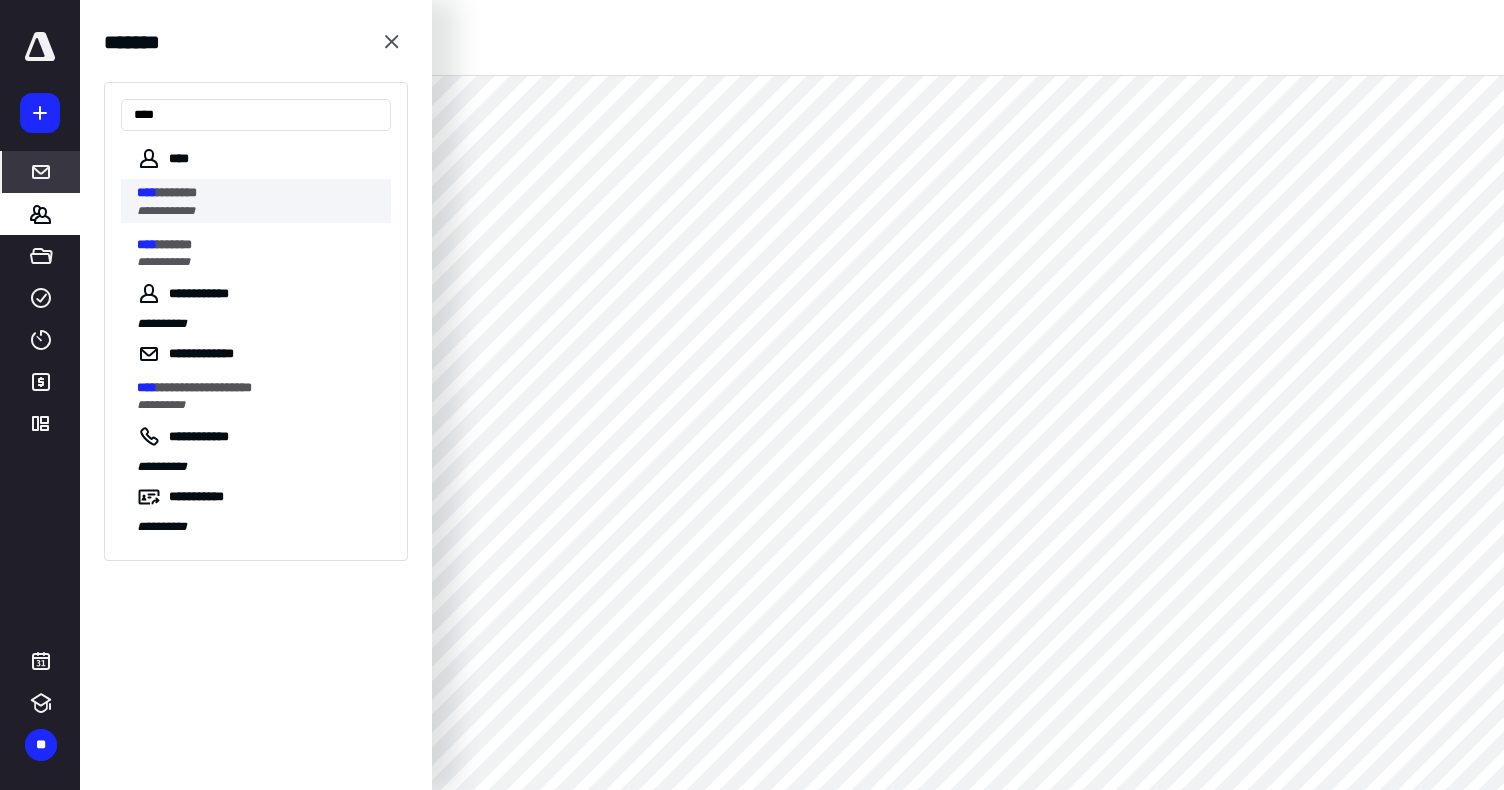 type on "****" 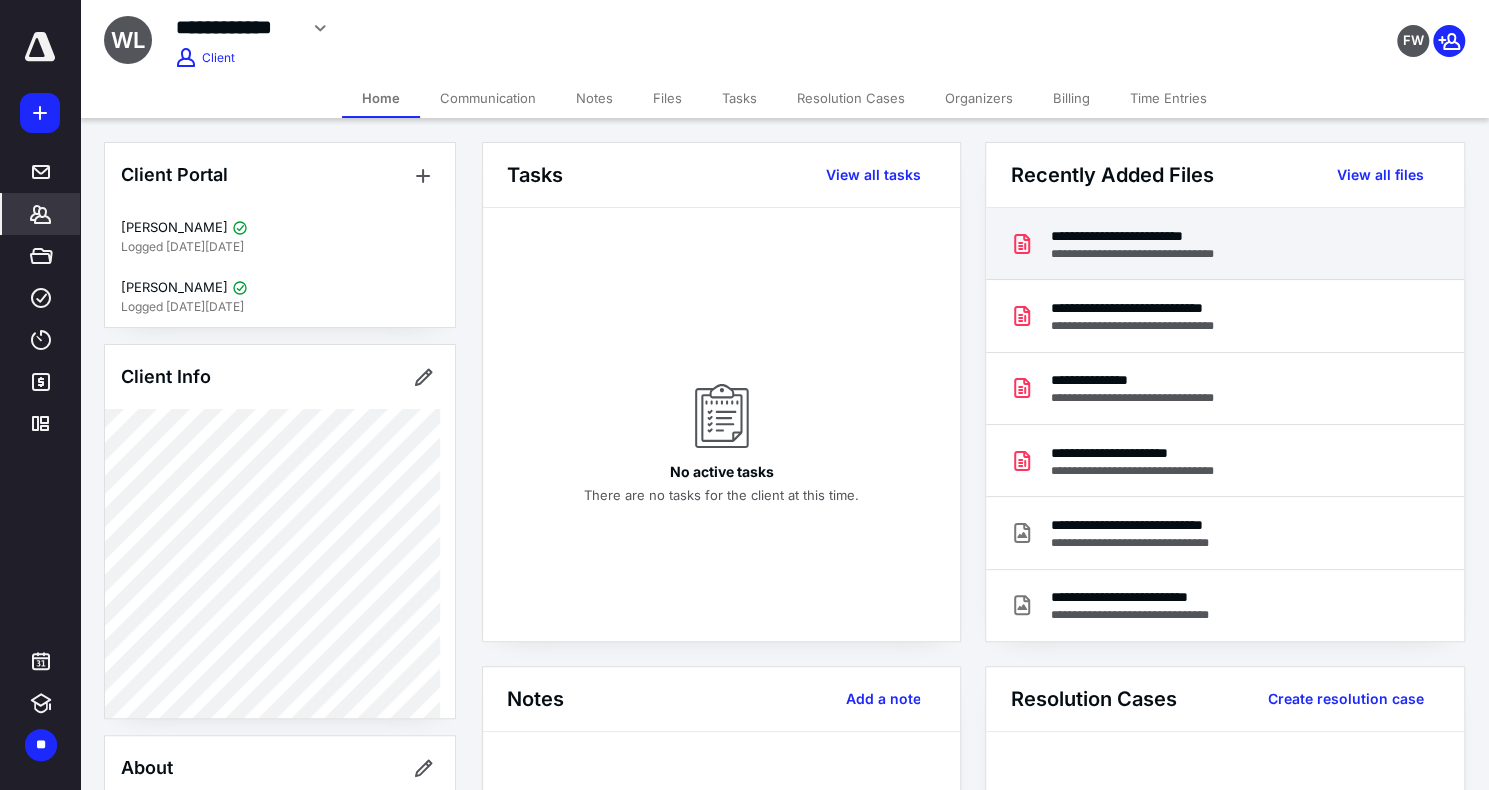 click on "**********" at bounding box center [1148, 236] 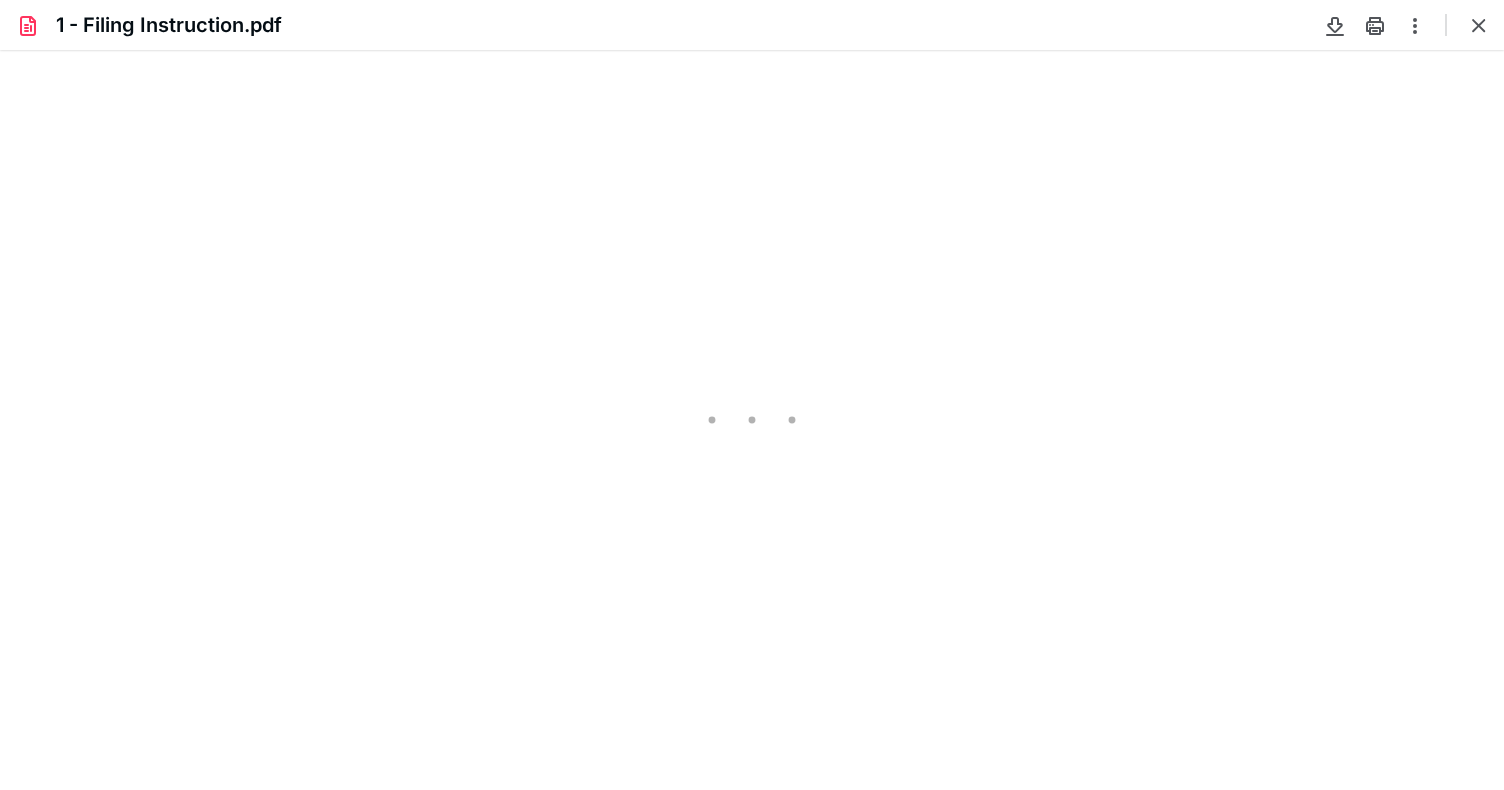 scroll, scrollTop: 0, scrollLeft: 0, axis: both 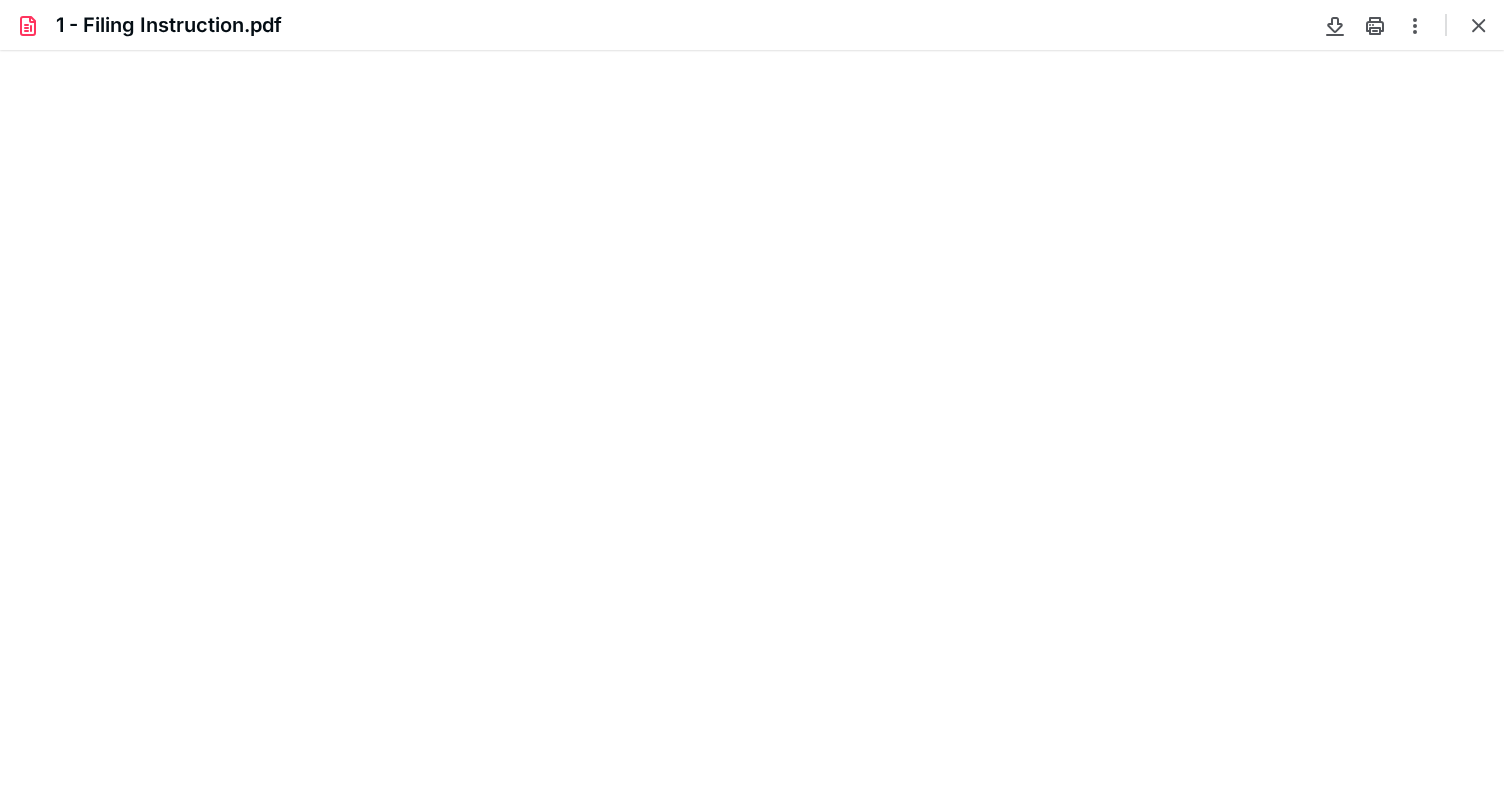 type on "88" 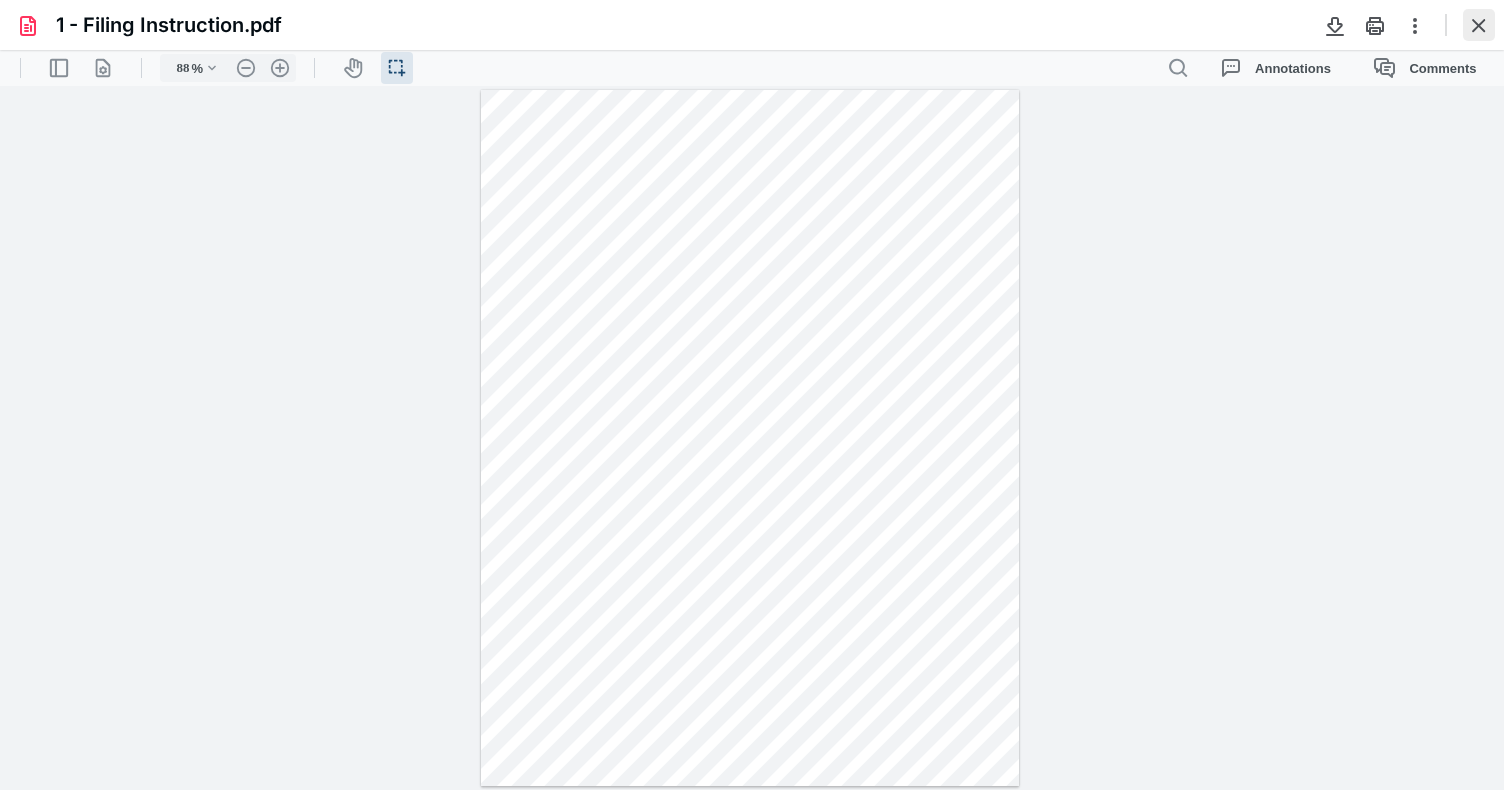click at bounding box center (1479, 25) 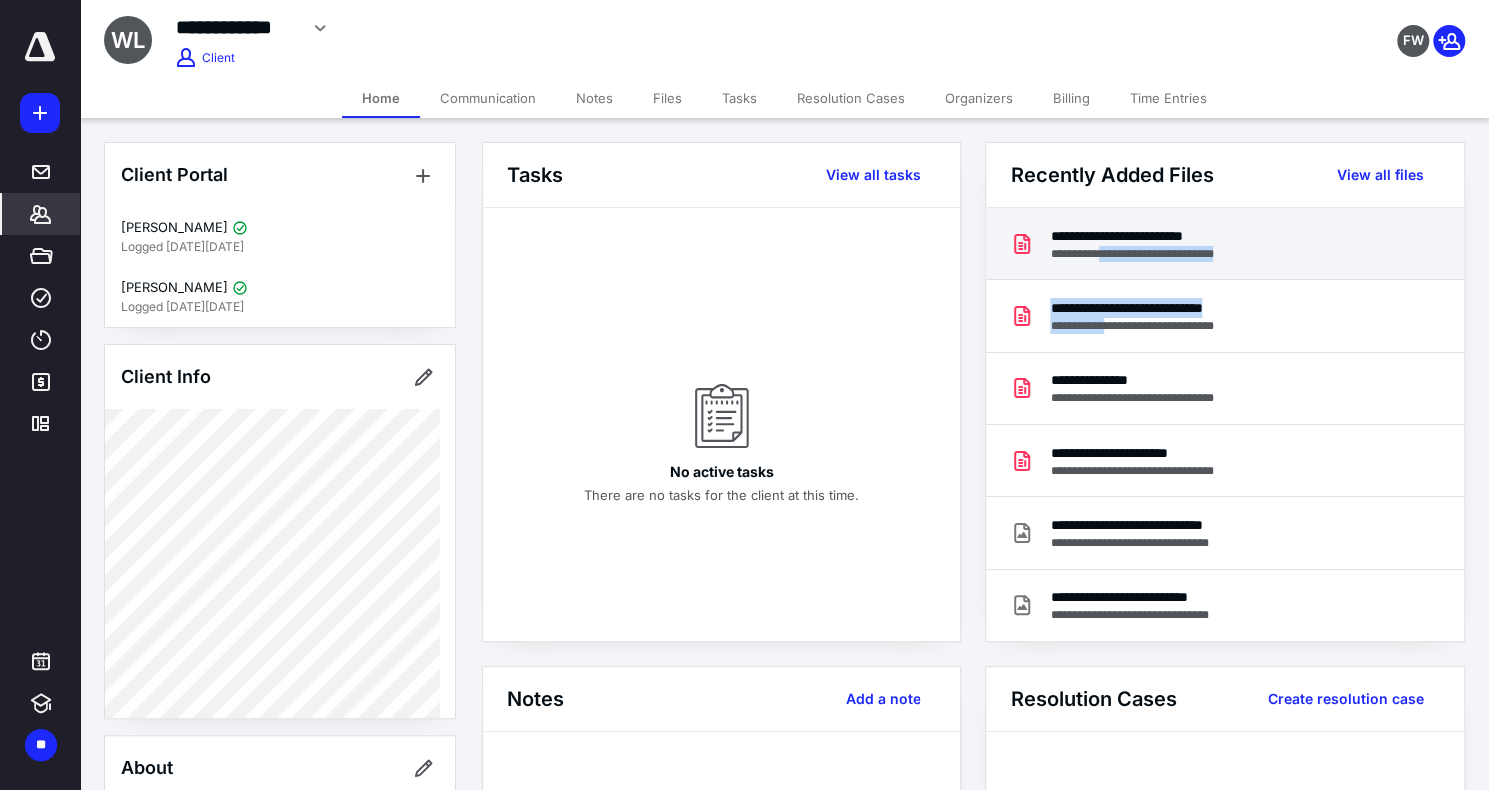 drag, startPoint x: 1118, startPoint y: 322, endPoint x: 1111, endPoint y: 275, distance: 47.518417 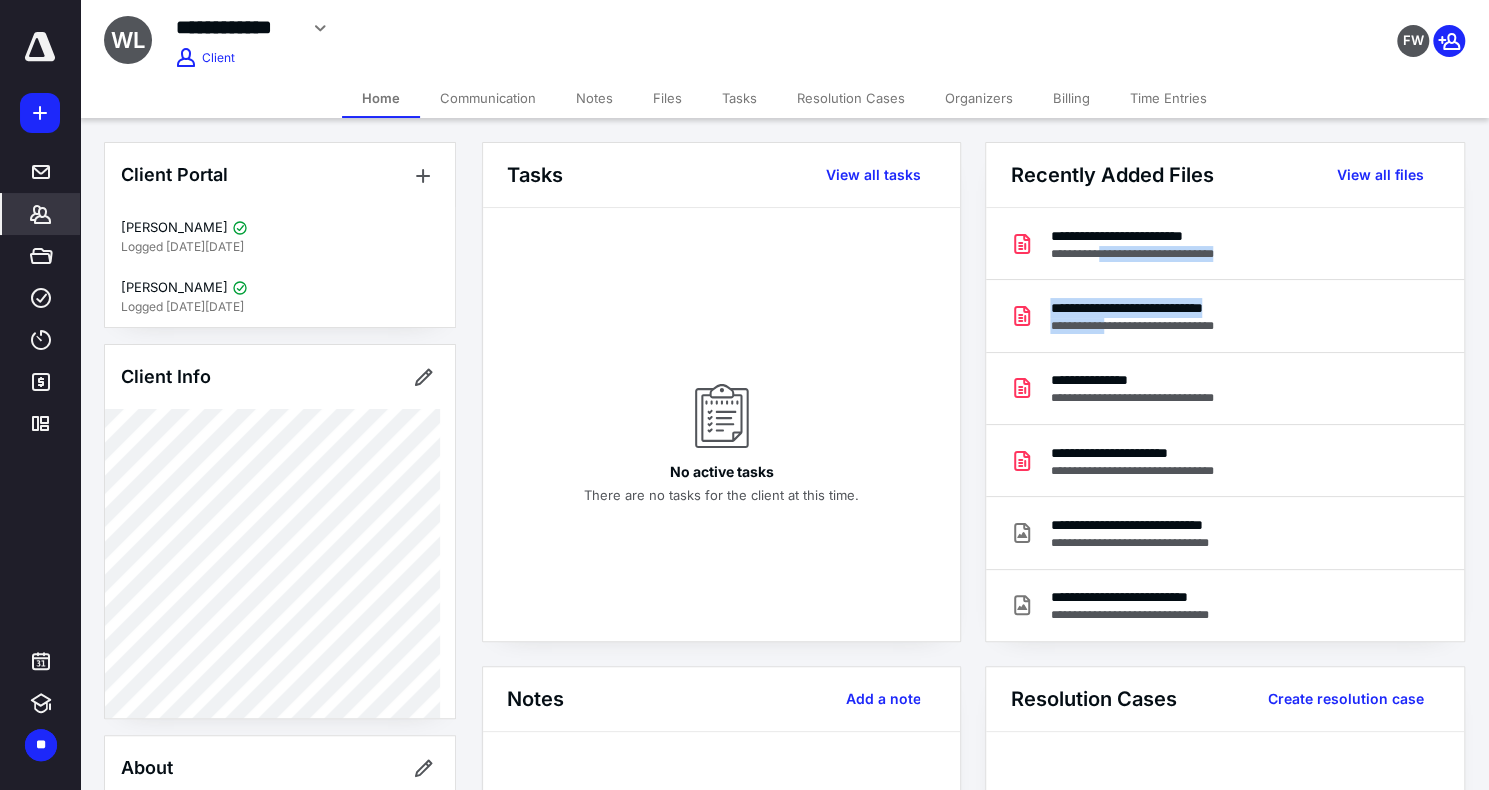 drag, startPoint x: 1359, startPoint y: 175, endPoint x: 1332, endPoint y: 201, distance: 37.48333 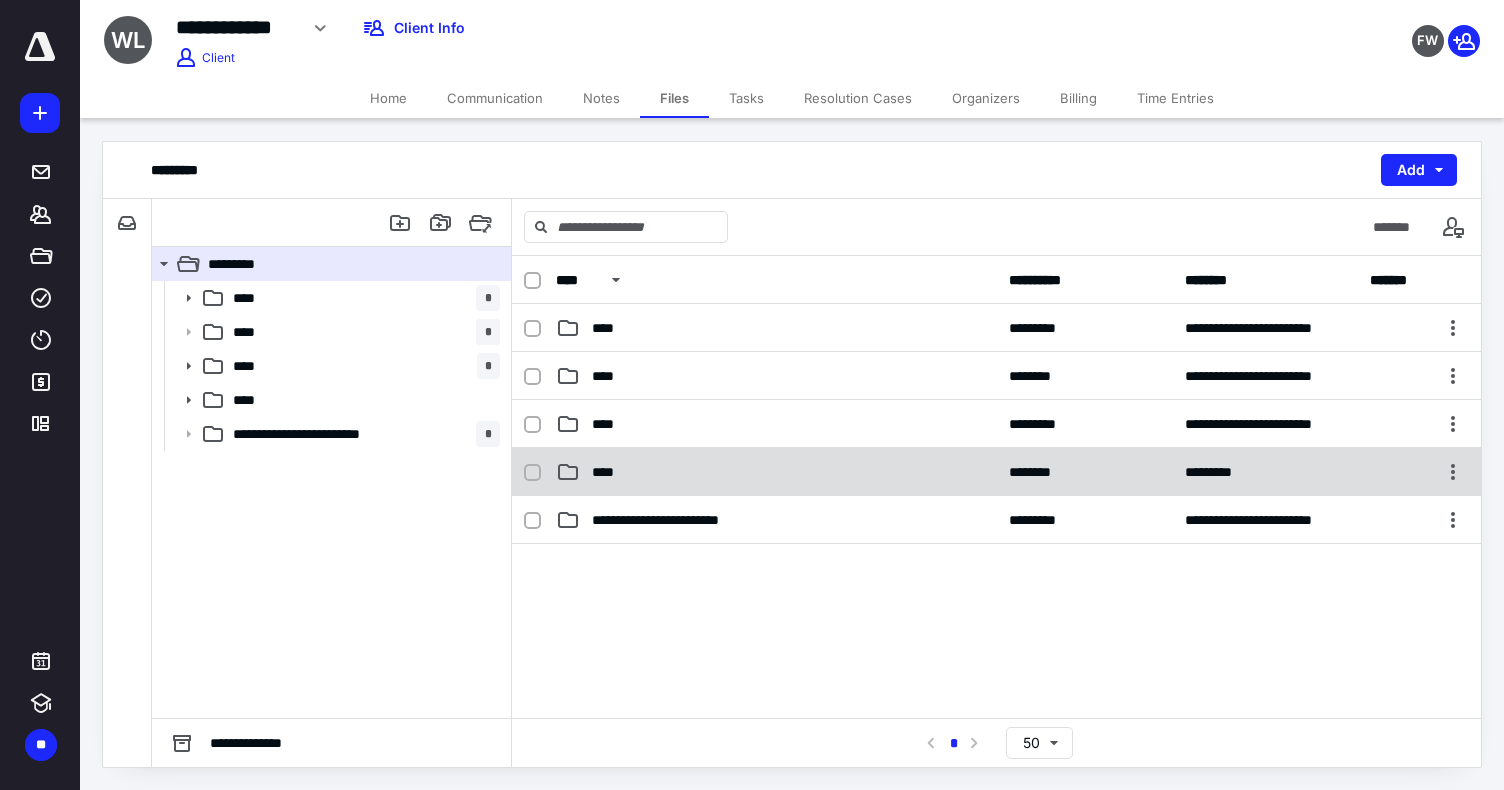 click on "****" at bounding box center (776, 472) 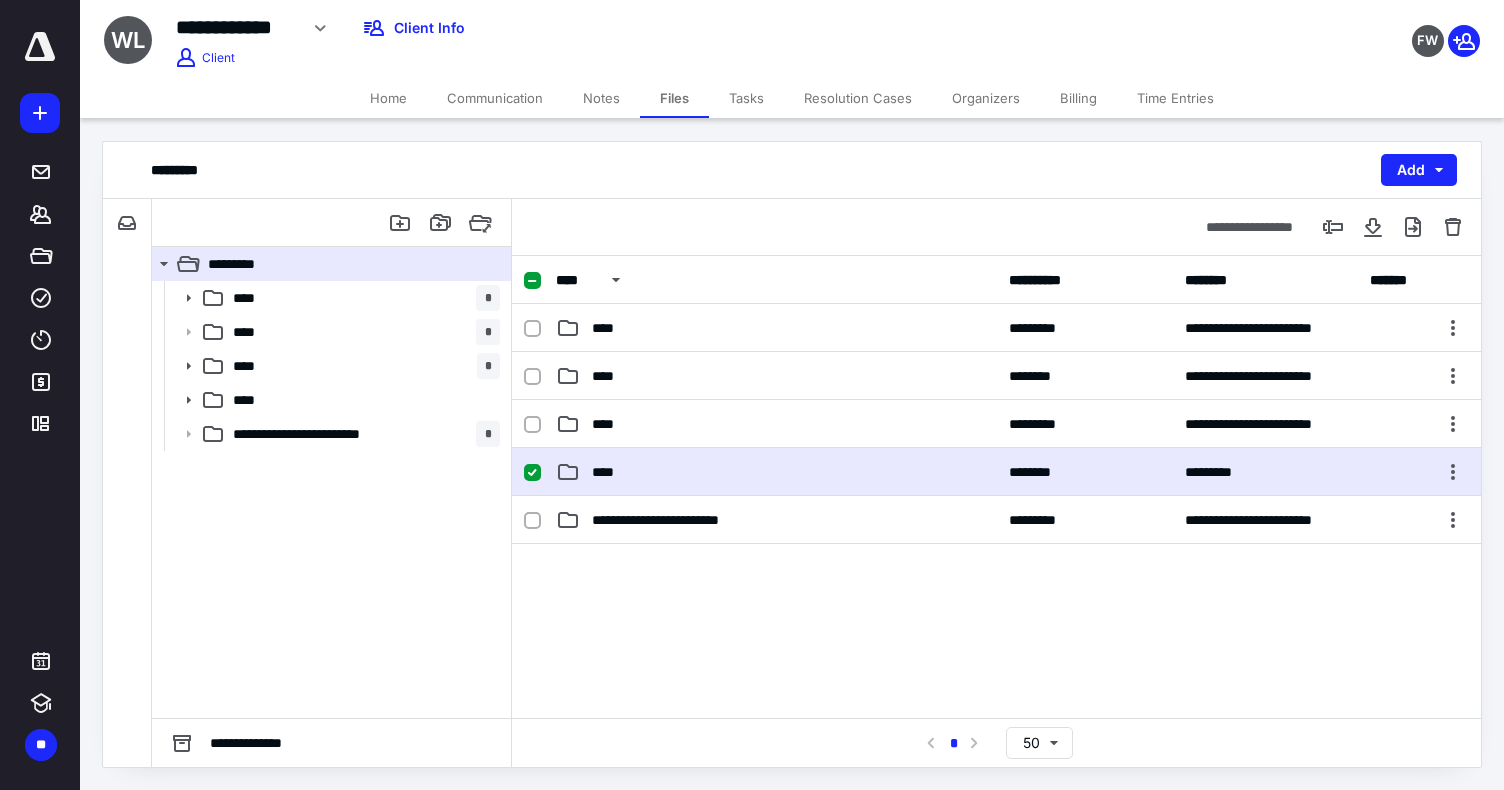 click on "****" at bounding box center [776, 472] 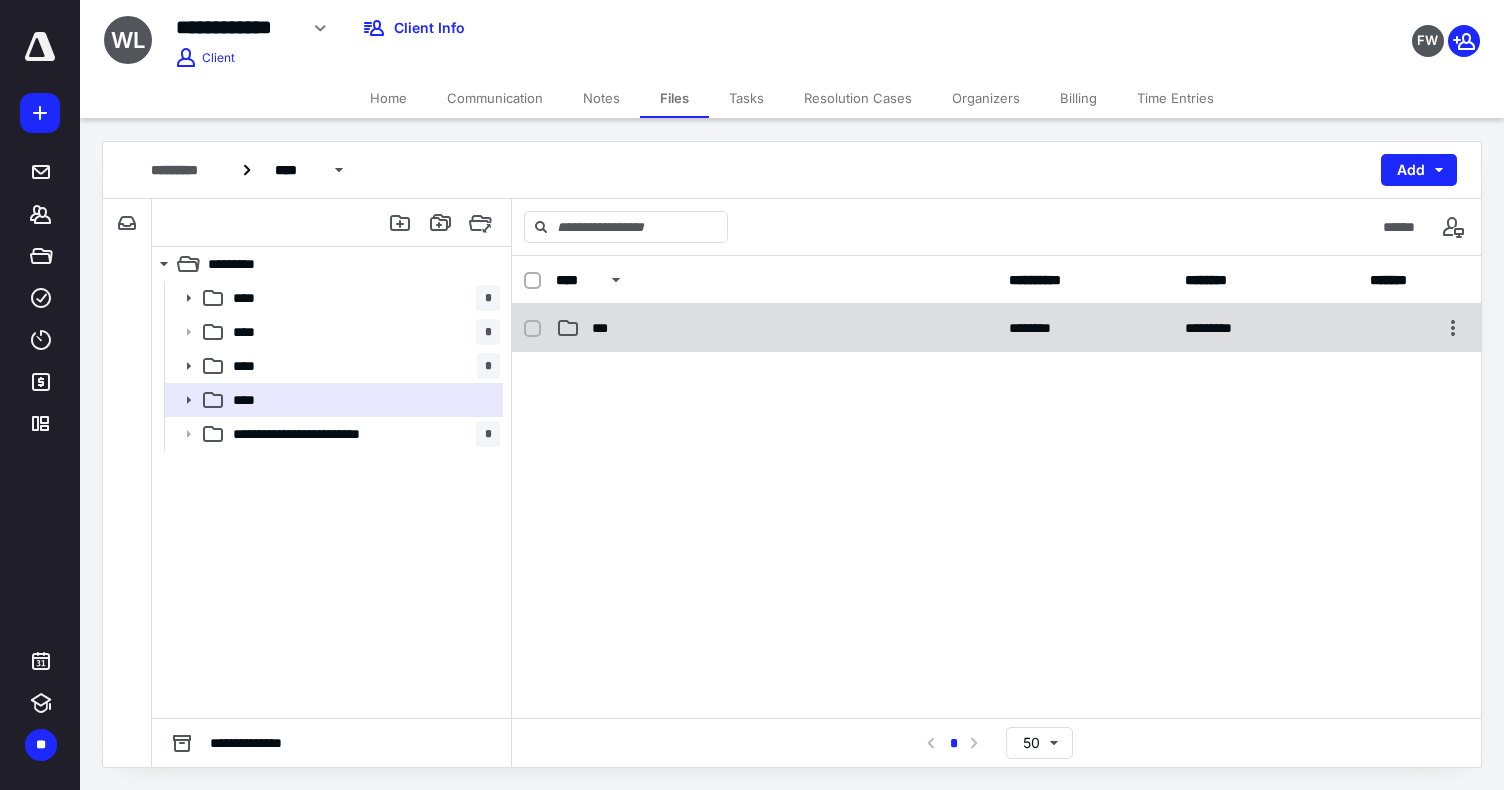 click on "***" at bounding box center (776, 328) 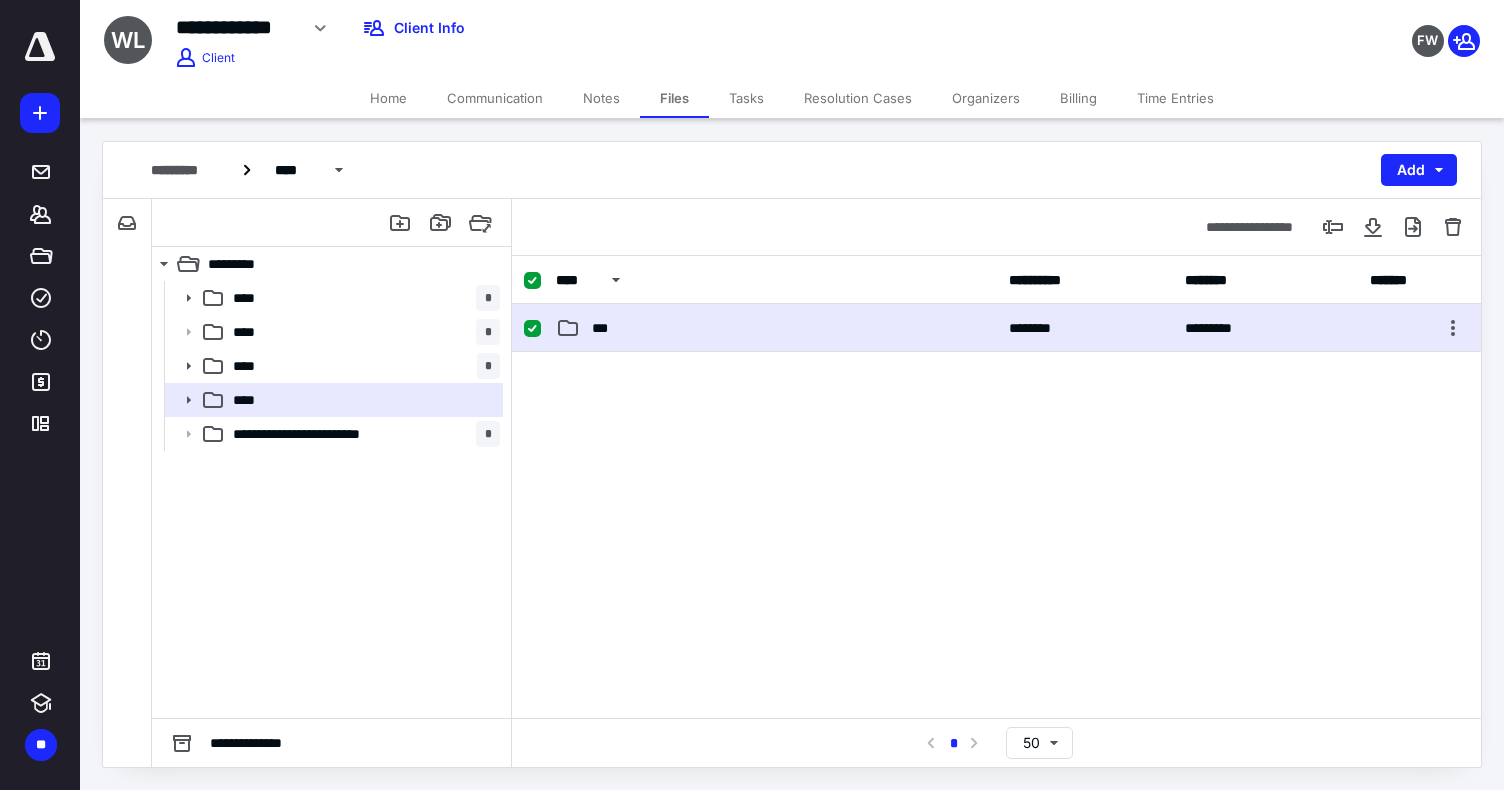 click on "***" at bounding box center (776, 328) 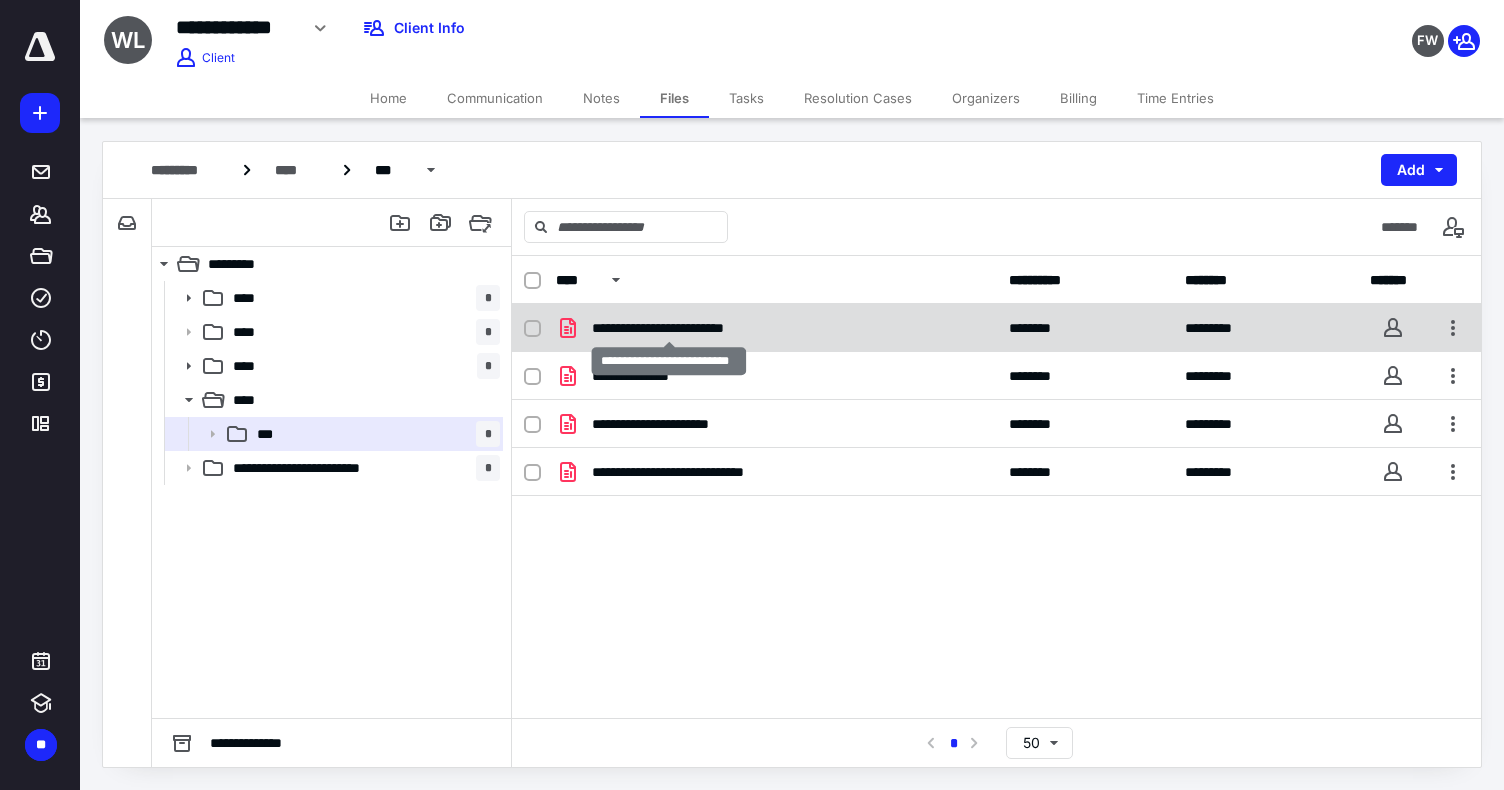 click on "**********" at bounding box center (670, 328) 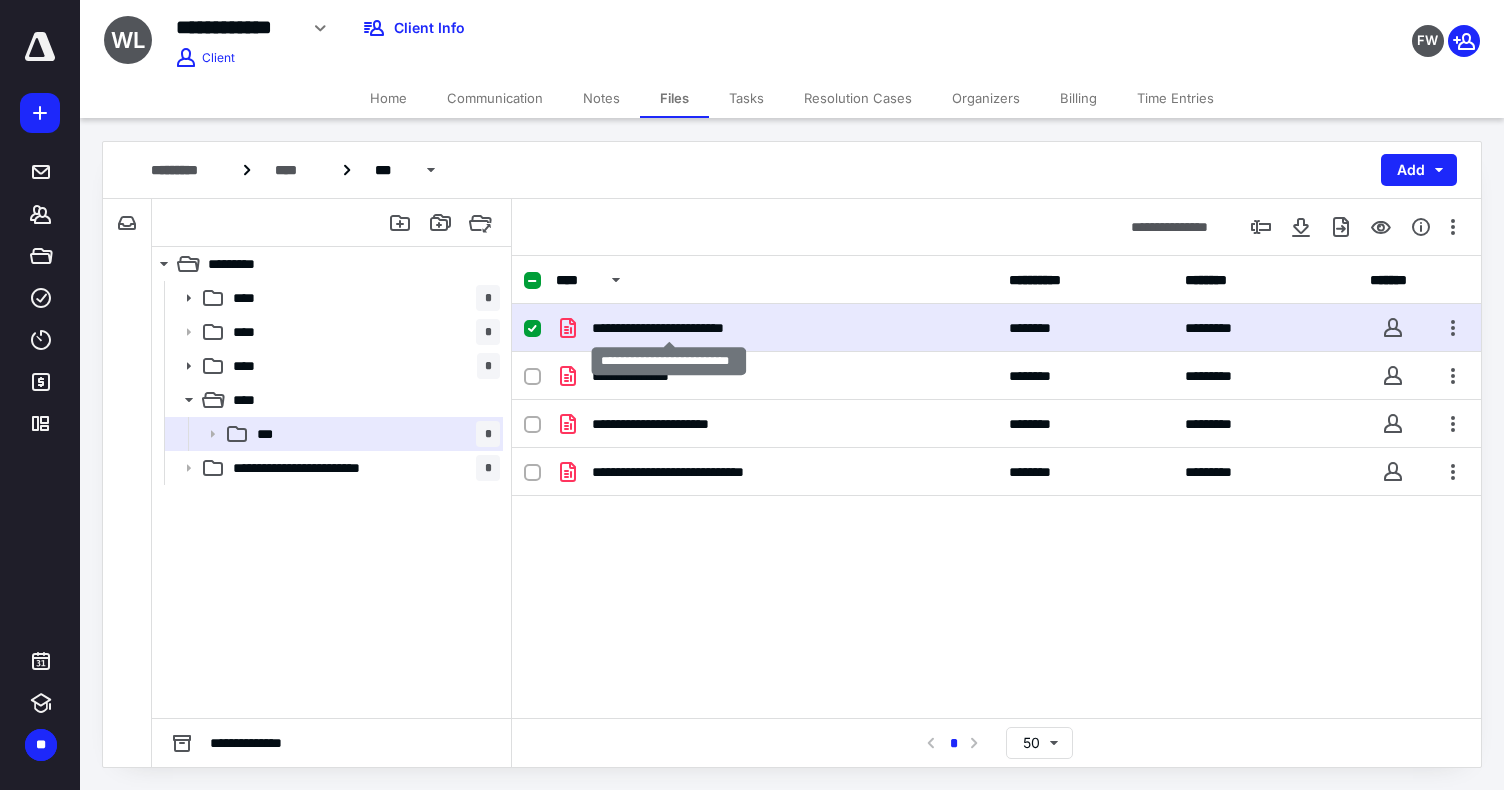 click on "**********" at bounding box center [670, 328] 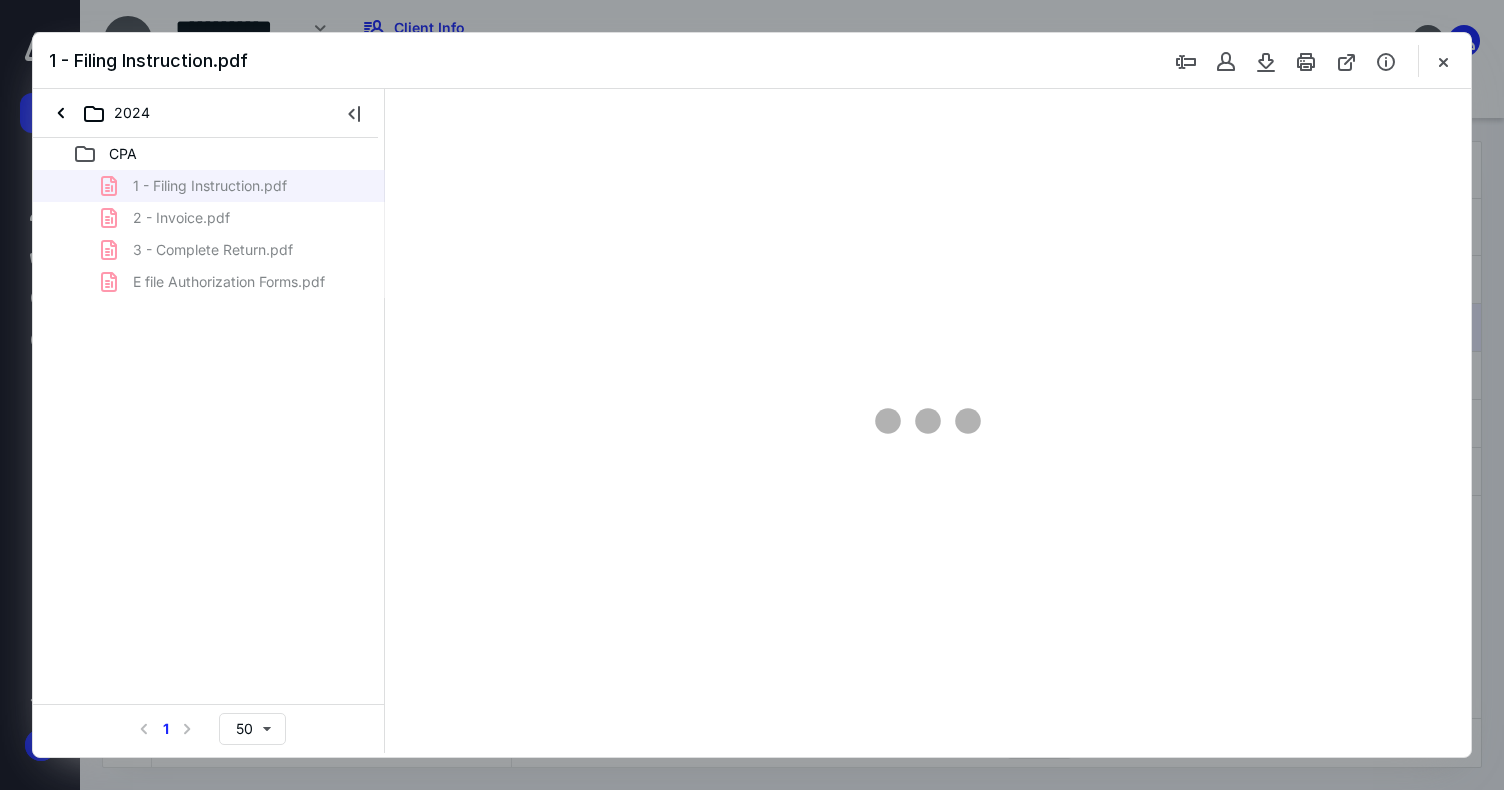 scroll, scrollTop: 0, scrollLeft: 0, axis: both 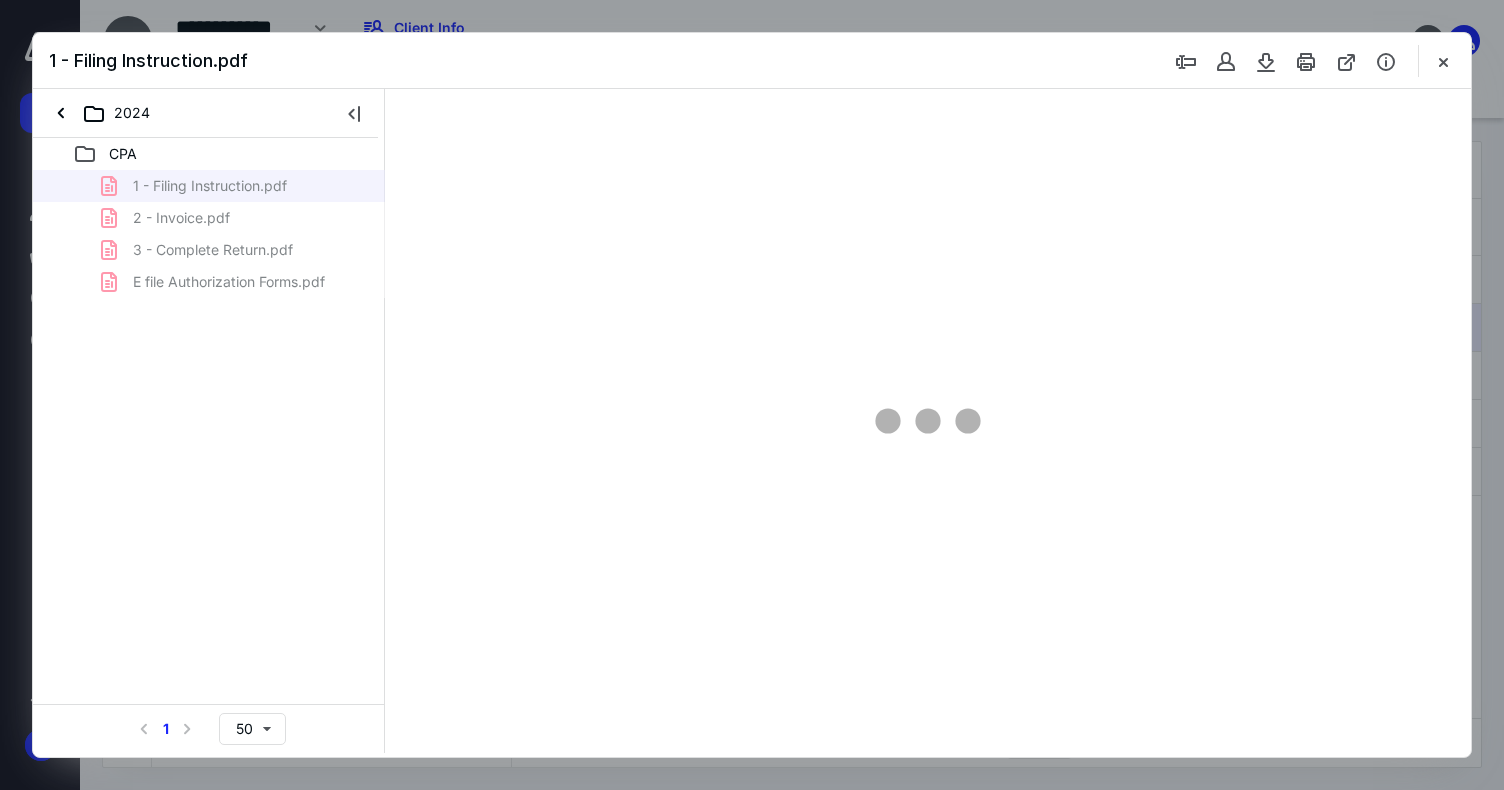 type on "79" 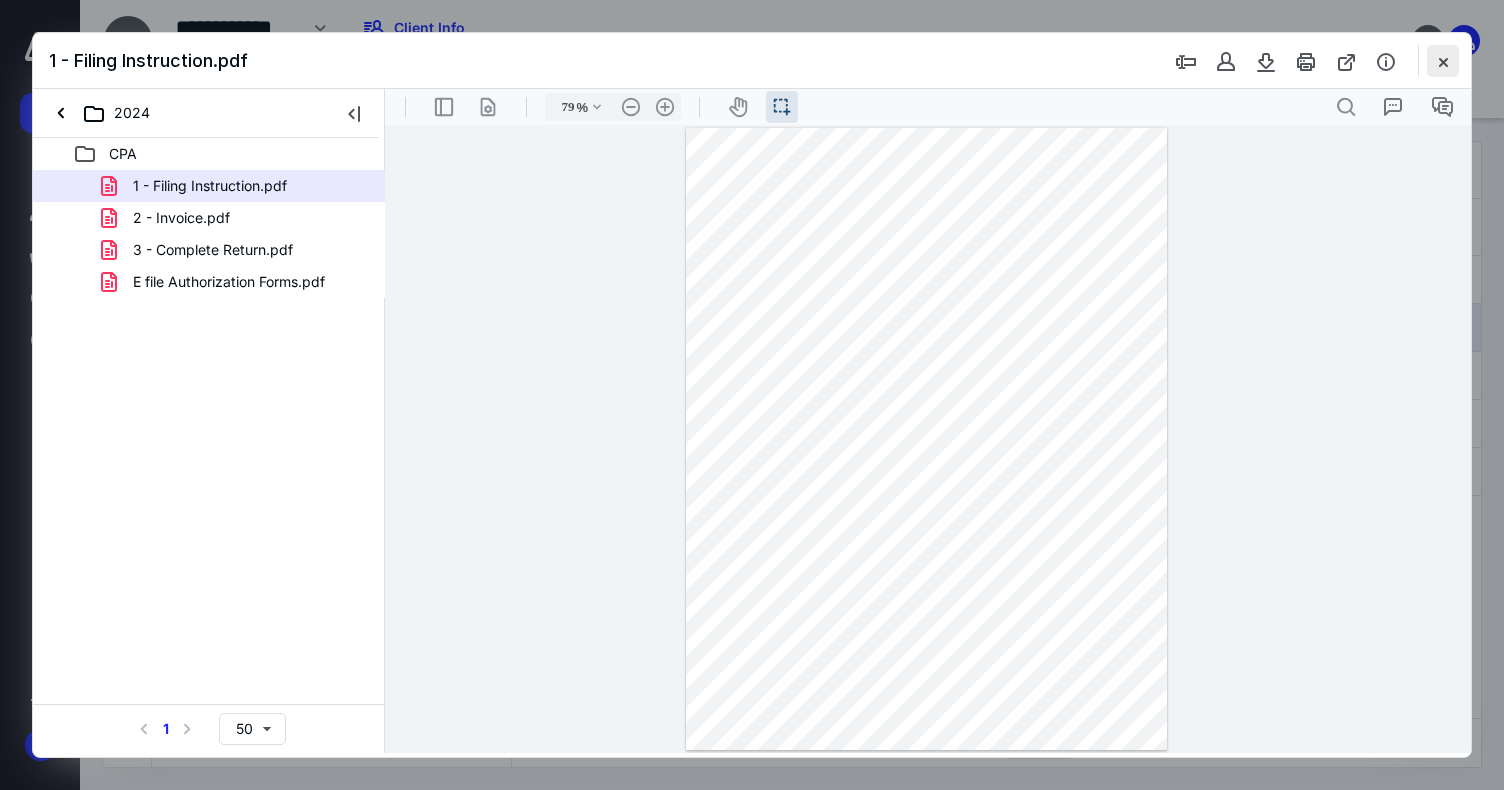 click at bounding box center (1443, 61) 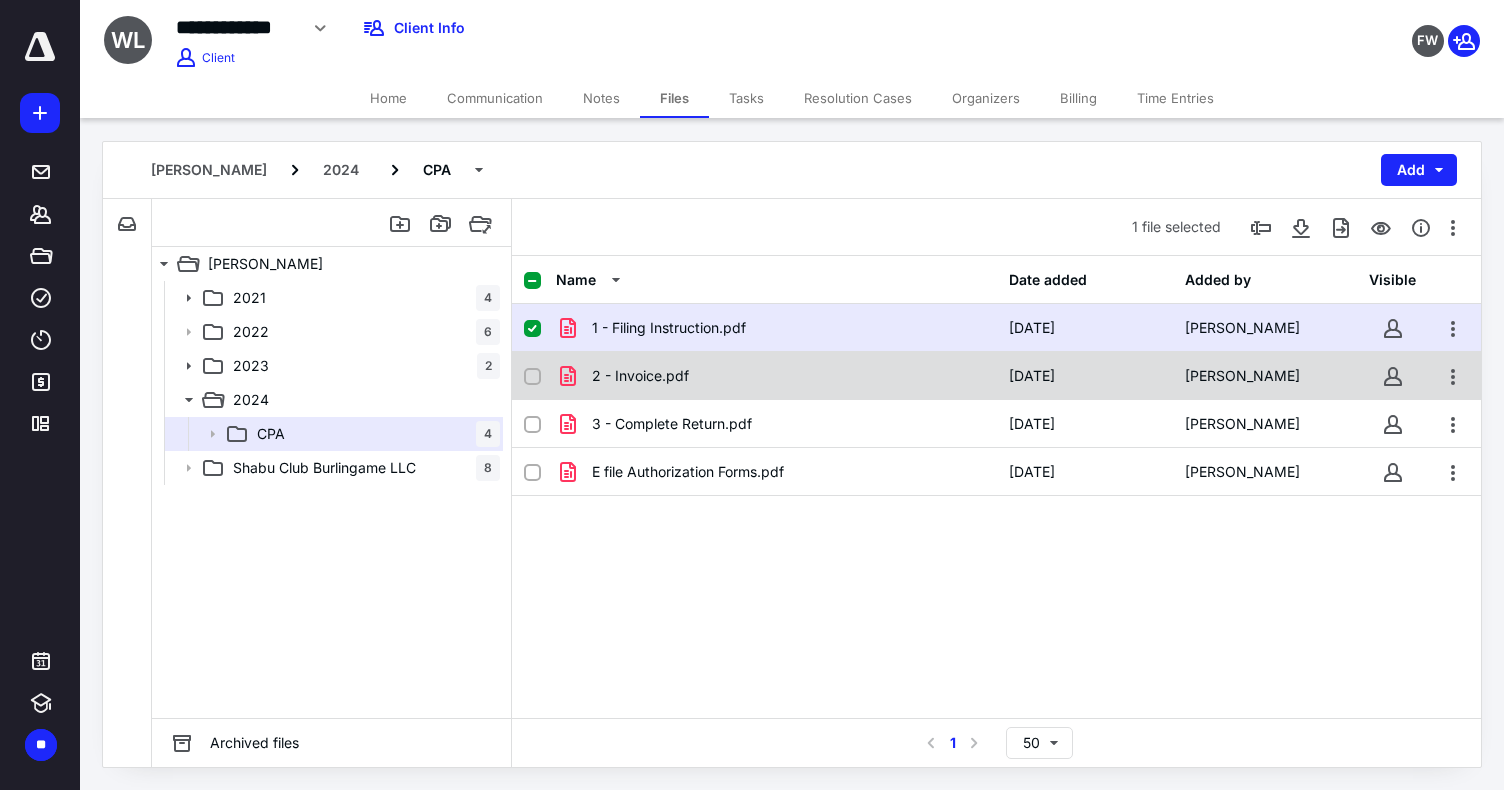 click on "2 - Invoice.pdf" at bounding box center [776, 376] 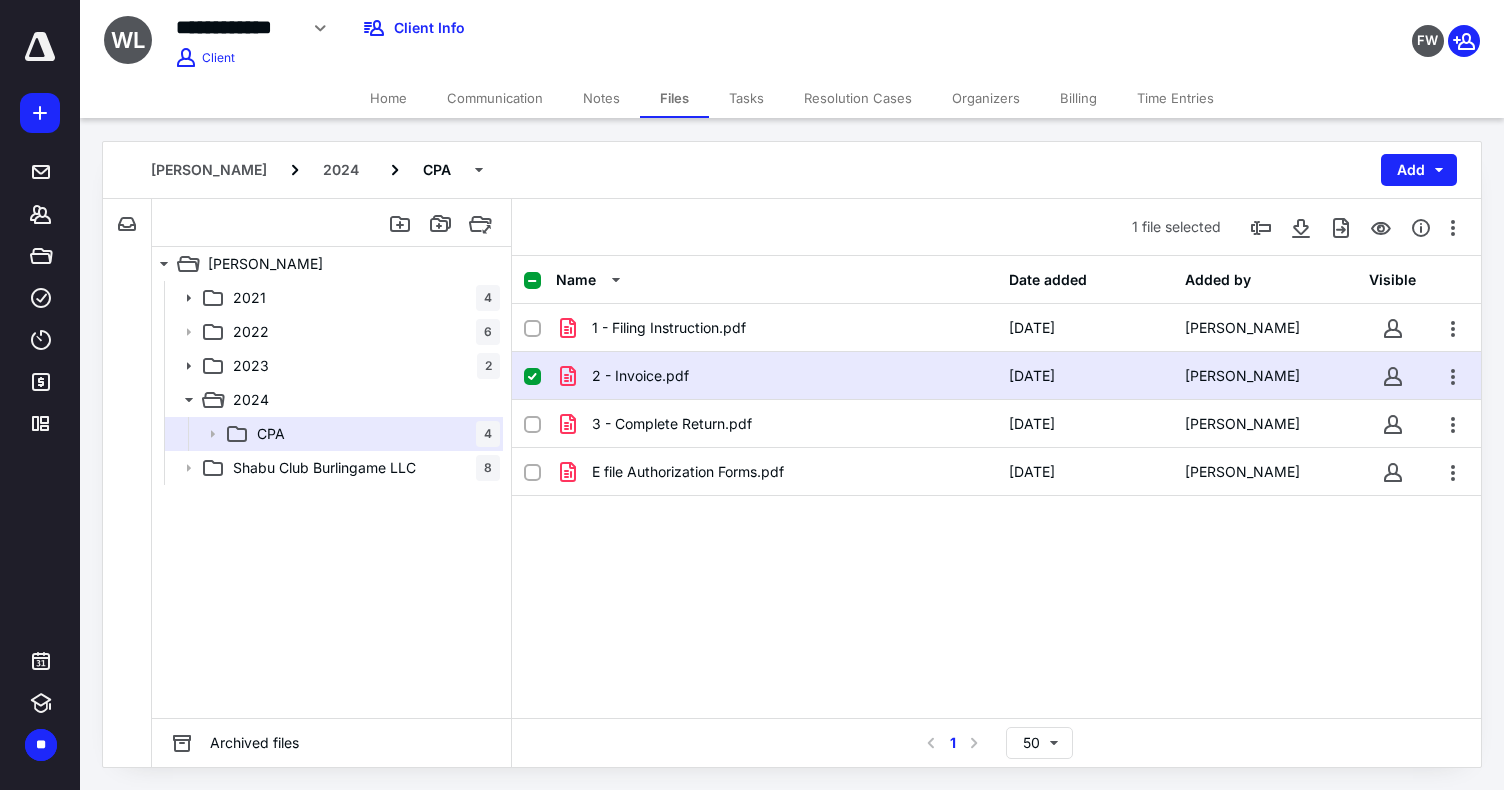 click on "2 - Invoice.pdf" at bounding box center (776, 376) 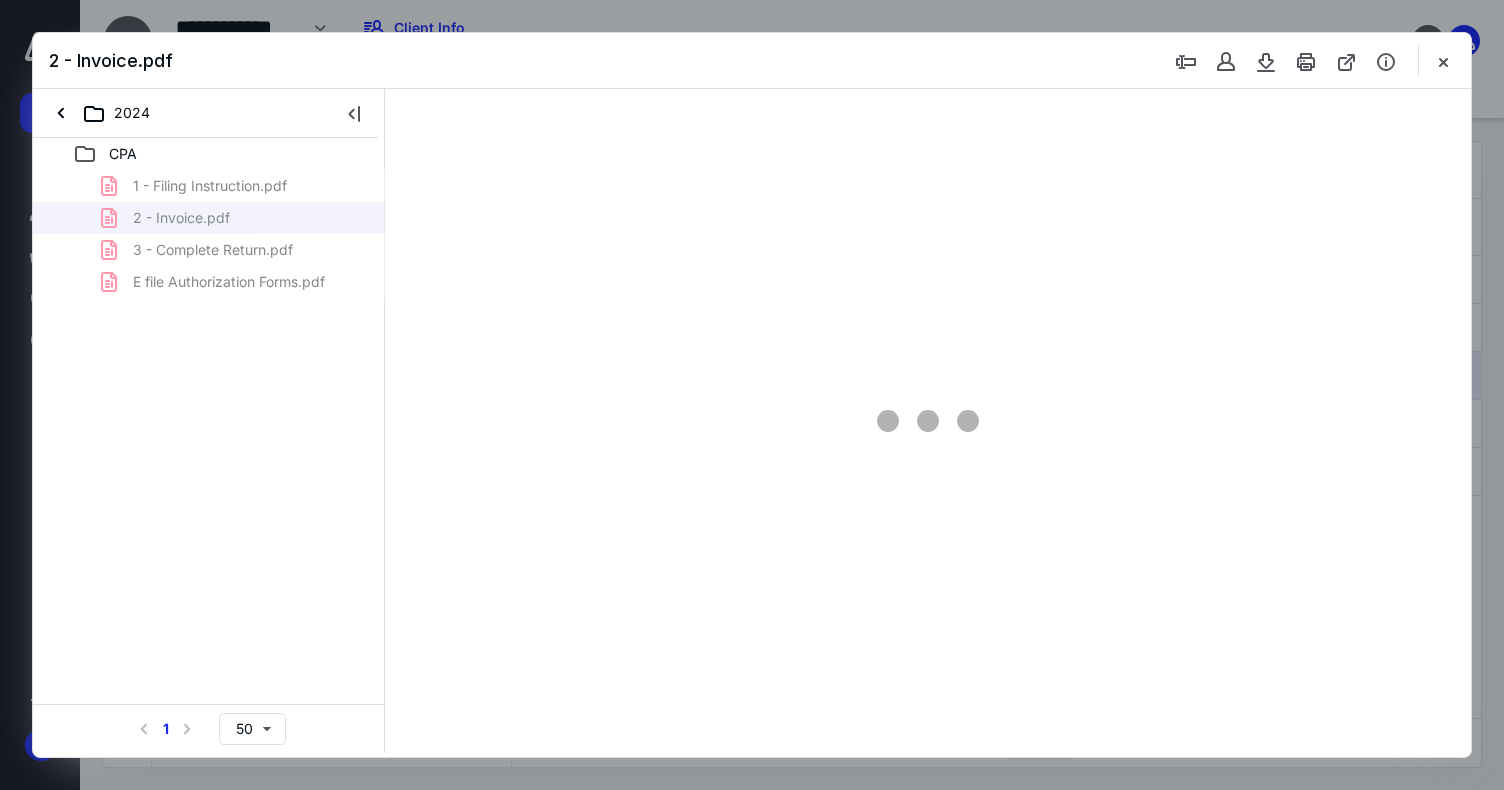 scroll, scrollTop: 0, scrollLeft: 0, axis: both 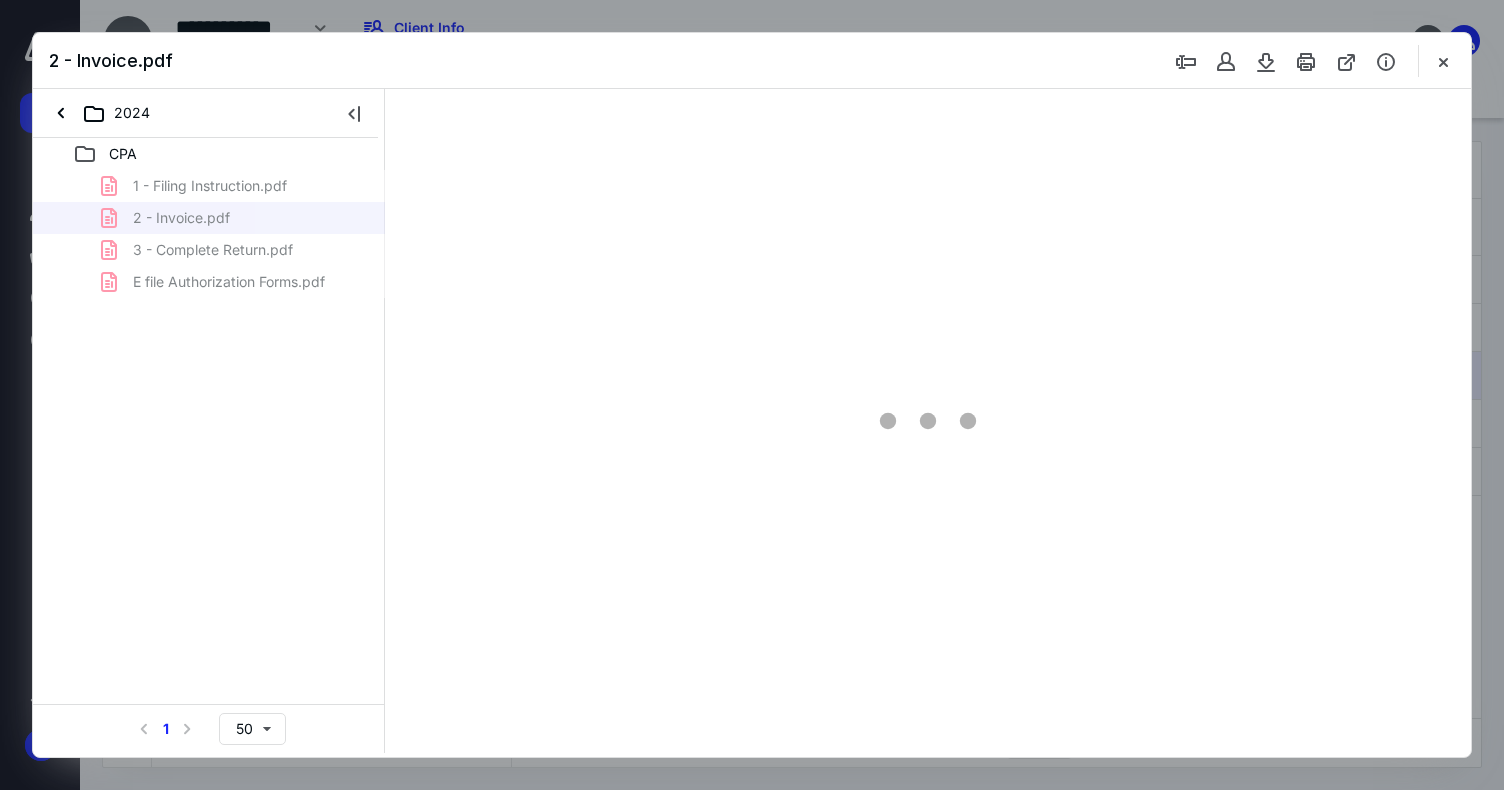 type on "79" 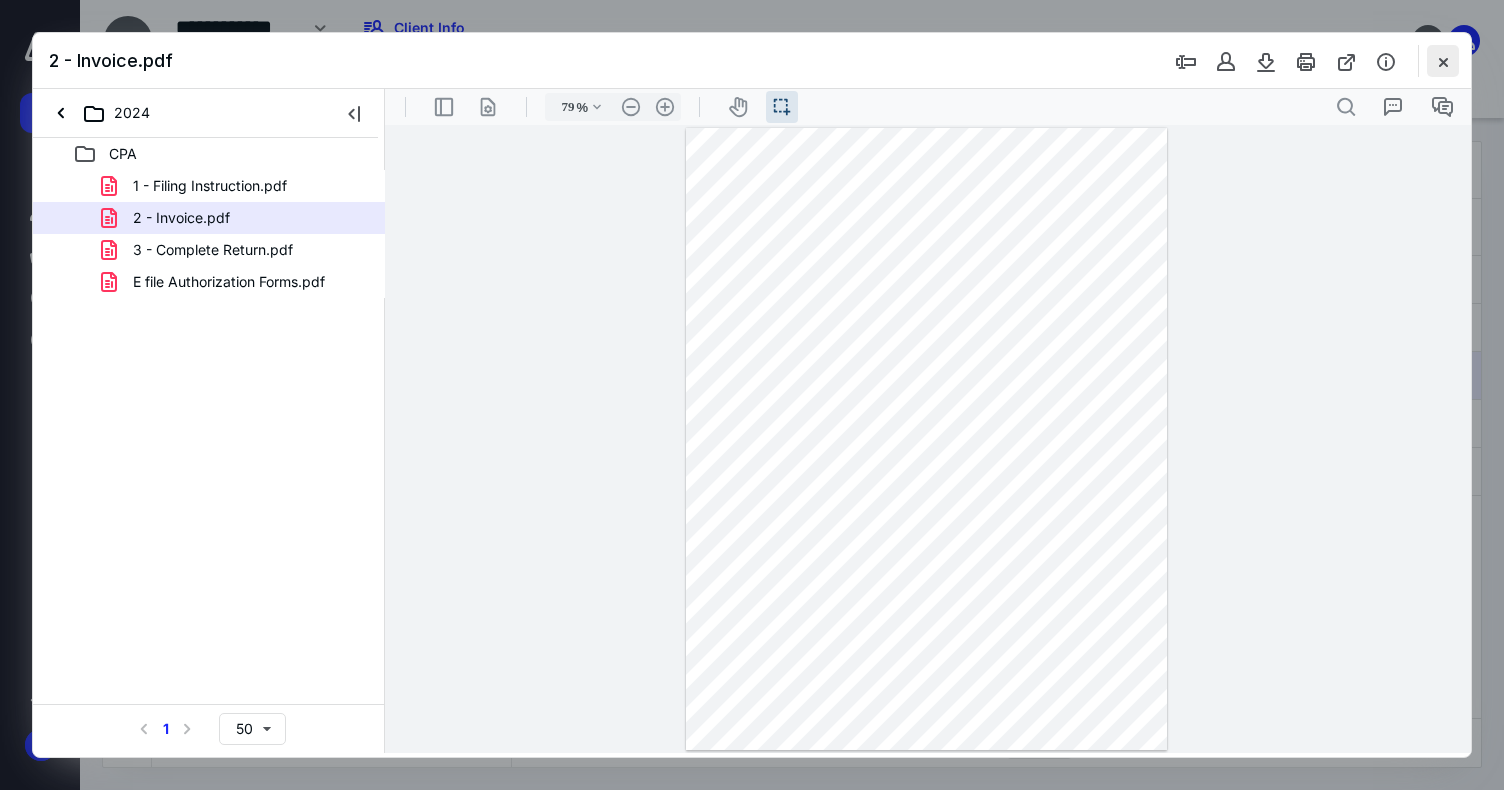 click at bounding box center (1443, 61) 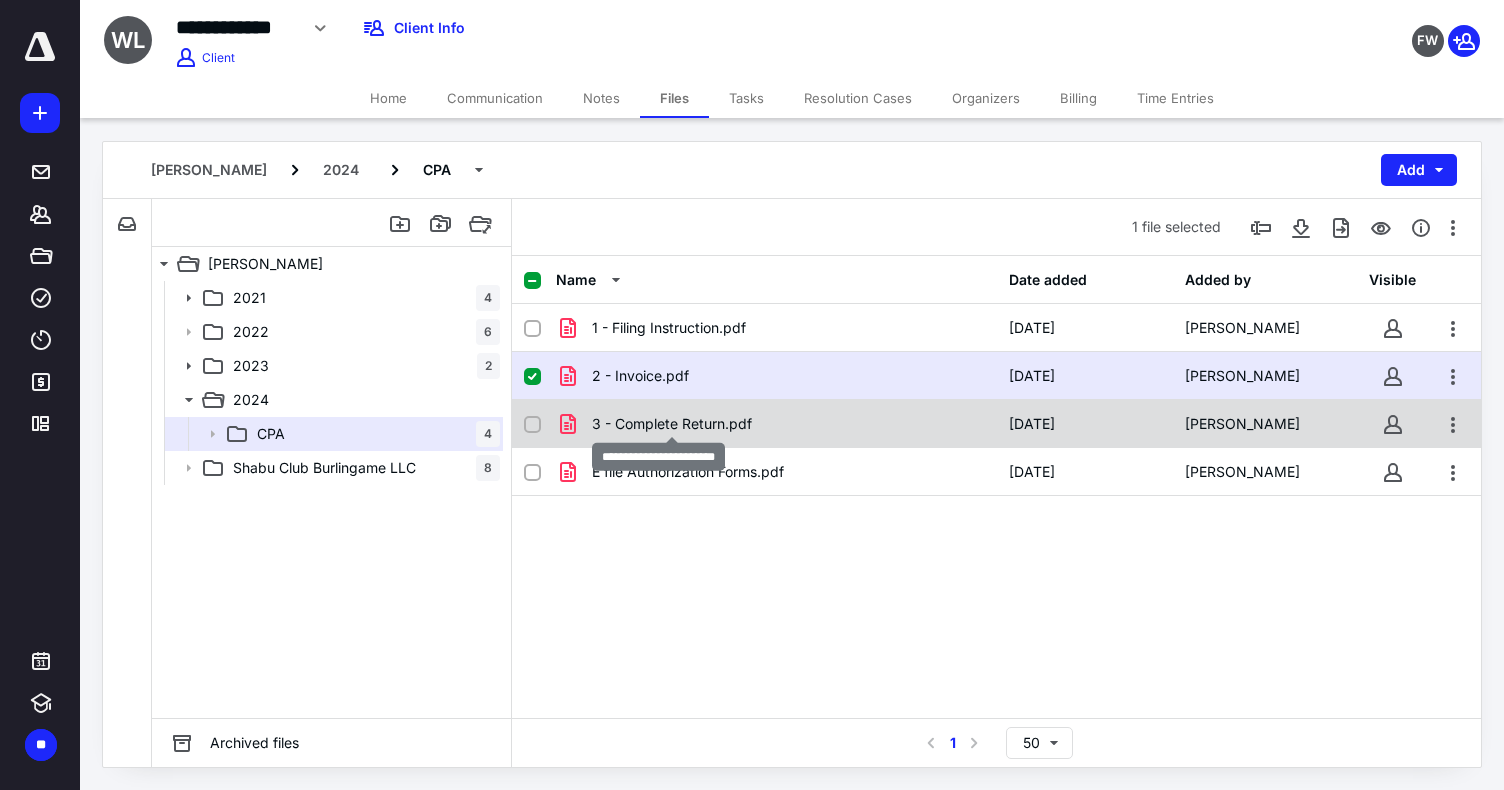 click on "3 - Complete Return.pdf" at bounding box center [672, 424] 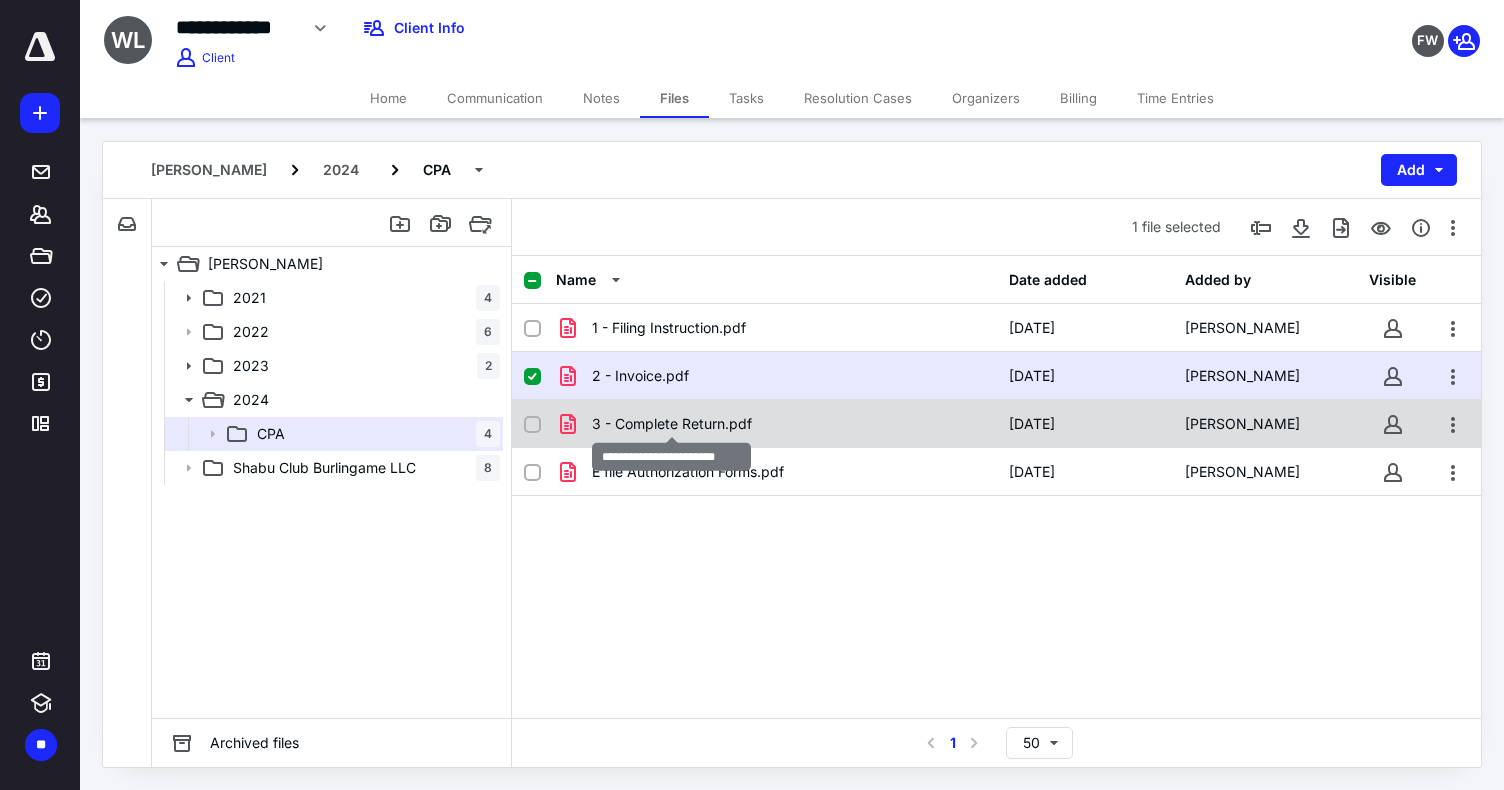 click on "3 - Complete Return.pdf" at bounding box center [672, 424] 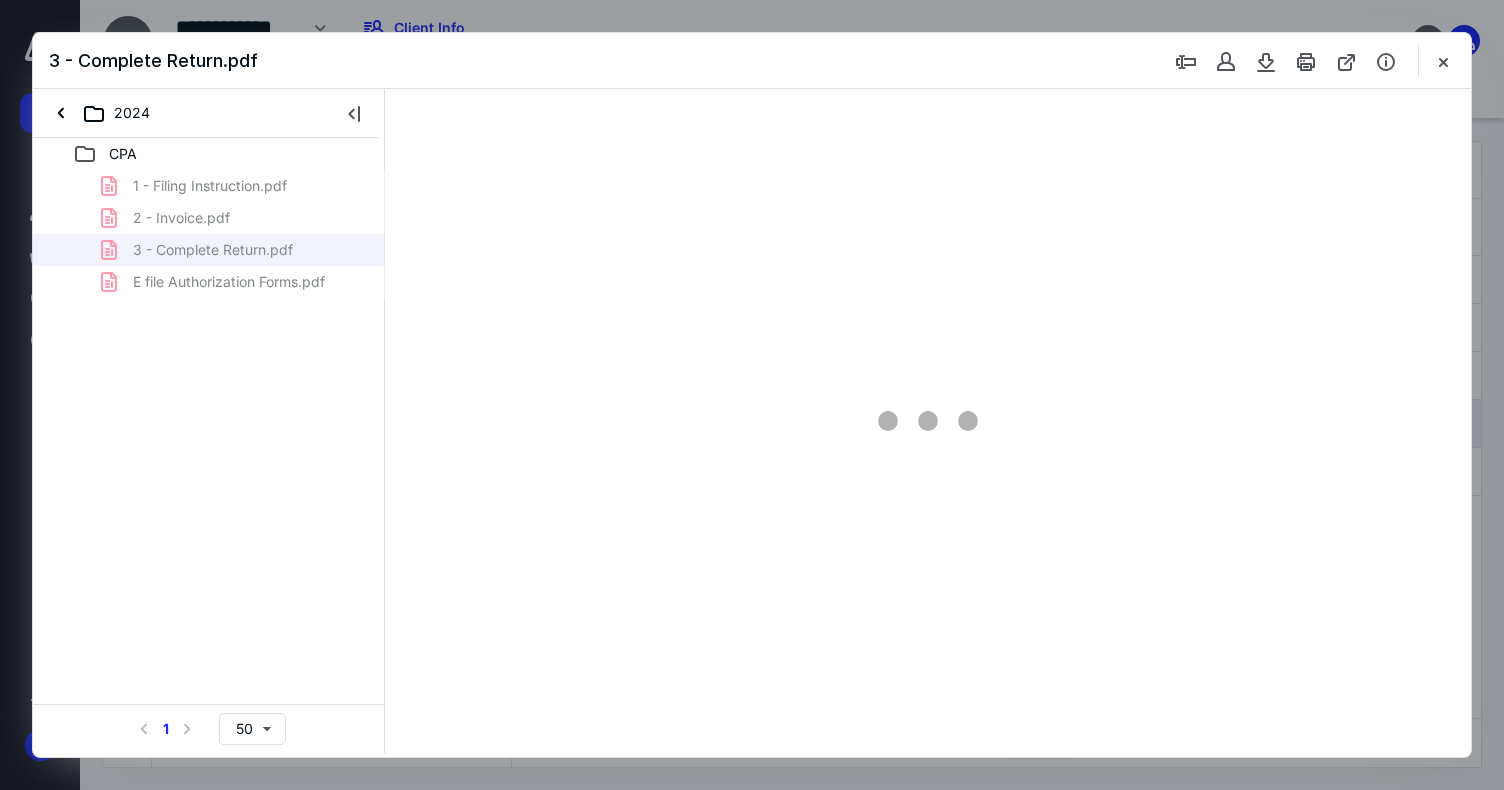 scroll, scrollTop: 0, scrollLeft: 0, axis: both 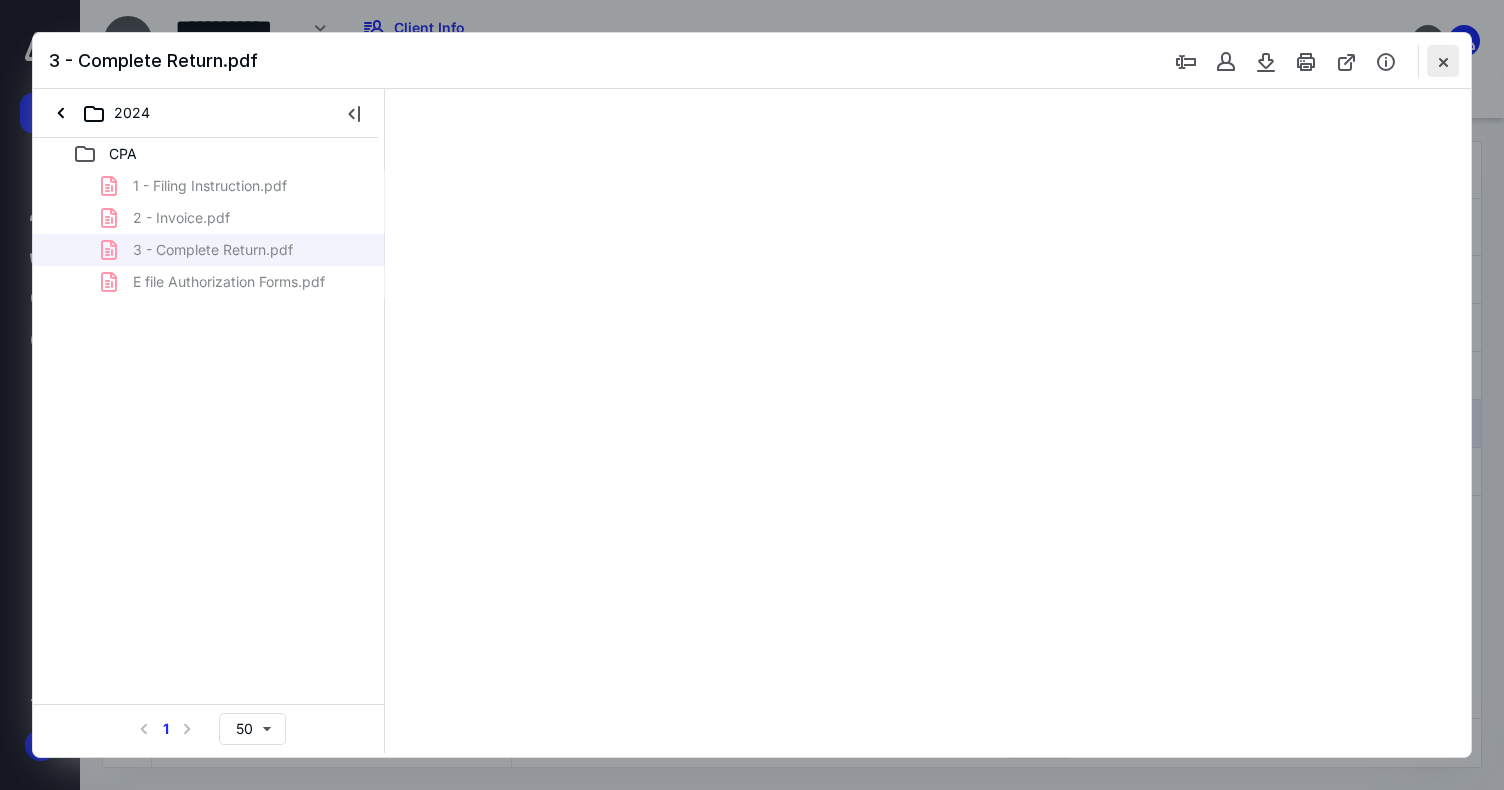 type on "79" 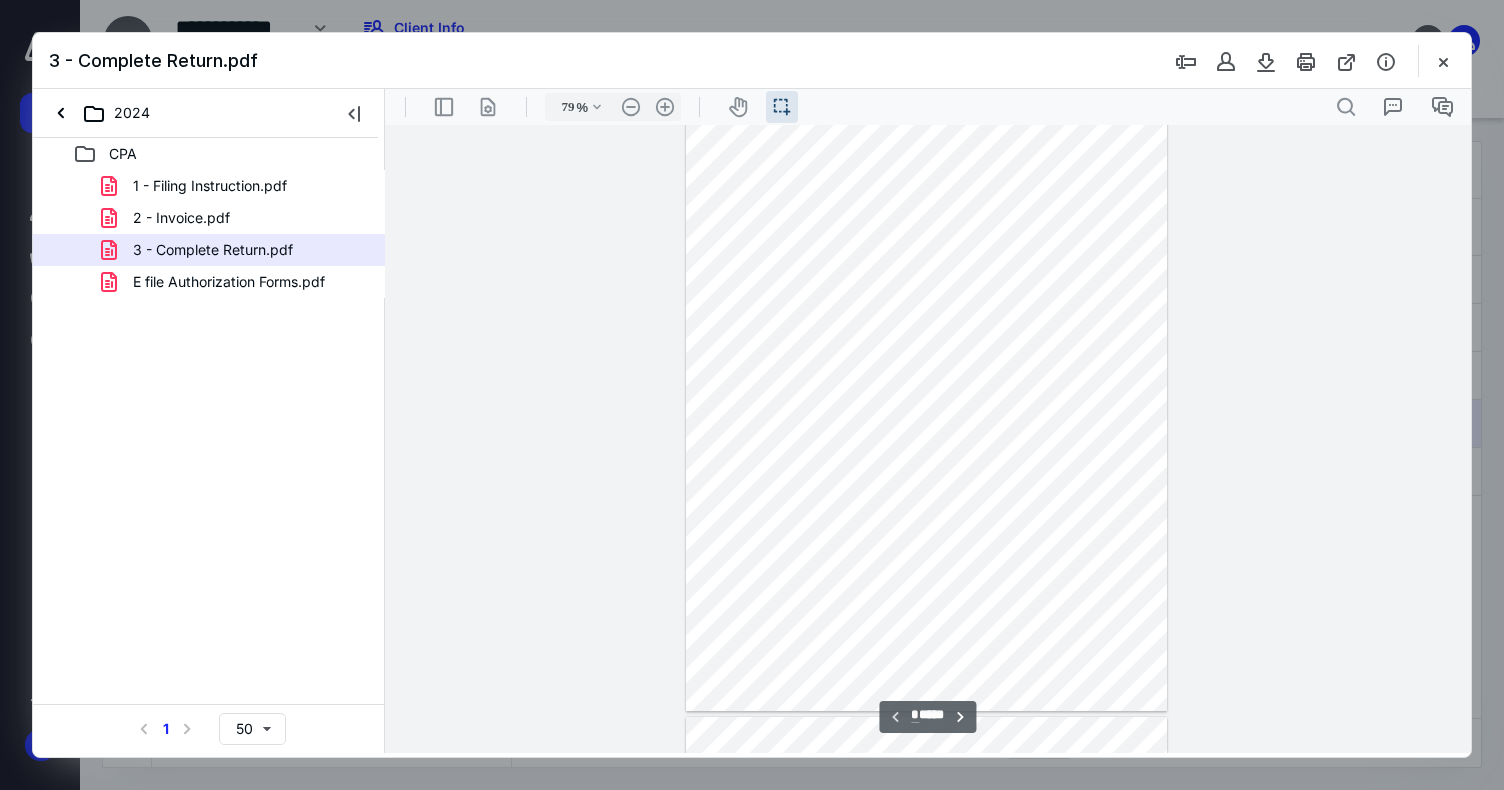 scroll, scrollTop: 0, scrollLeft: 0, axis: both 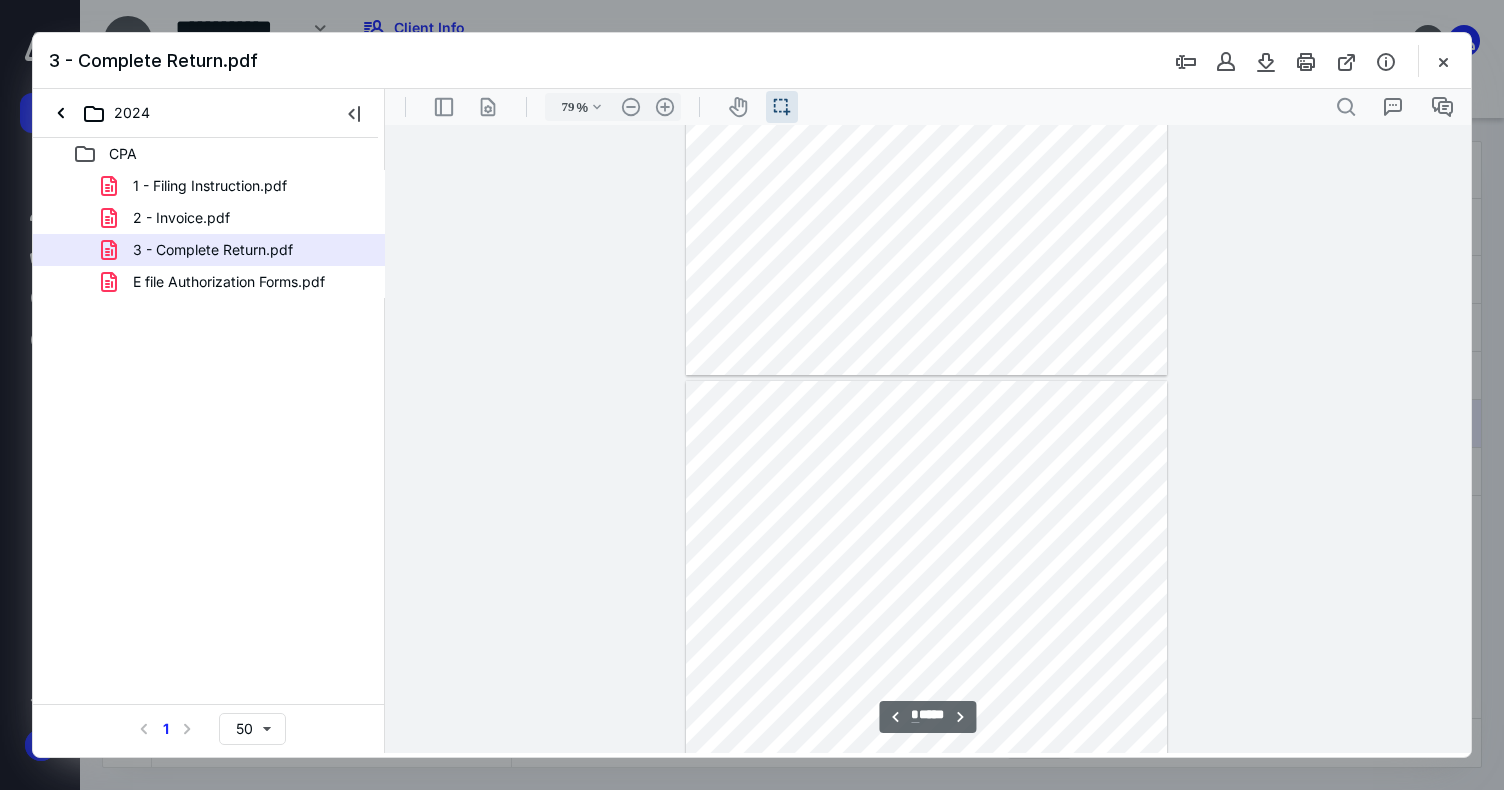 type on "*" 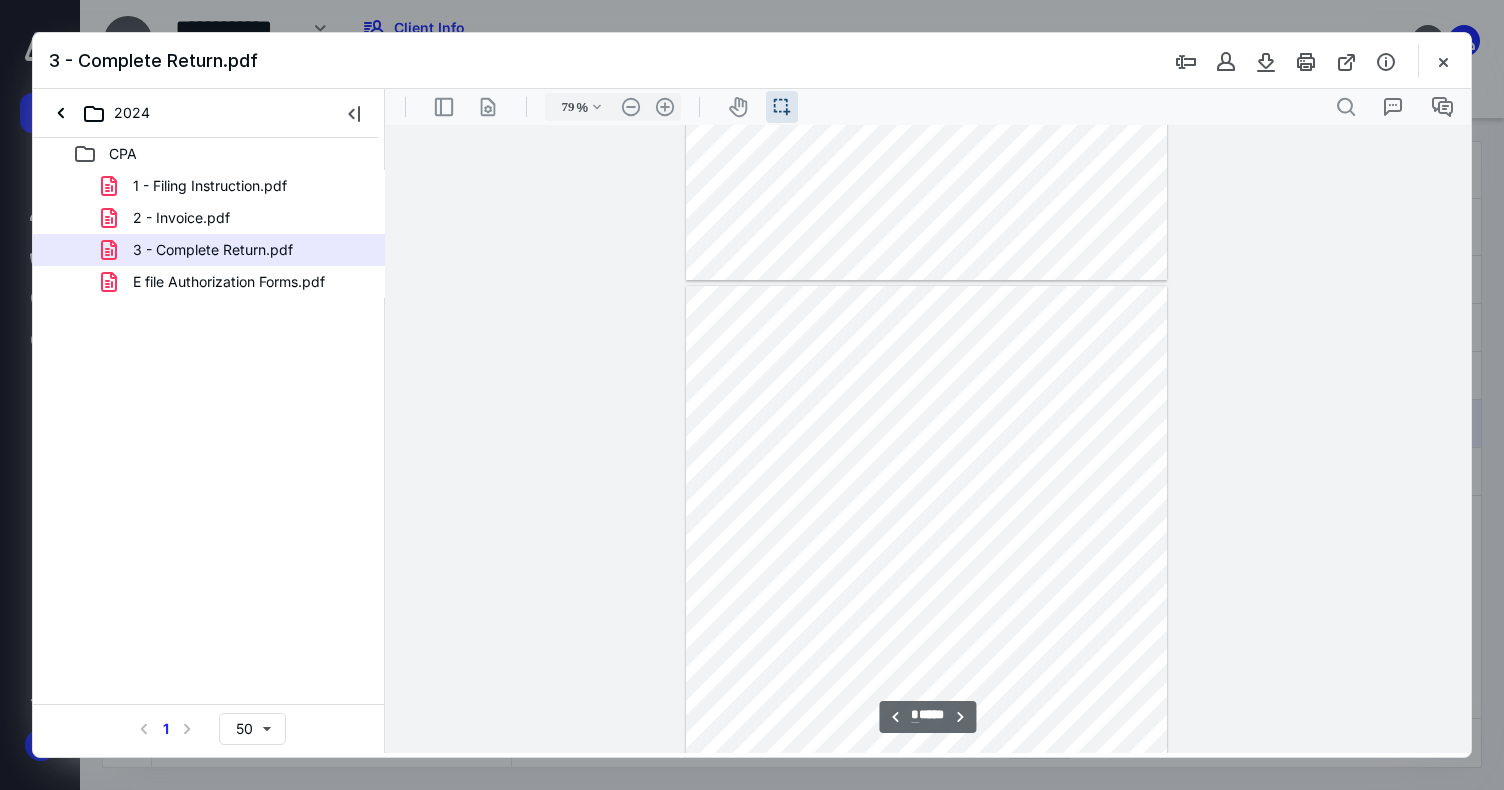 scroll, scrollTop: 1100, scrollLeft: 0, axis: vertical 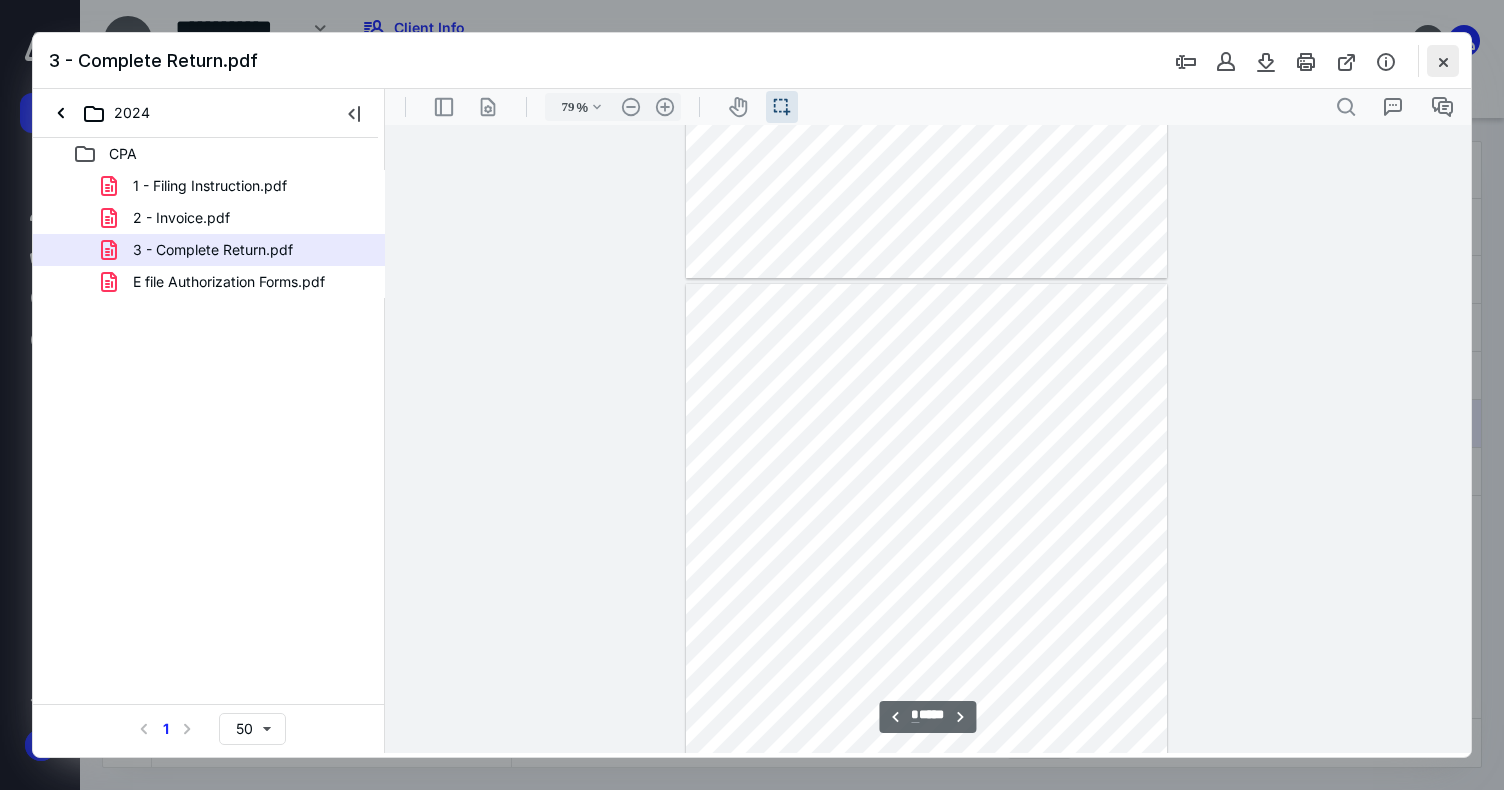 click at bounding box center [1443, 61] 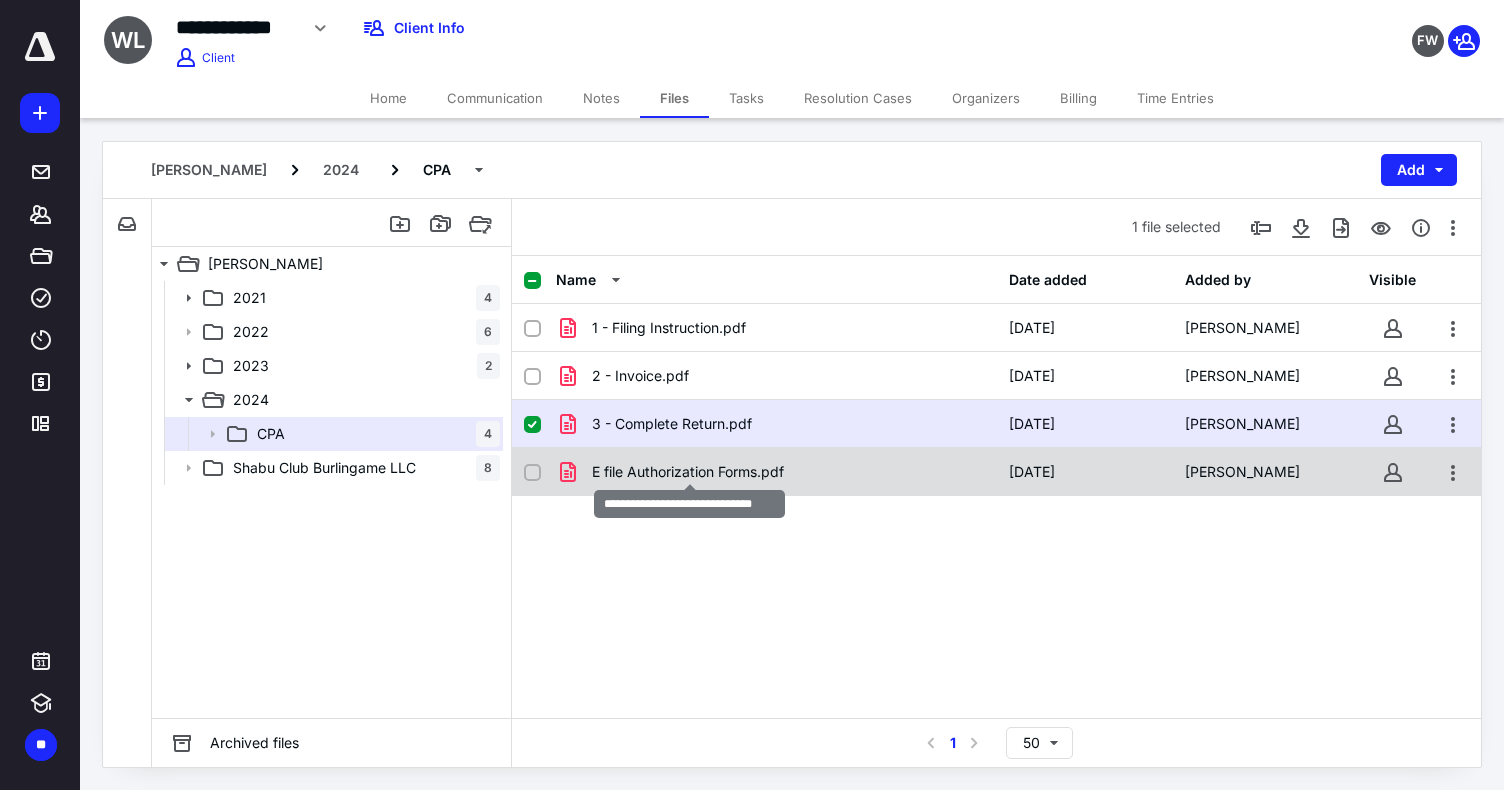 click on "E file Authorization Forms.pdf" at bounding box center (688, 472) 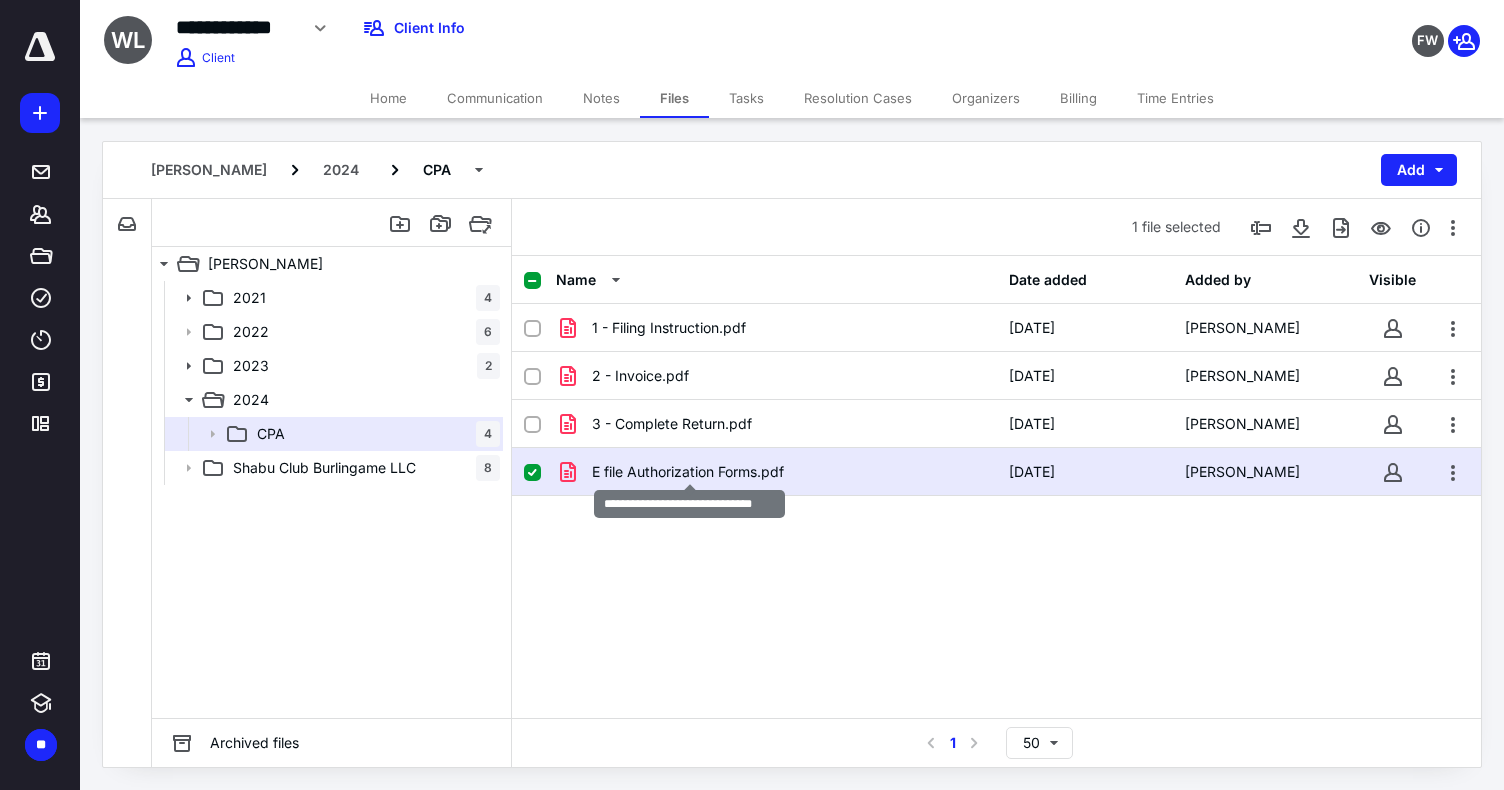 click on "E file Authorization Forms.pdf" at bounding box center [688, 472] 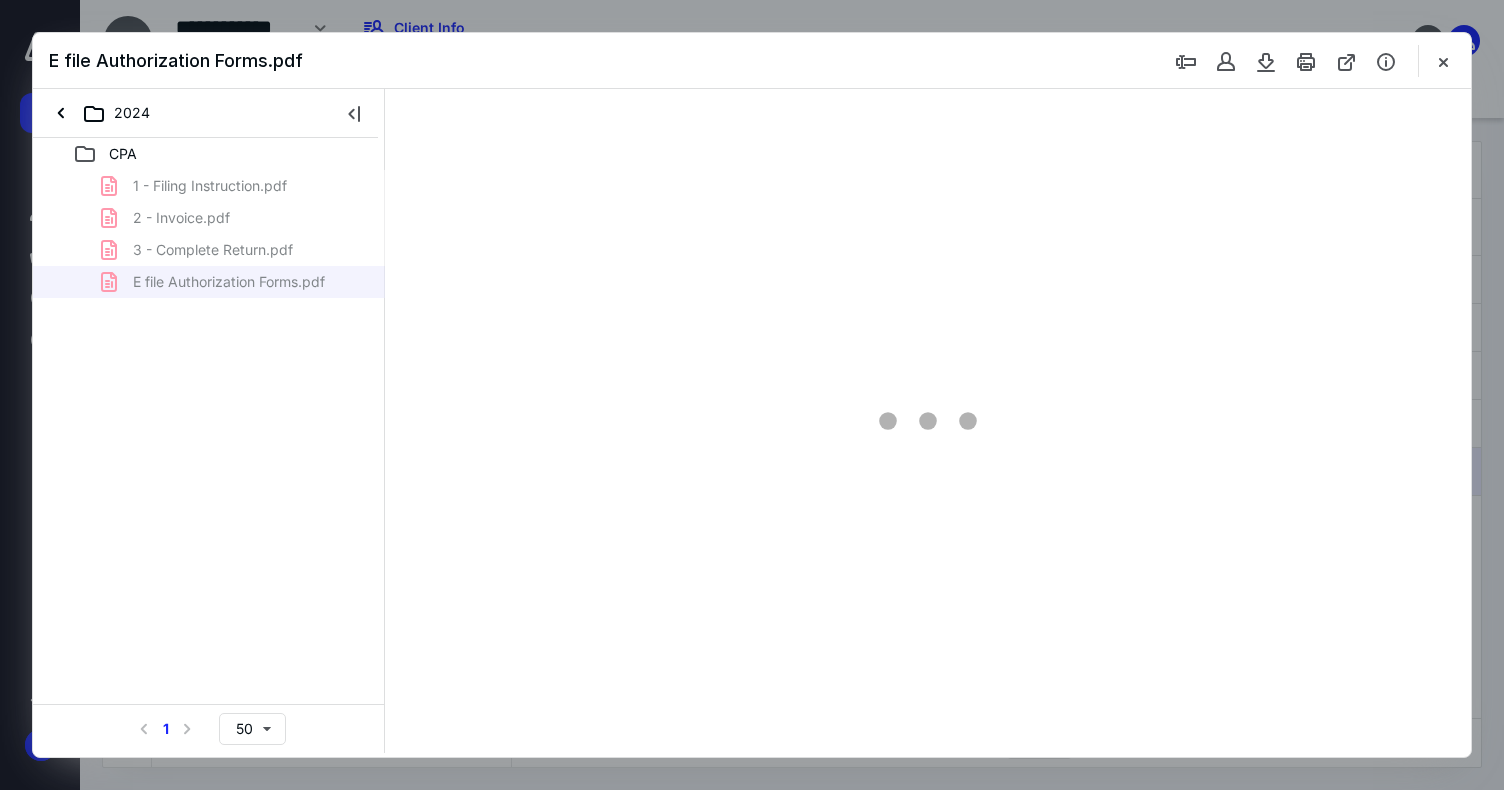 scroll, scrollTop: 0, scrollLeft: 0, axis: both 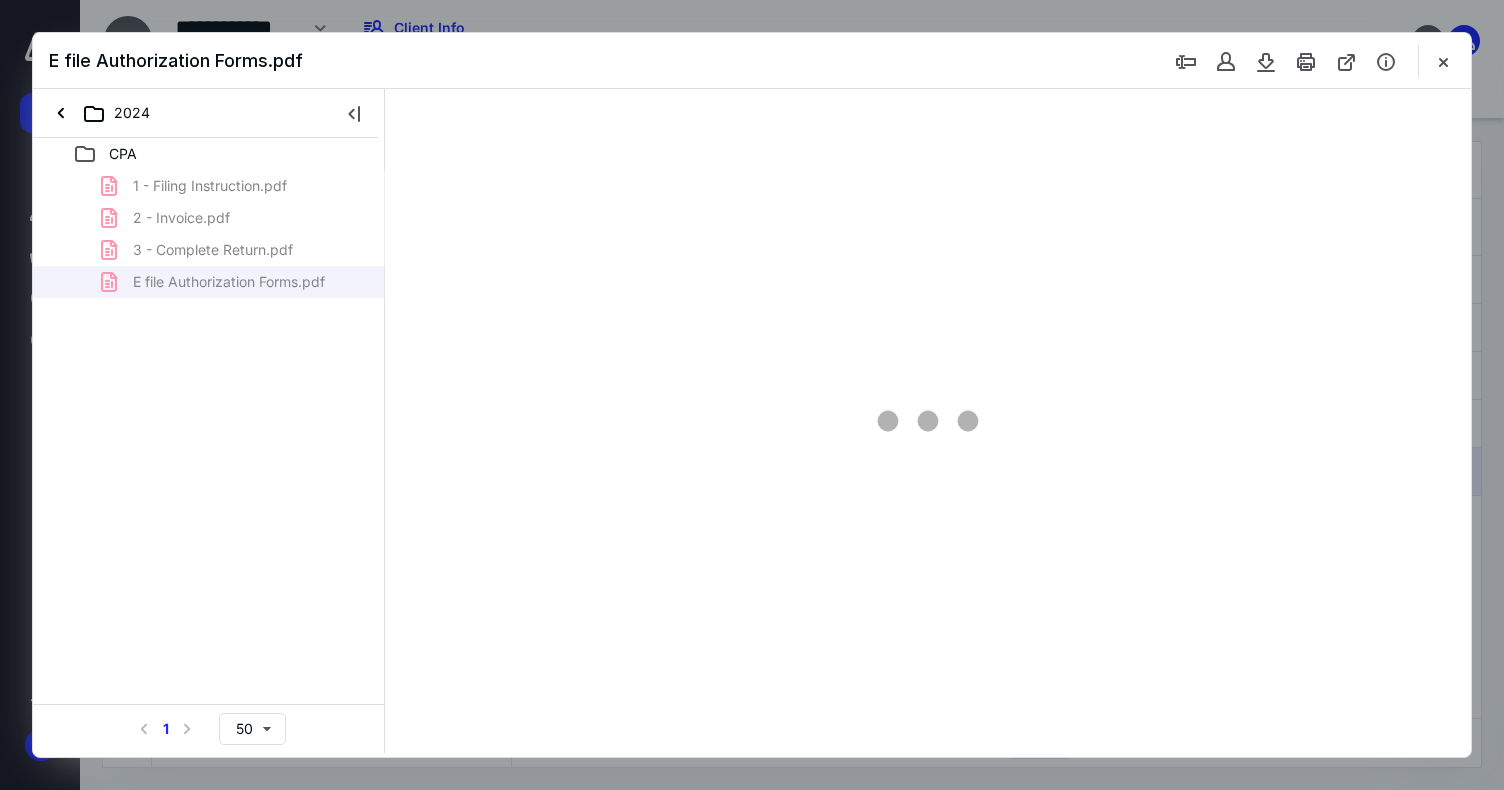 type on "79" 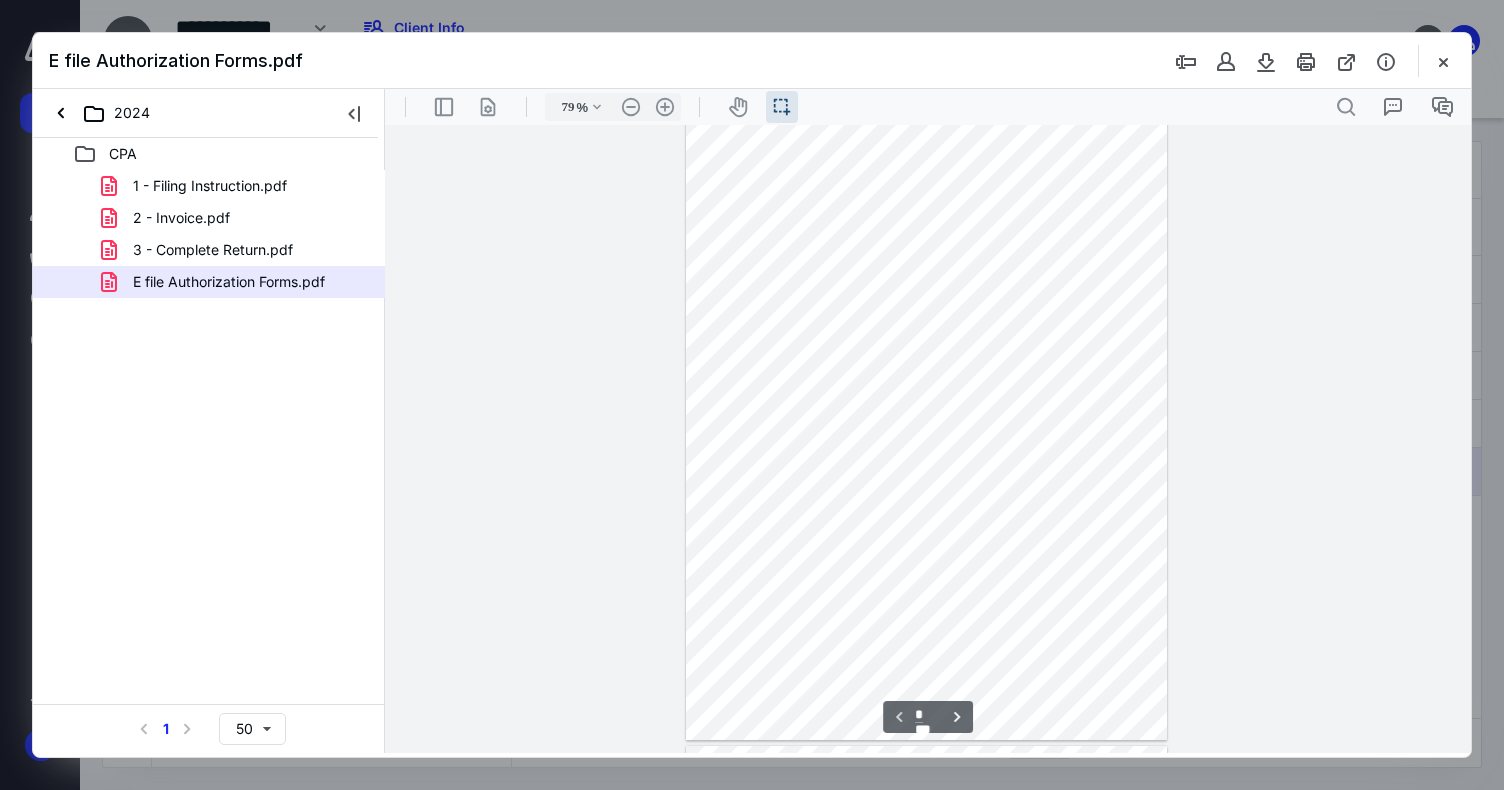 scroll, scrollTop: 0, scrollLeft: 0, axis: both 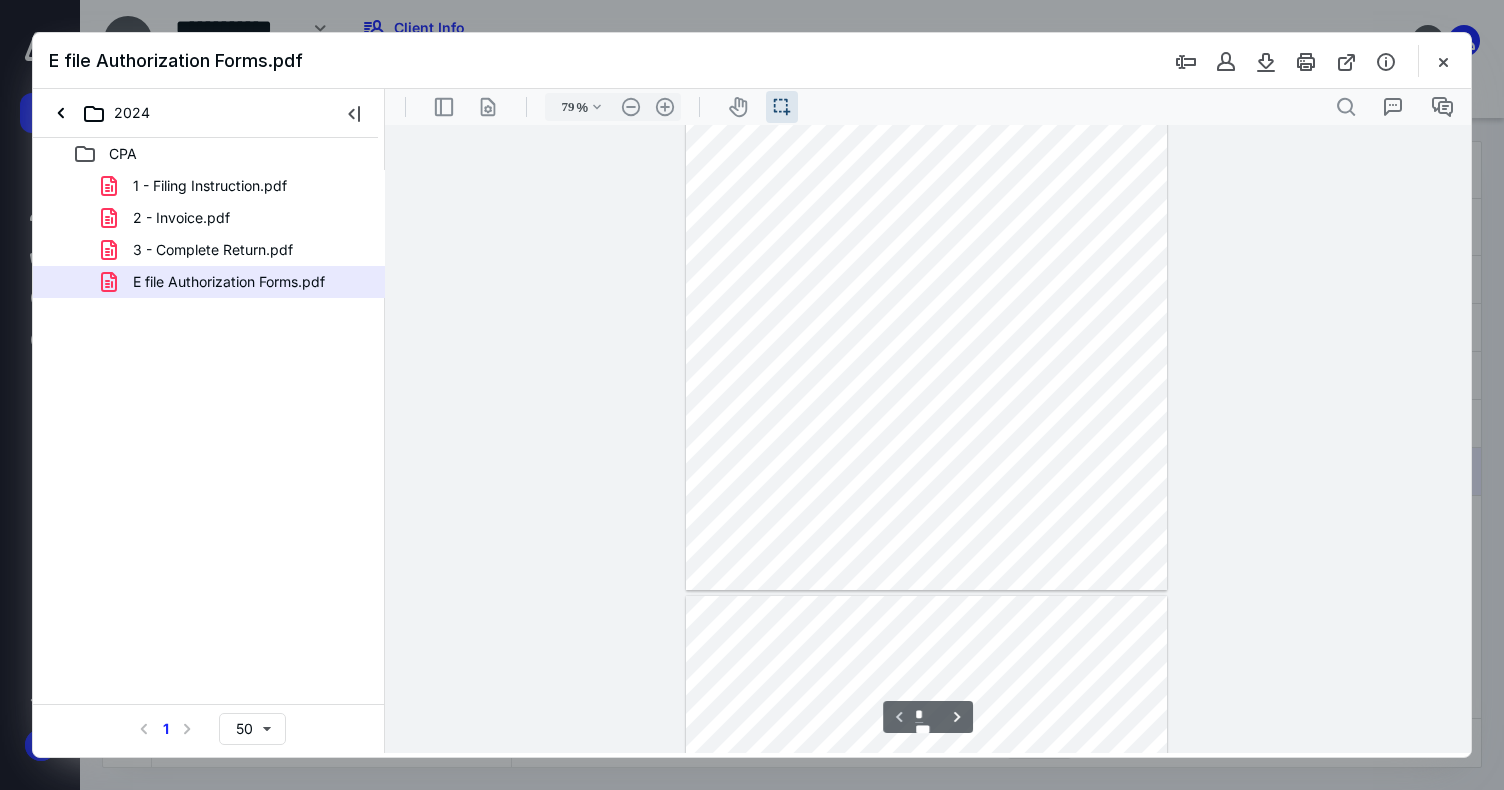 type on "*" 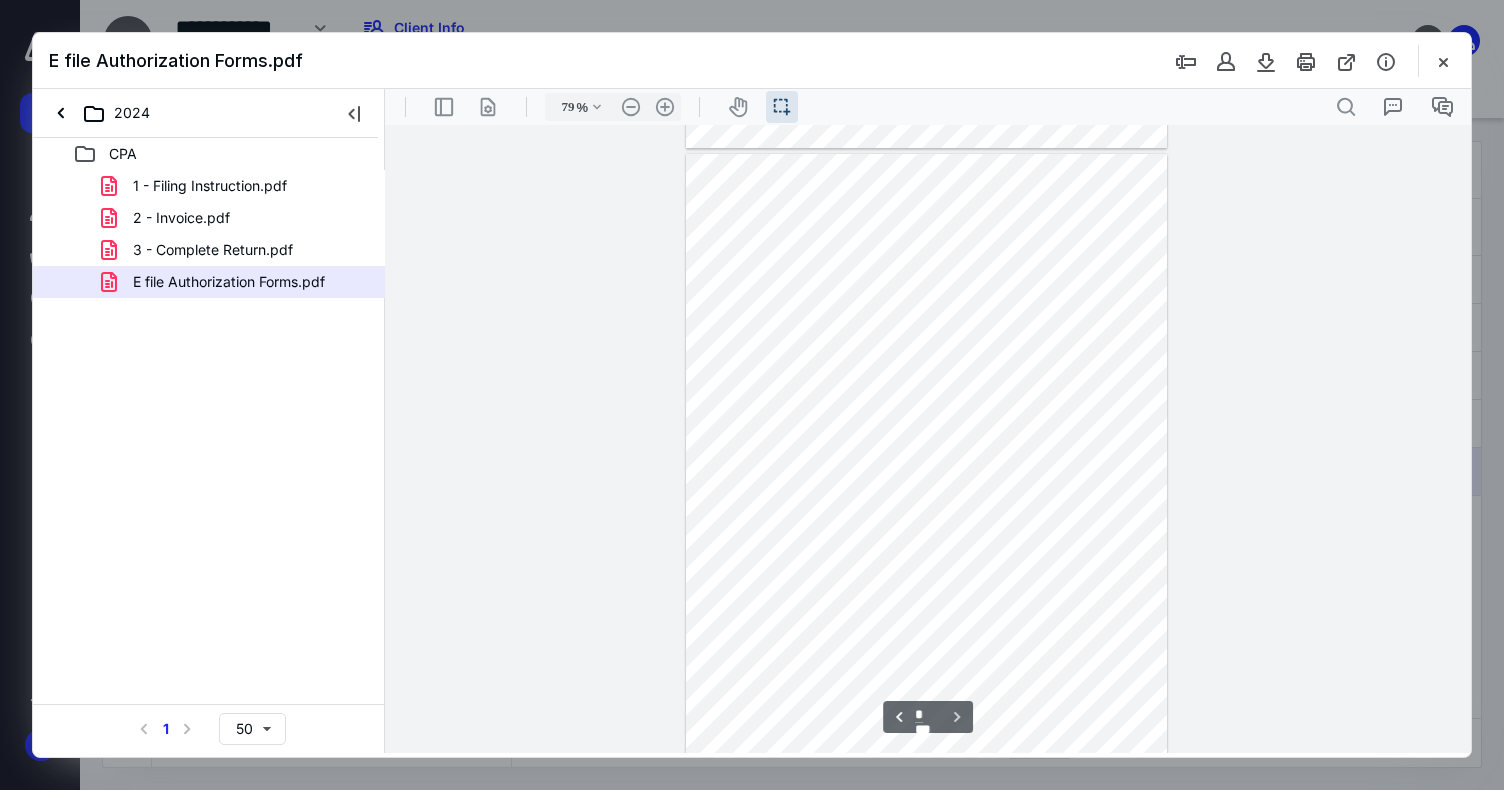 scroll, scrollTop: 627, scrollLeft: 0, axis: vertical 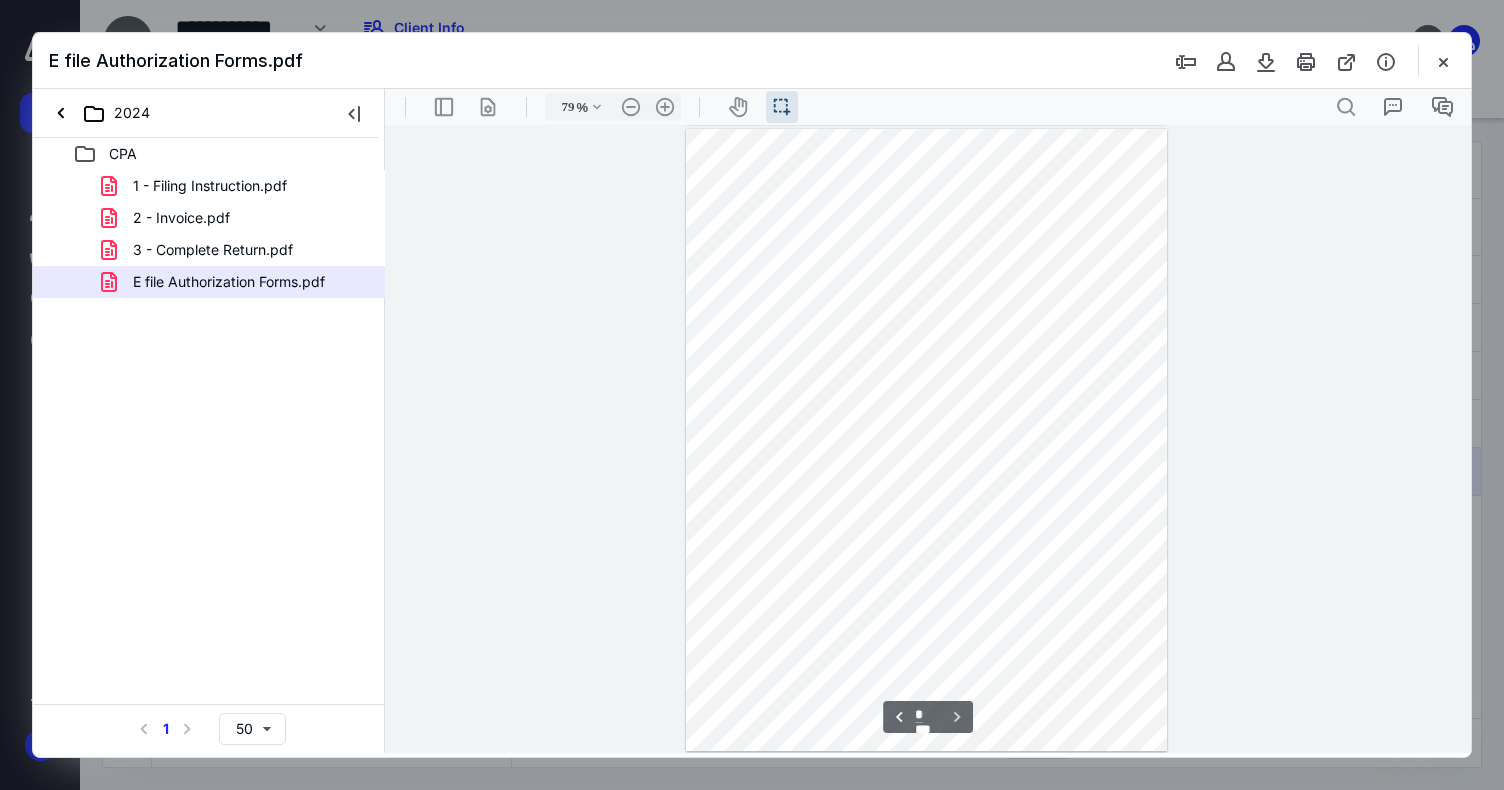 click at bounding box center [1443, 61] 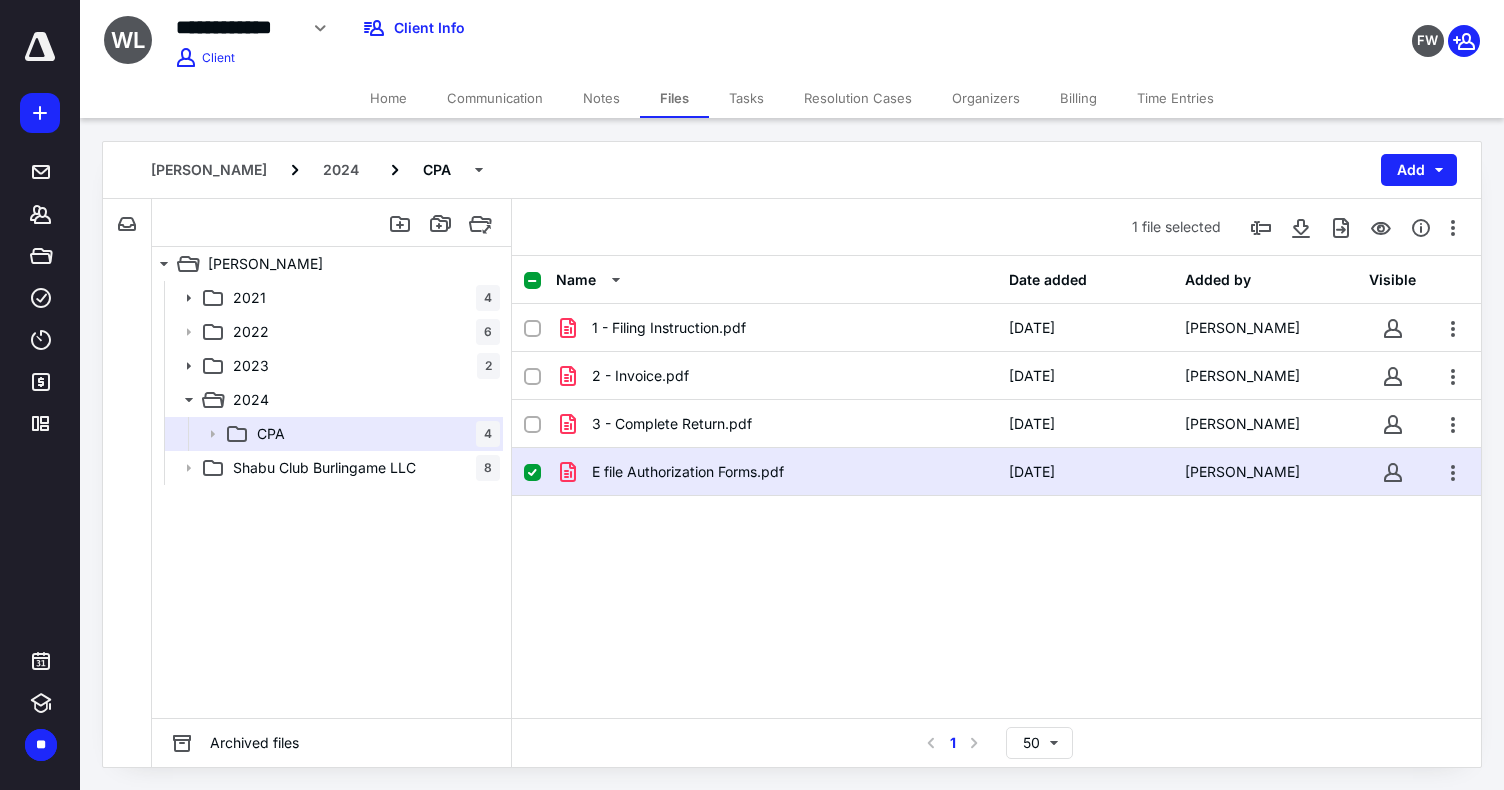 click on "[PERSON_NAME] 2024 CPA   Add" at bounding box center (792, 170) 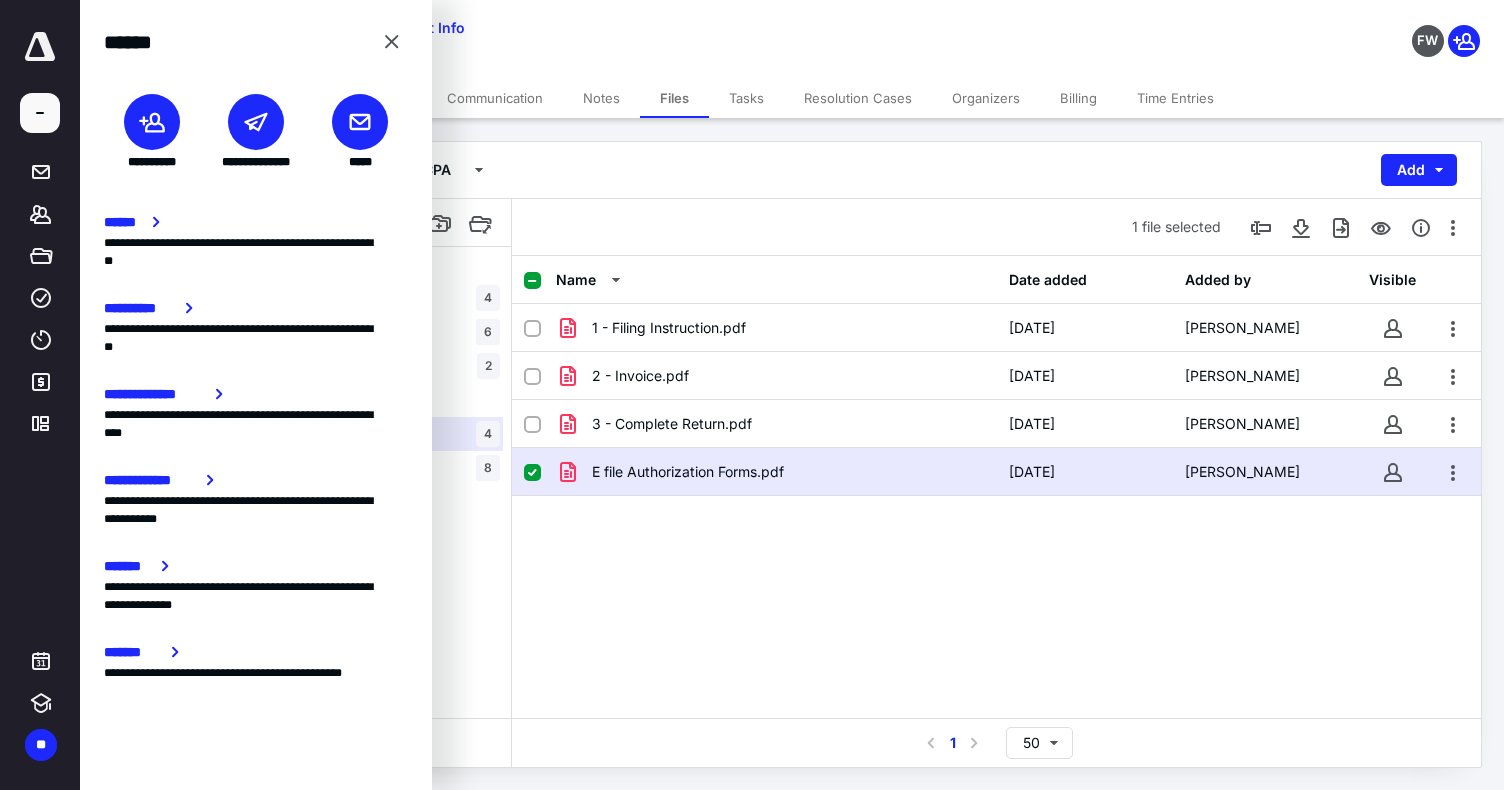 click 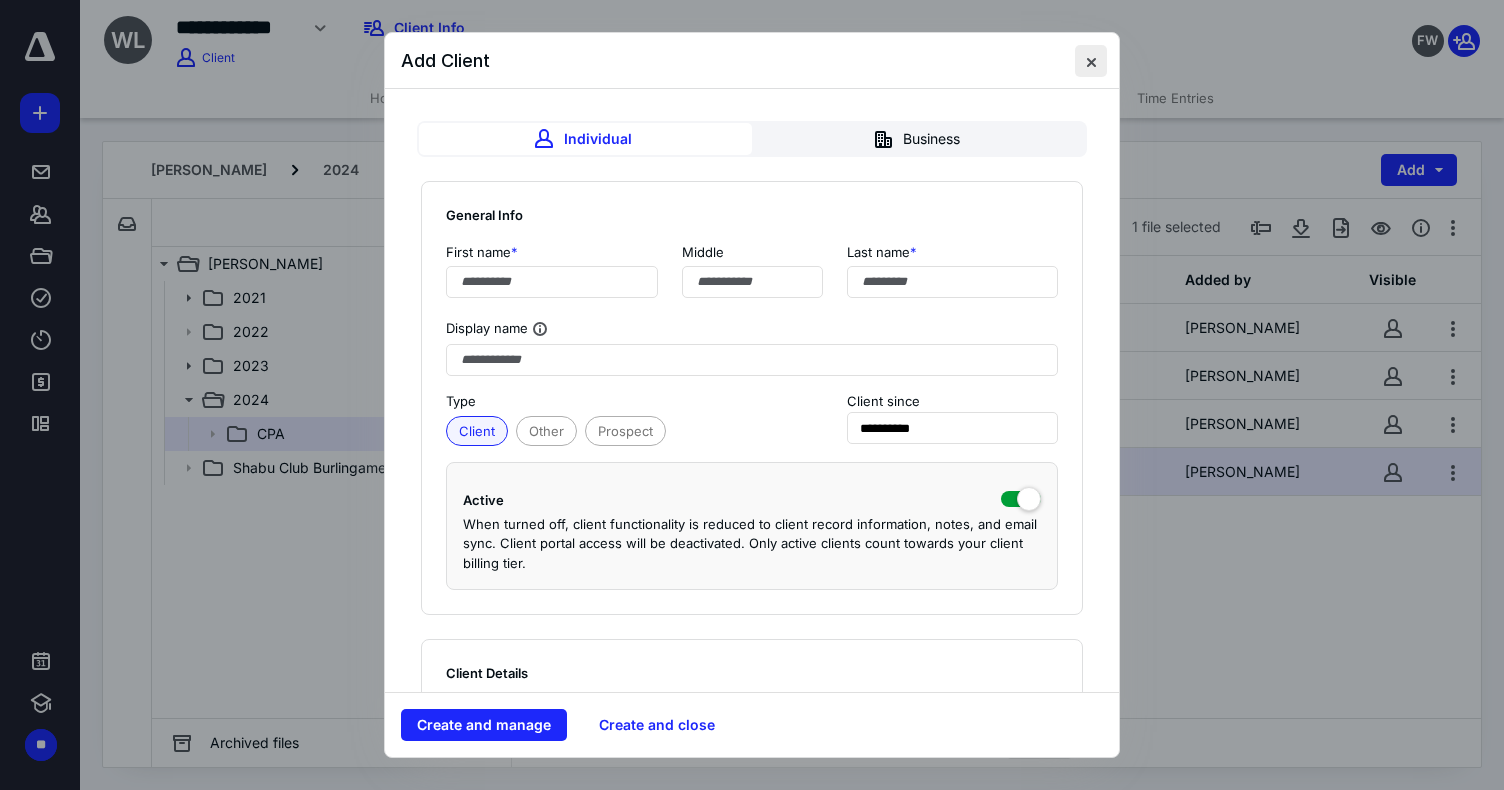 click at bounding box center [1091, 61] 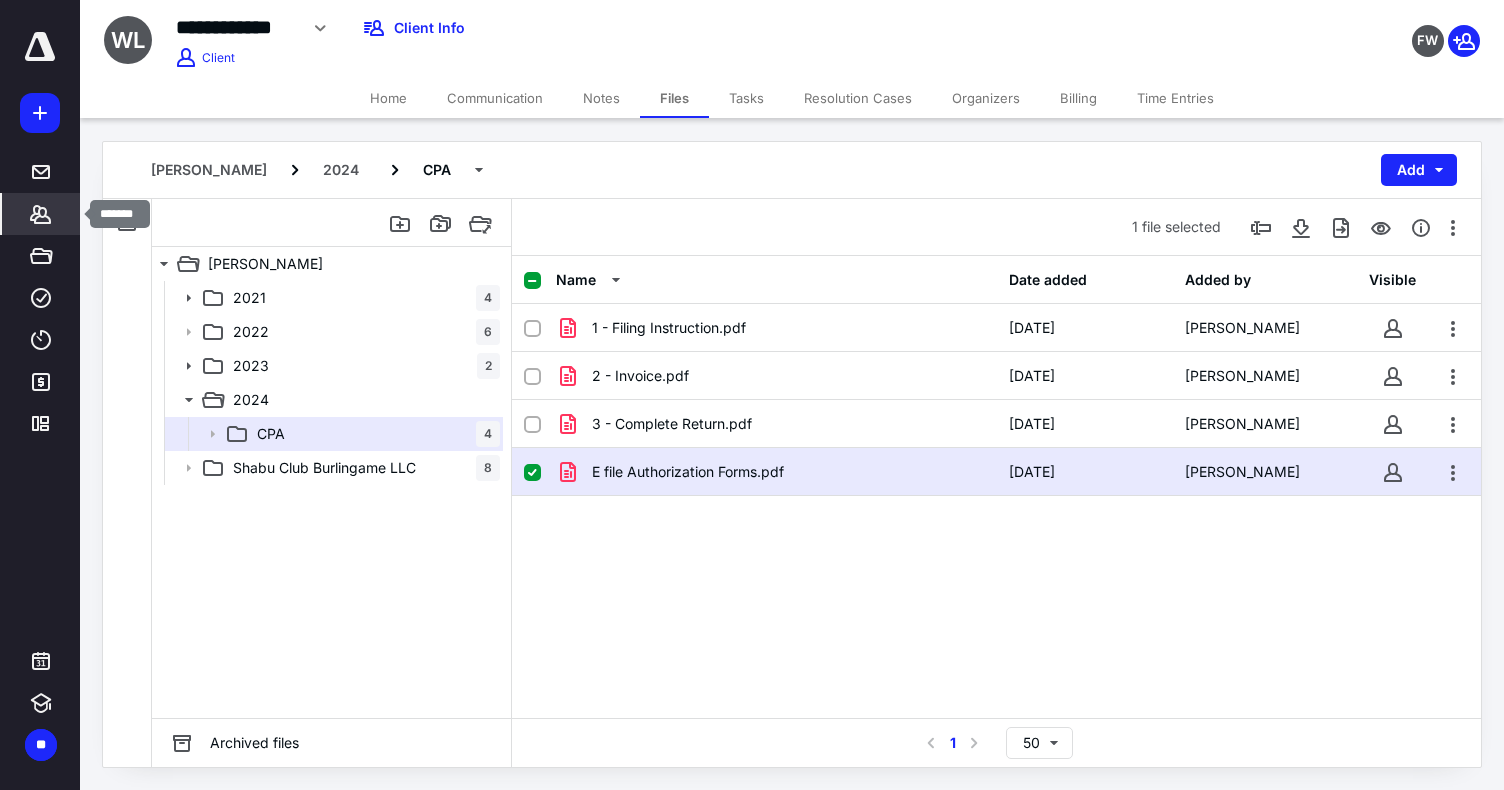 click 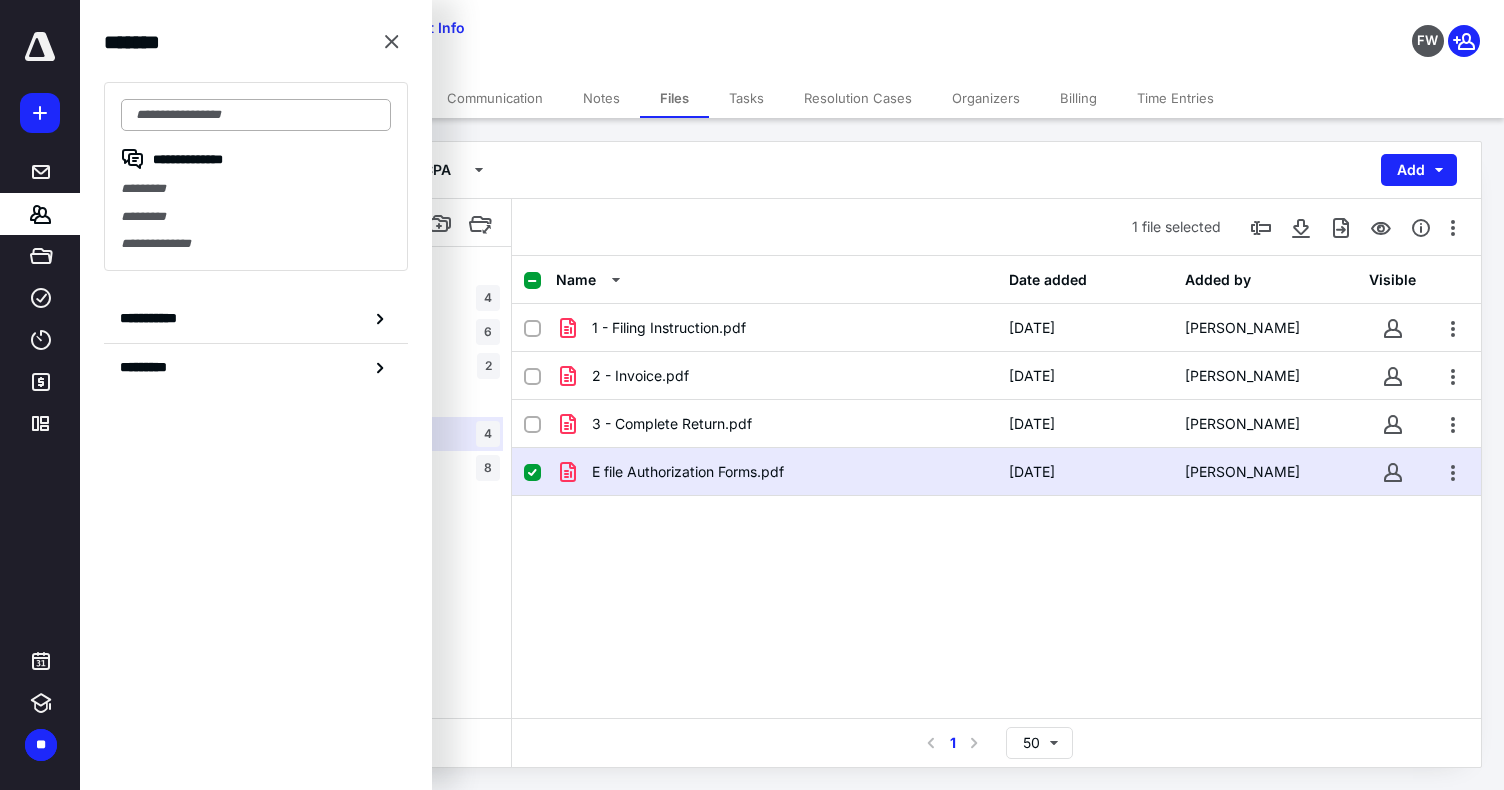 click at bounding box center [256, 115] 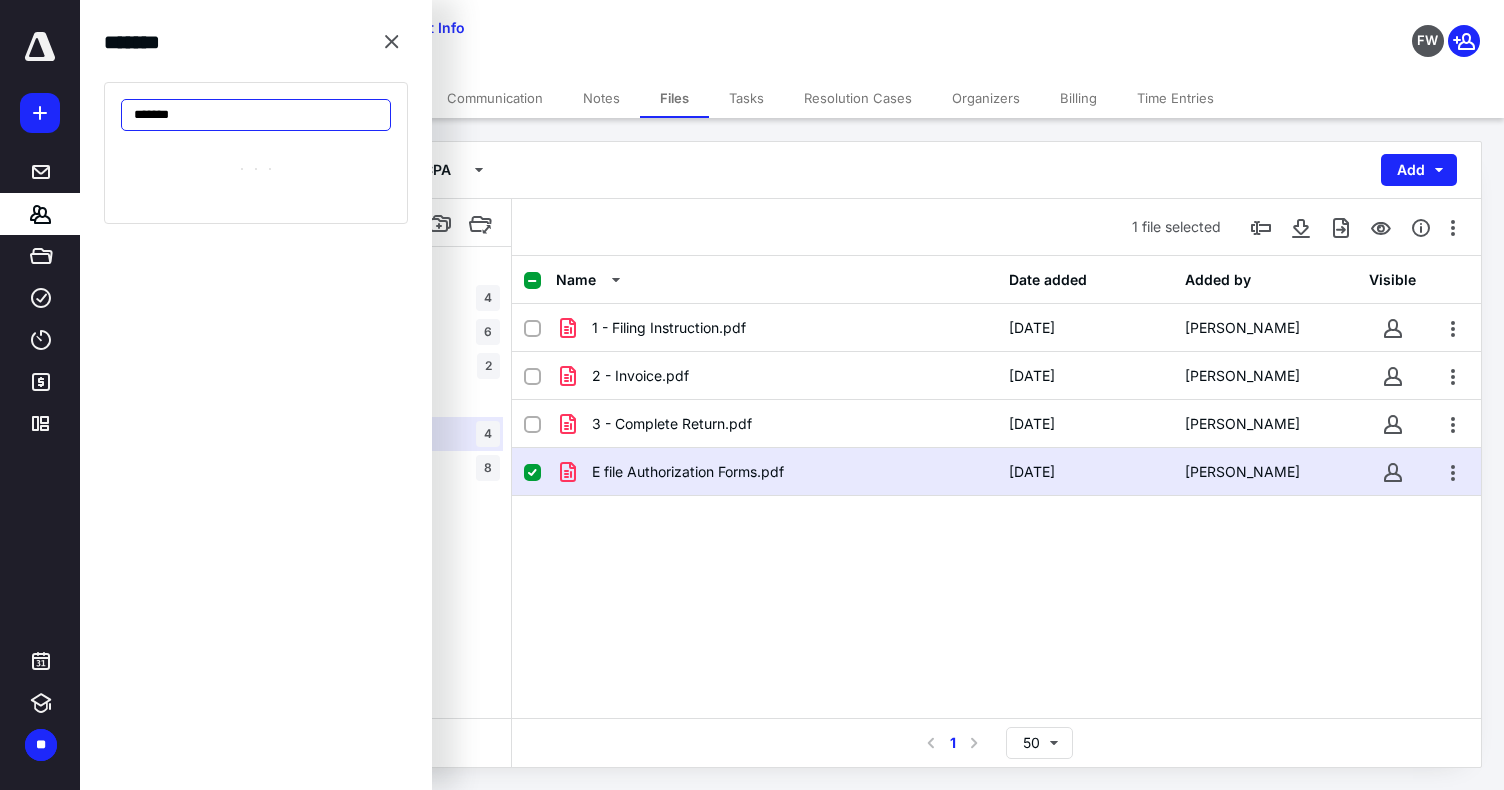 type on "********" 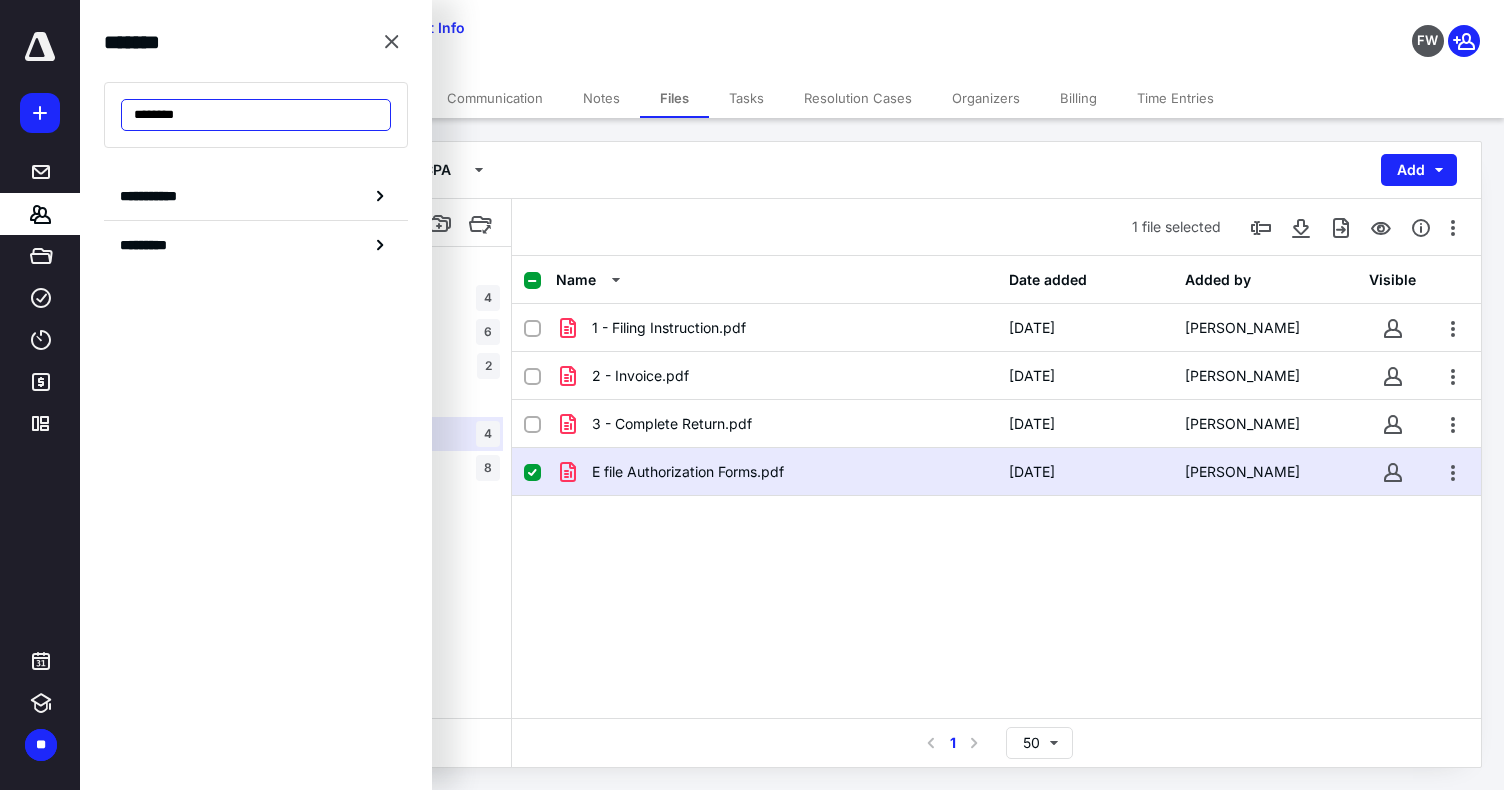 drag, startPoint x: 309, startPoint y: 107, endPoint x: 28, endPoint y: 103, distance: 281.02847 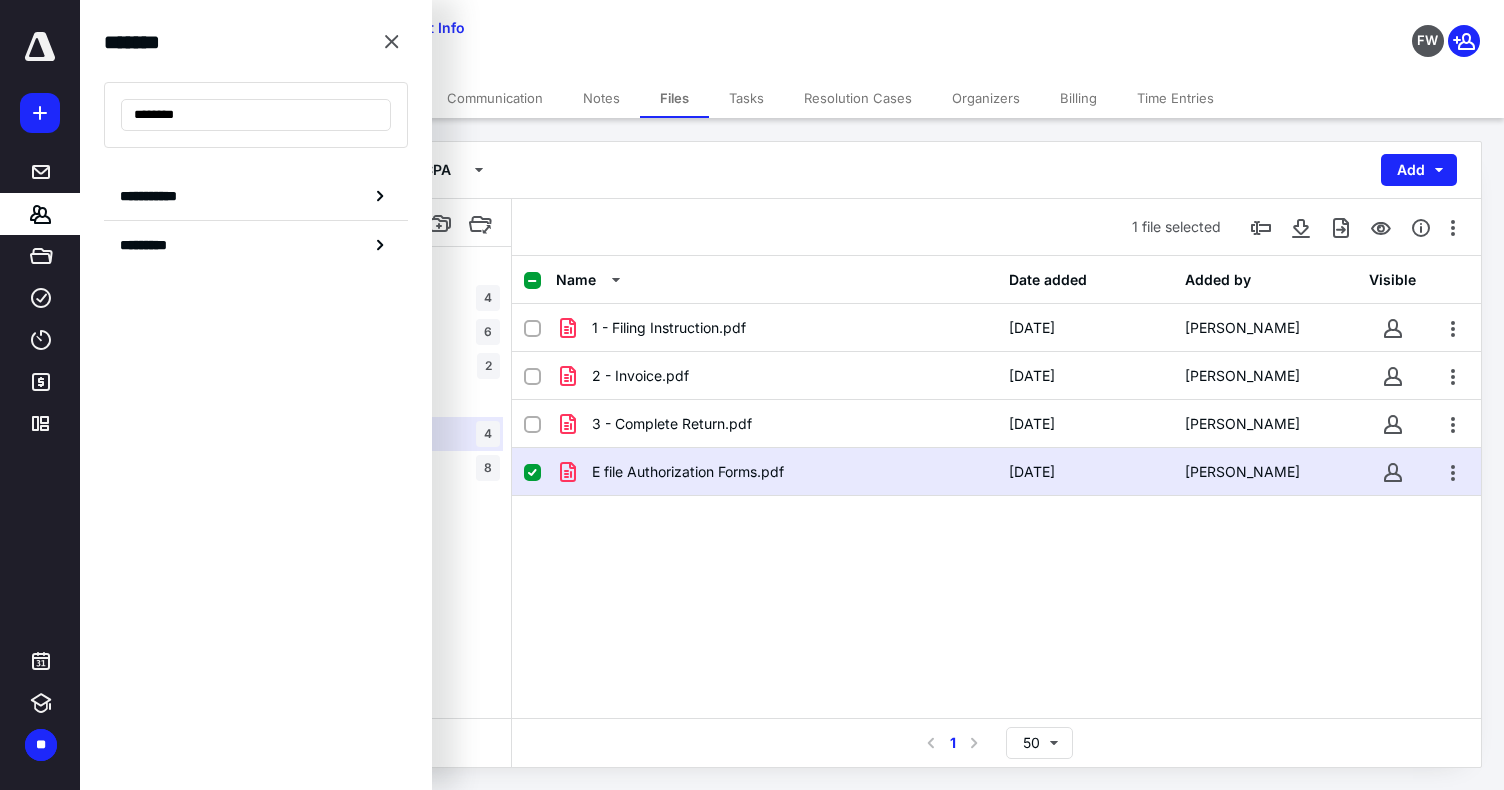 click on "**********" at bounding box center (752, 0) 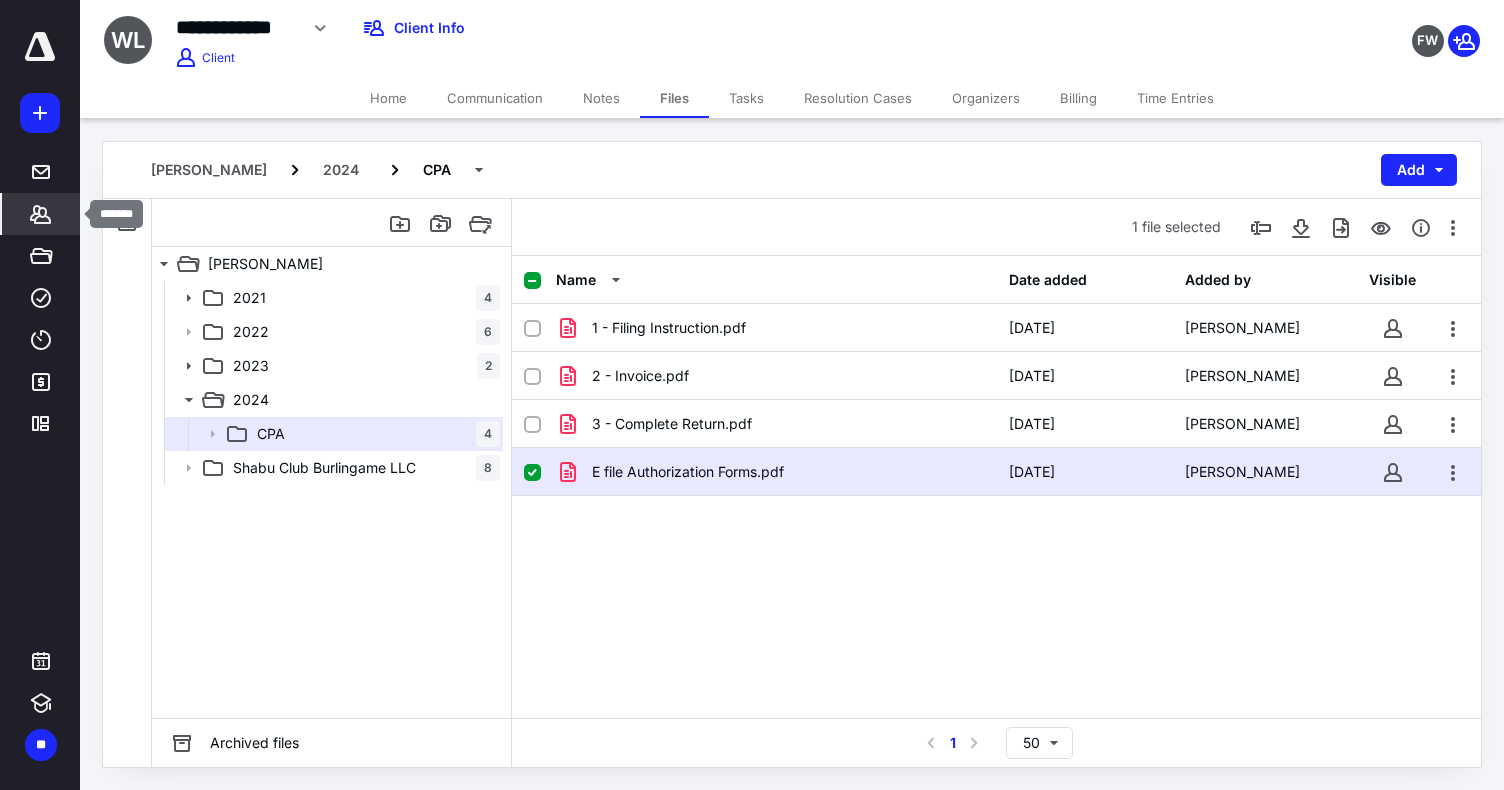 click on "*******" at bounding box center [41, 214] 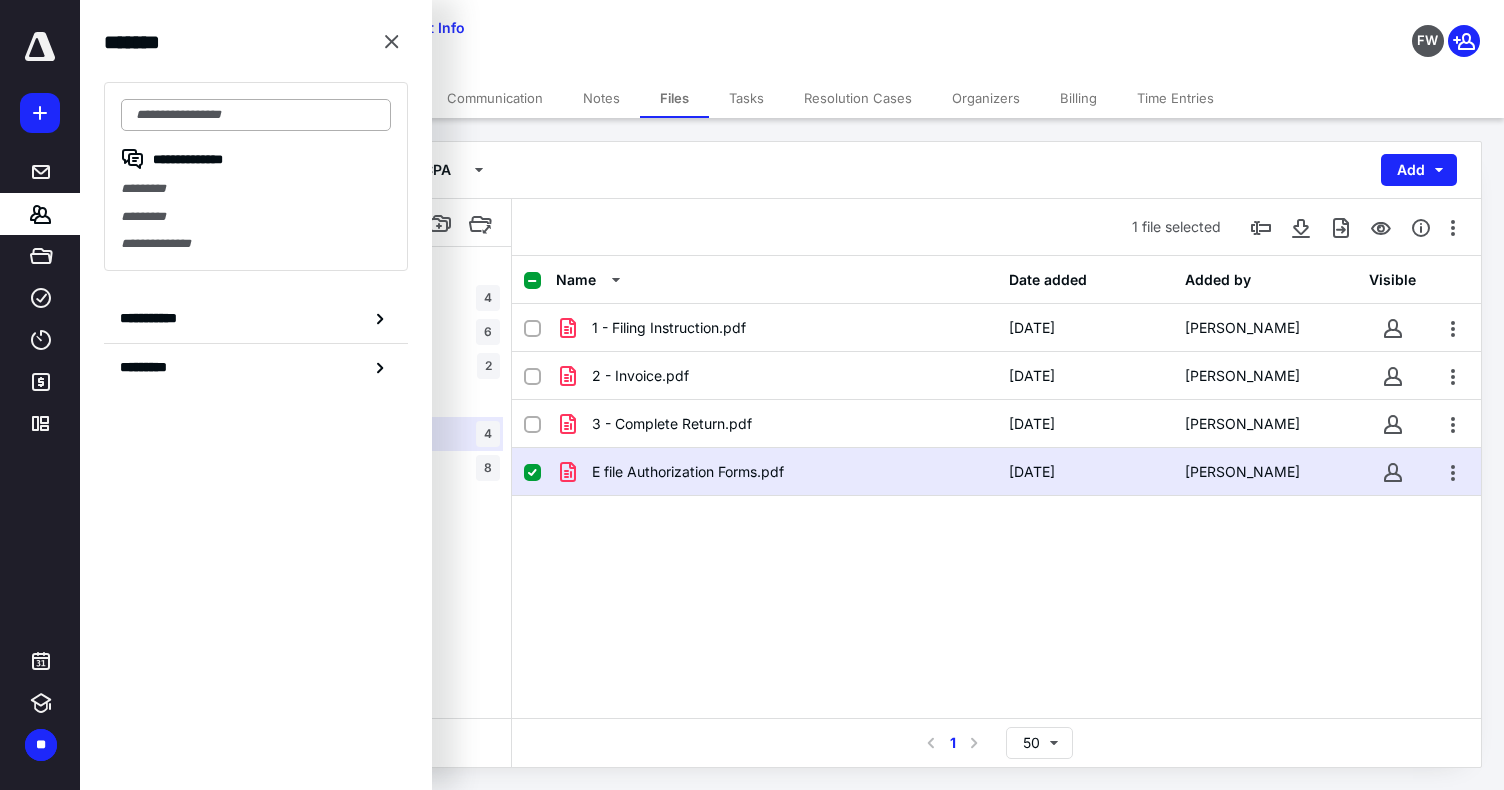 click at bounding box center [256, 115] 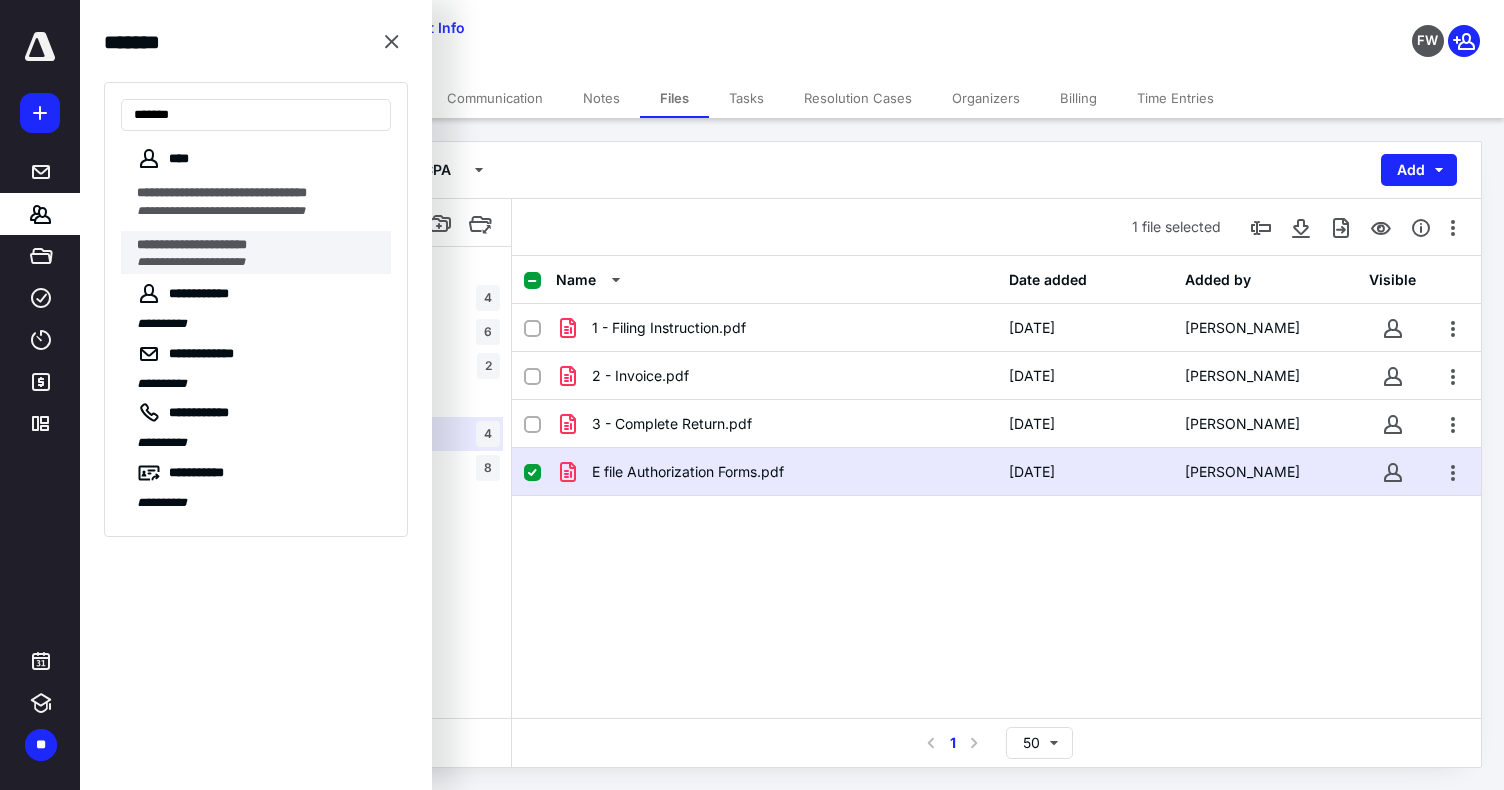 type on "******" 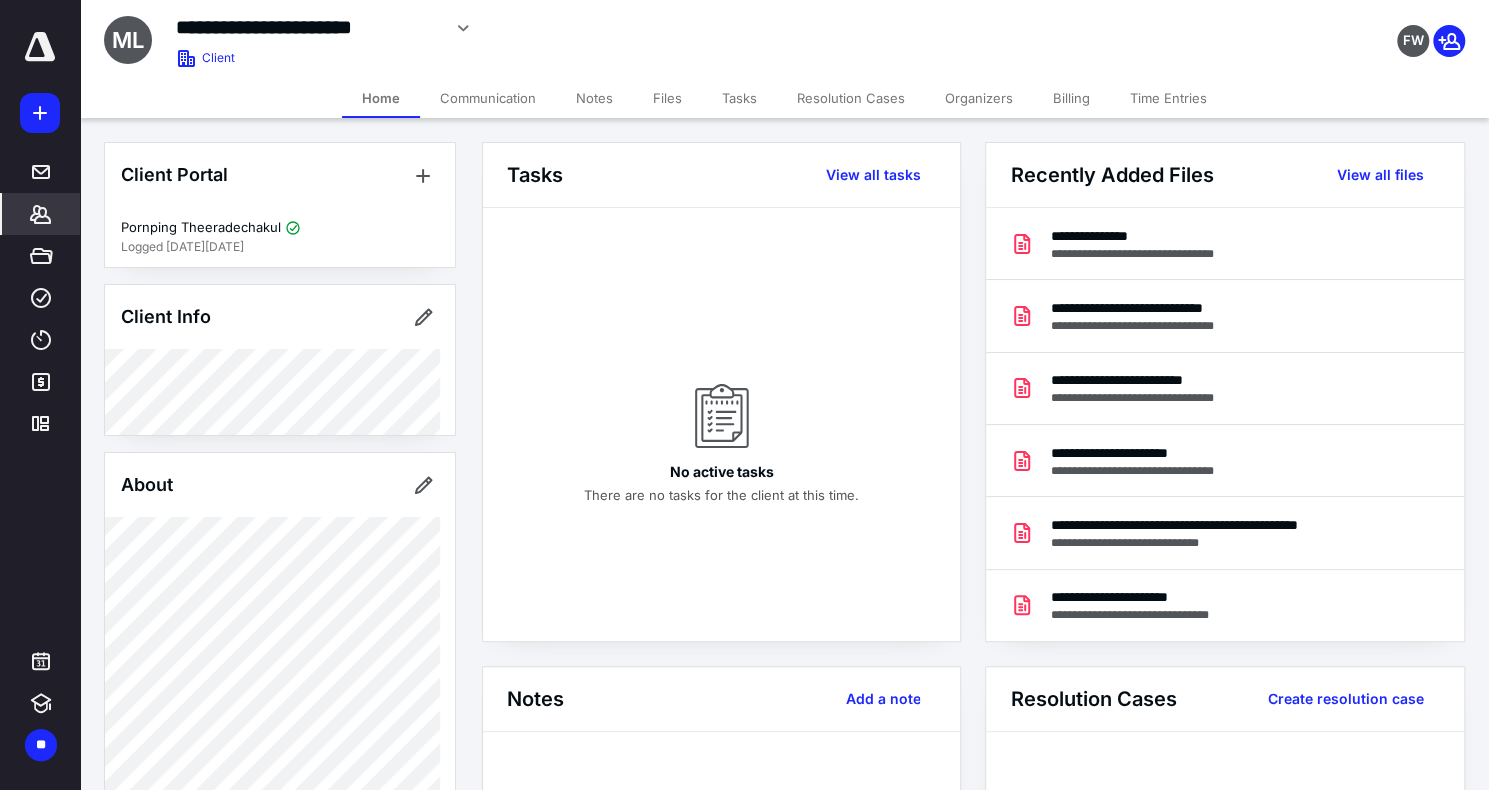 click on "Files" at bounding box center [667, 98] 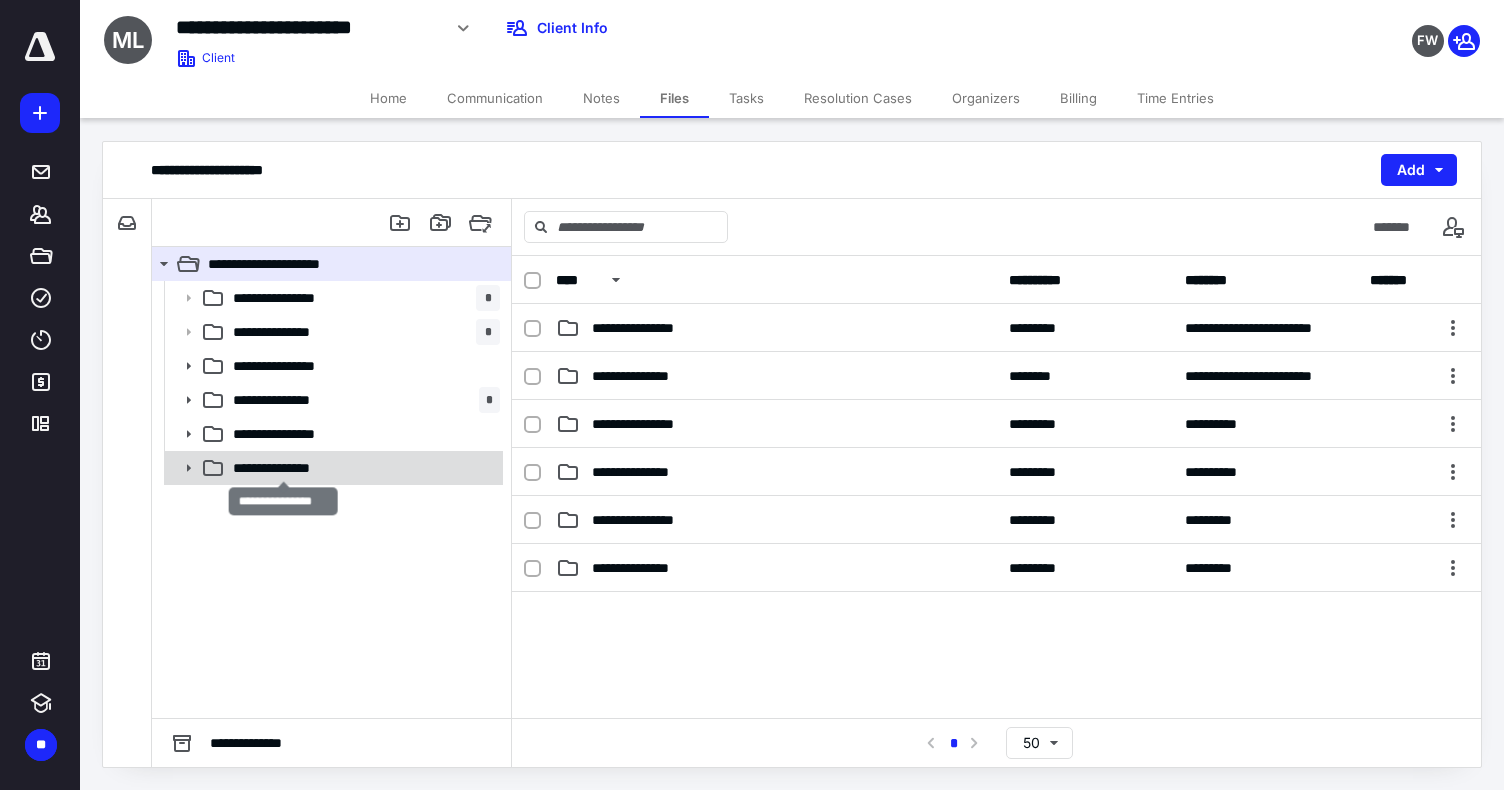 click on "**********" at bounding box center [284, 468] 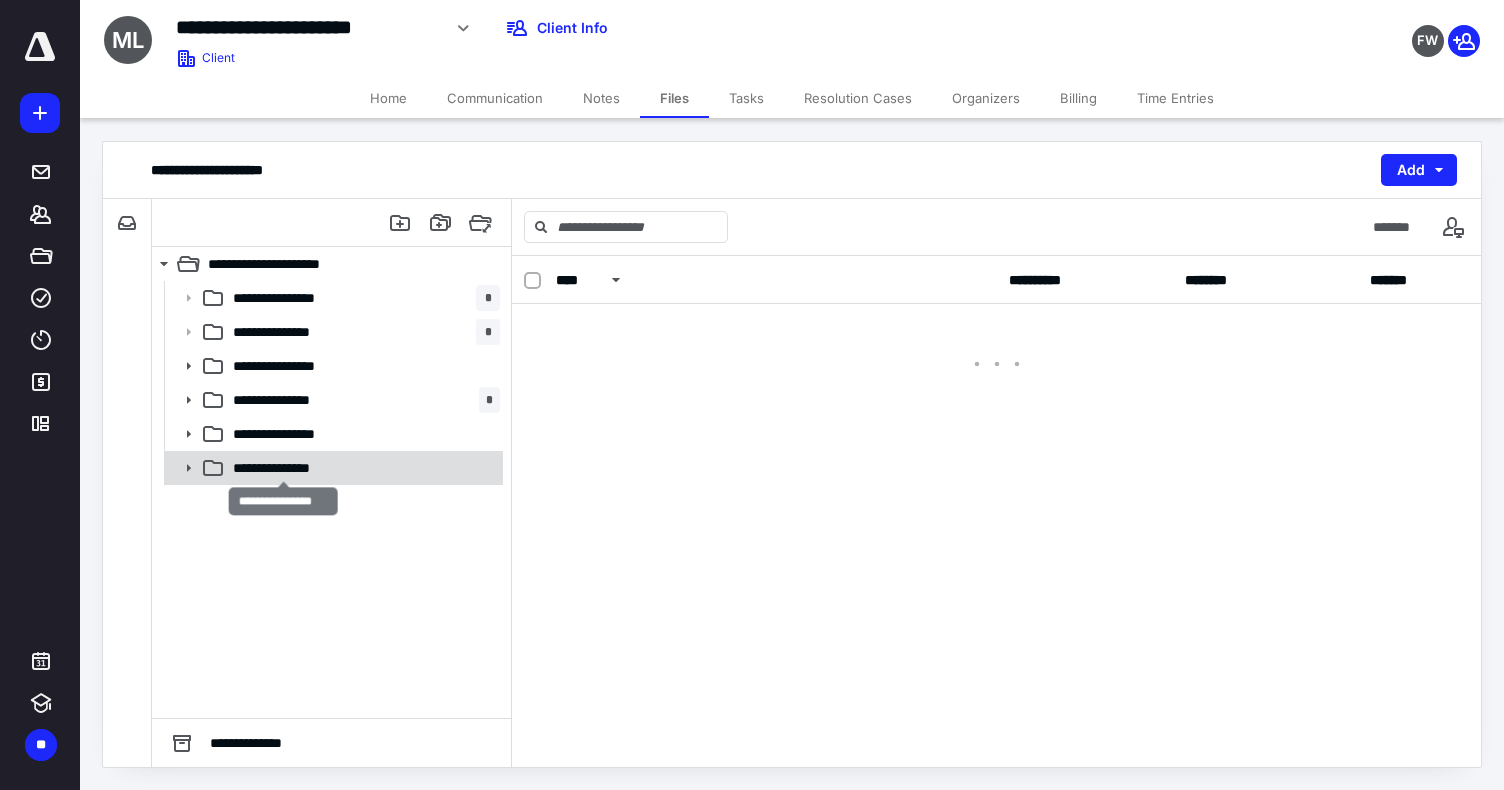 click on "**********" at bounding box center (284, 468) 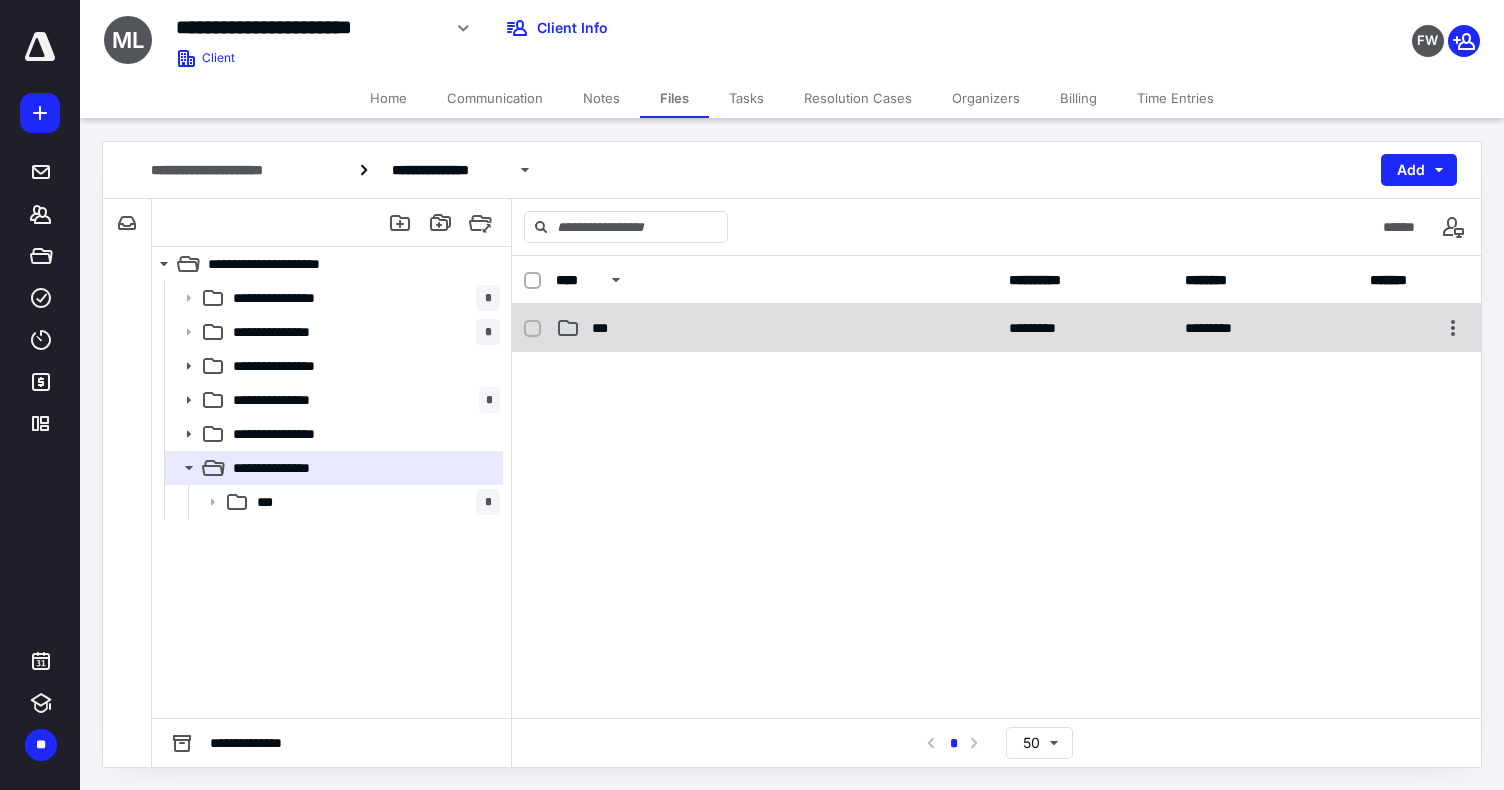 click on "***" at bounding box center [606, 328] 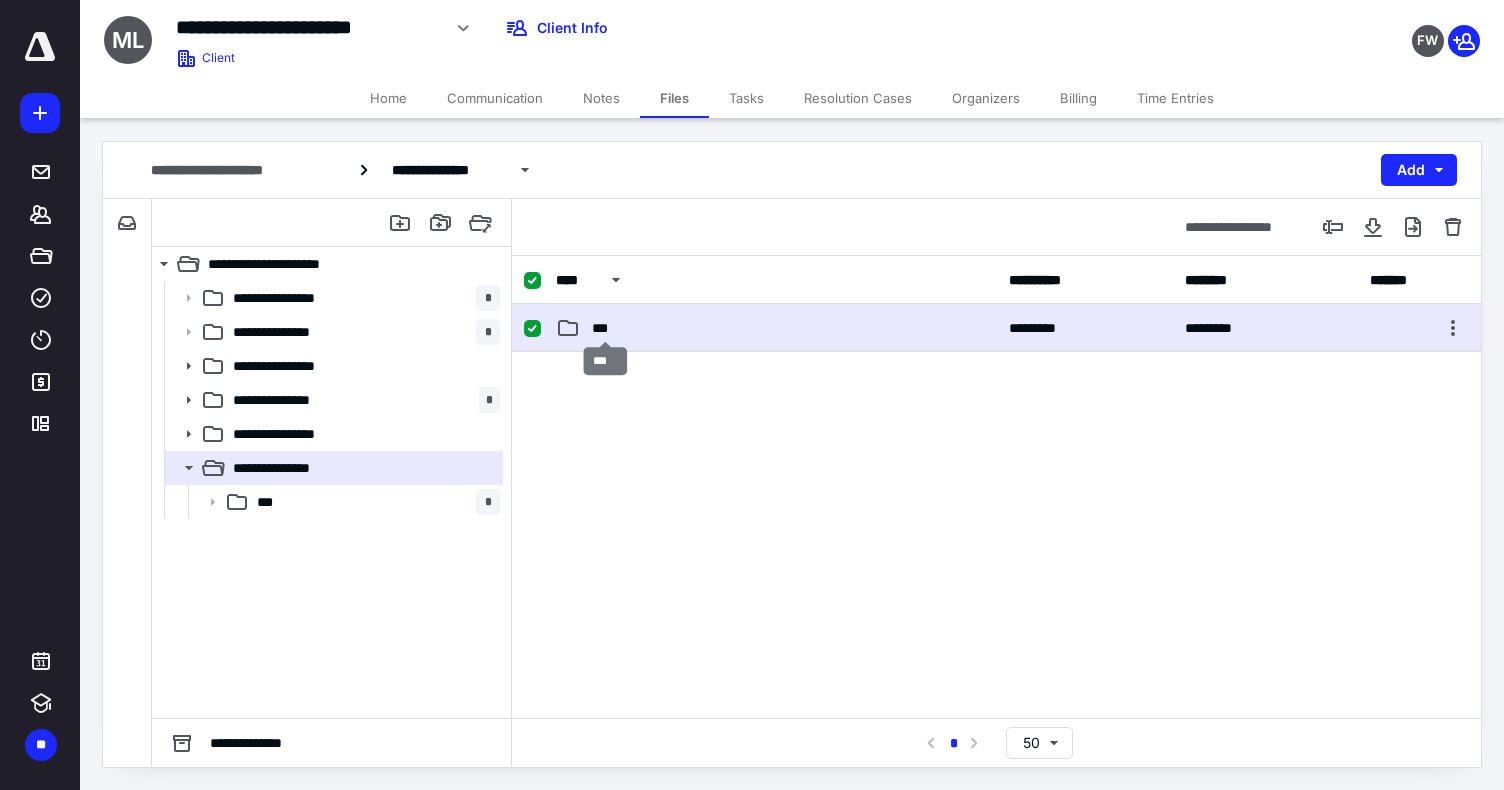 click on "***" at bounding box center (606, 328) 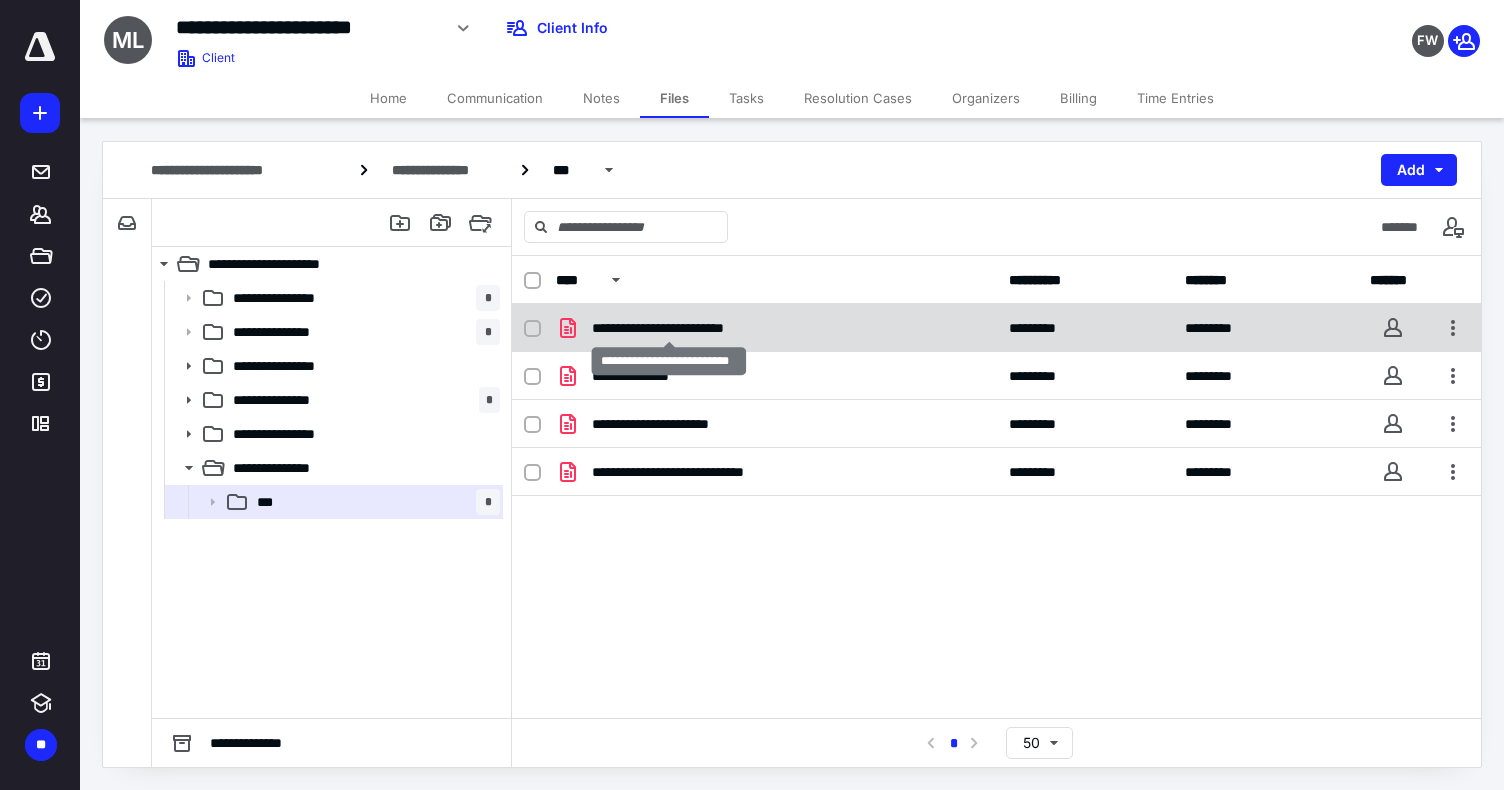 click on "**********" at bounding box center (670, 328) 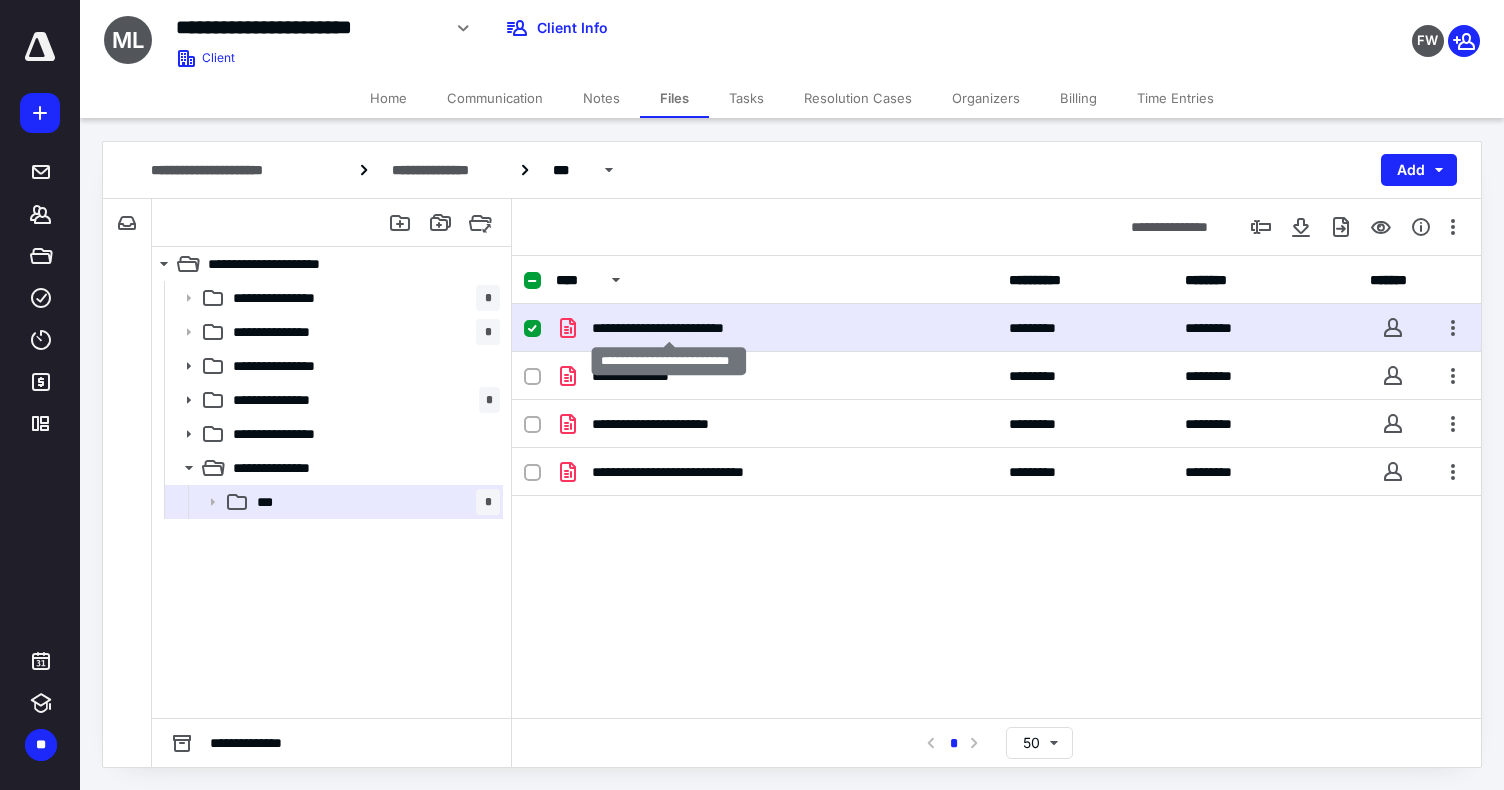 click on "**********" at bounding box center (670, 328) 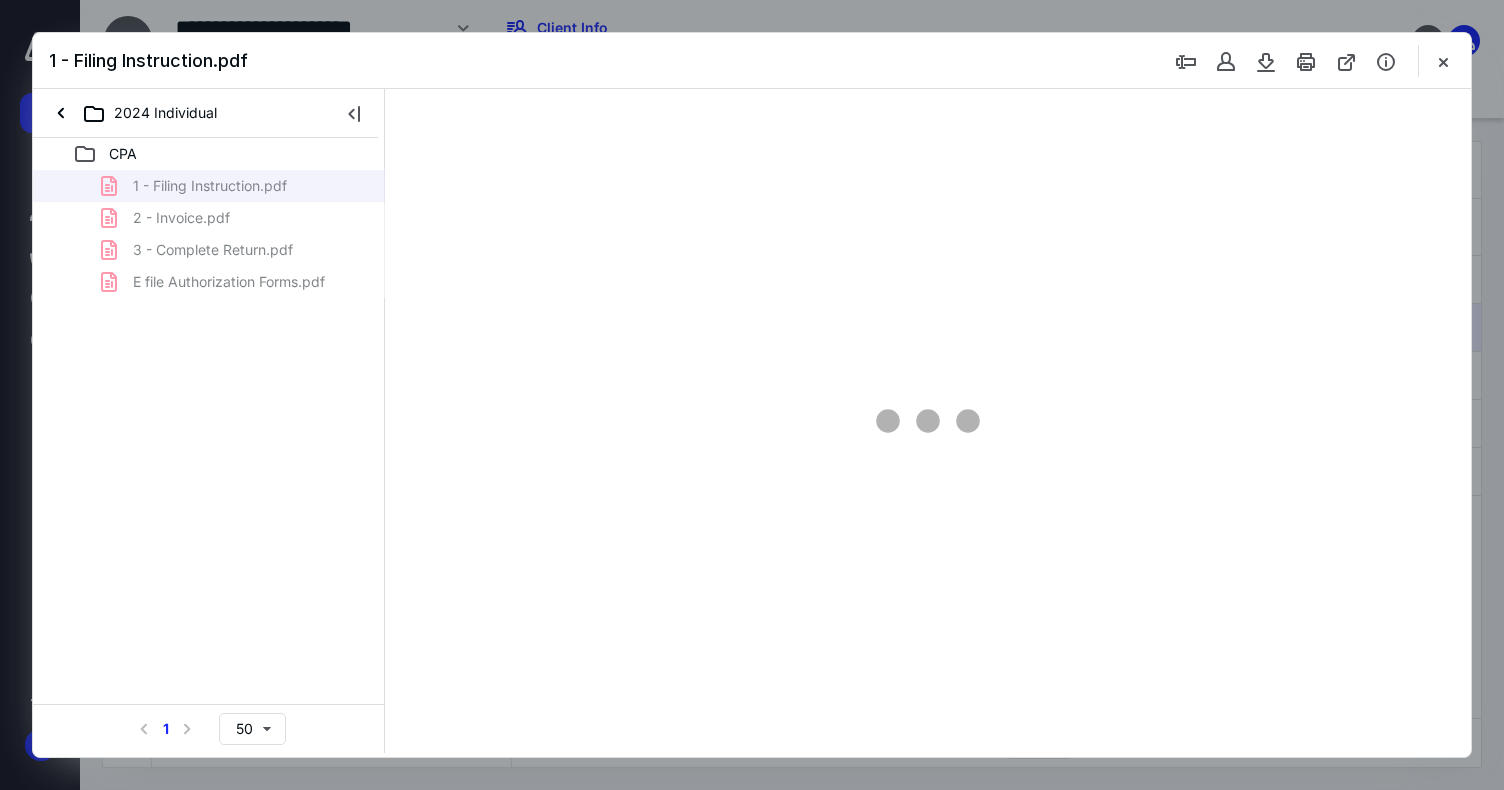 scroll, scrollTop: 0, scrollLeft: 0, axis: both 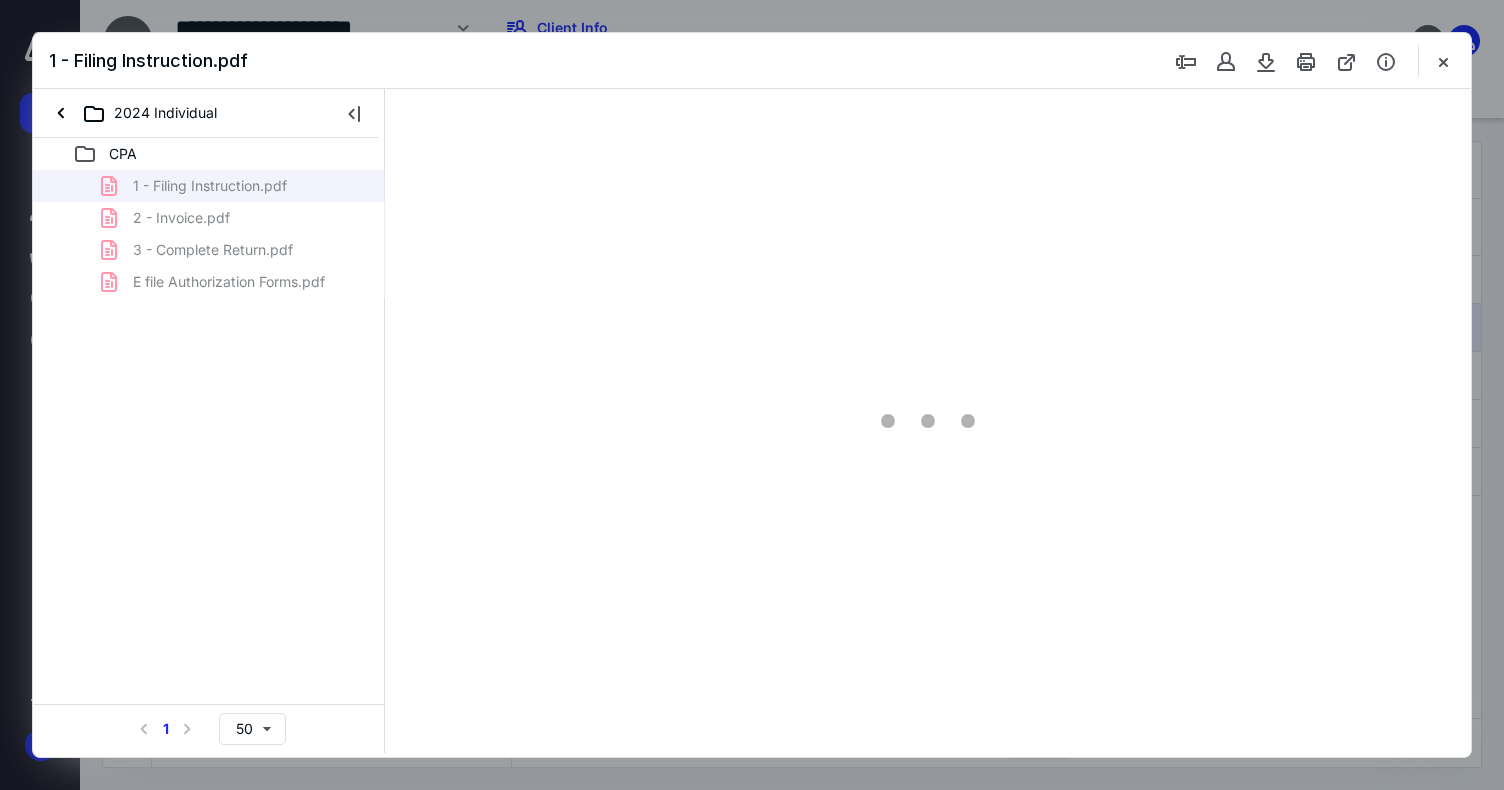 type on "79" 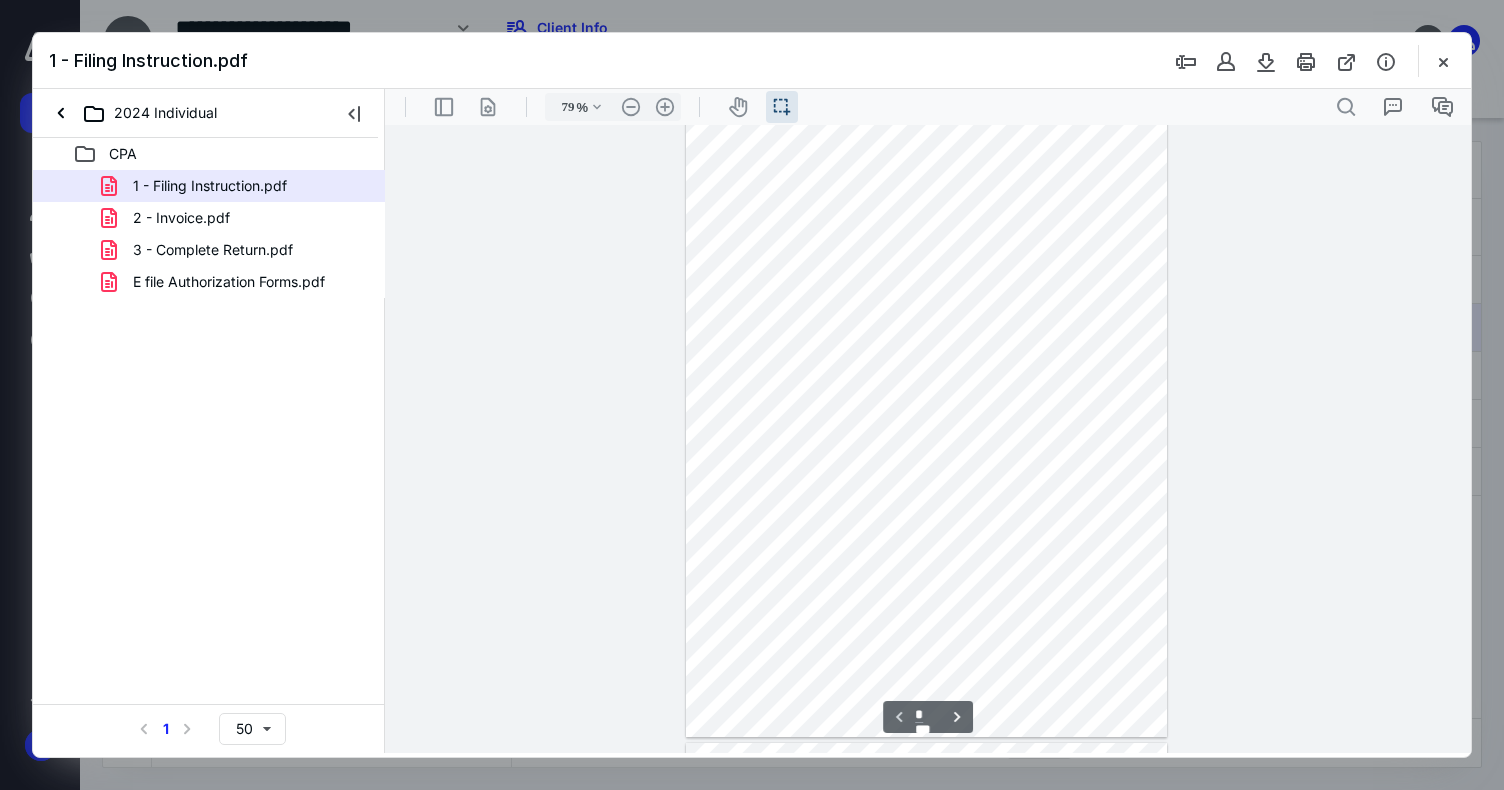 scroll, scrollTop: 0, scrollLeft: 0, axis: both 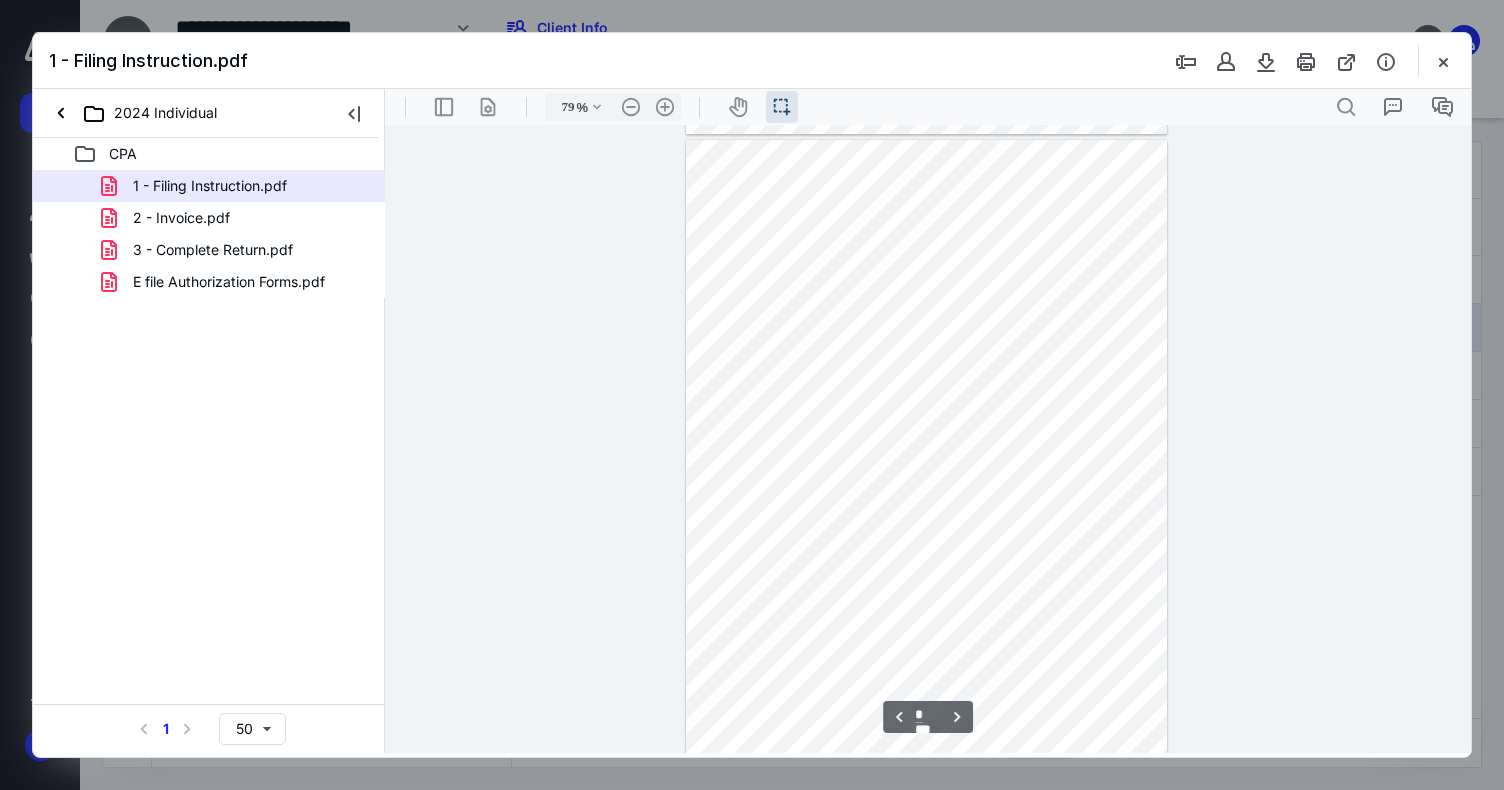 type on "*" 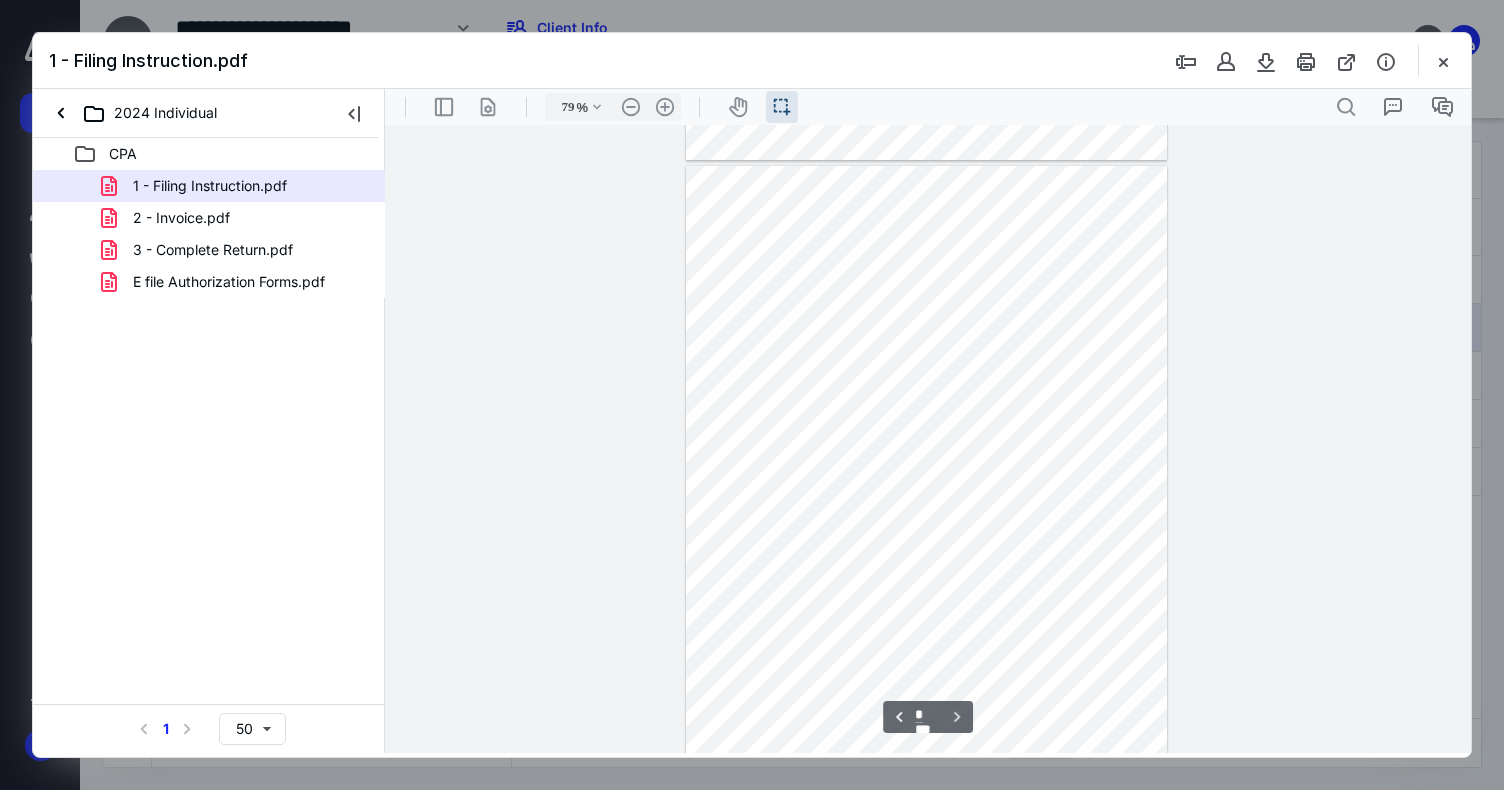 scroll, scrollTop: 3139, scrollLeft: 0, axis: vertical 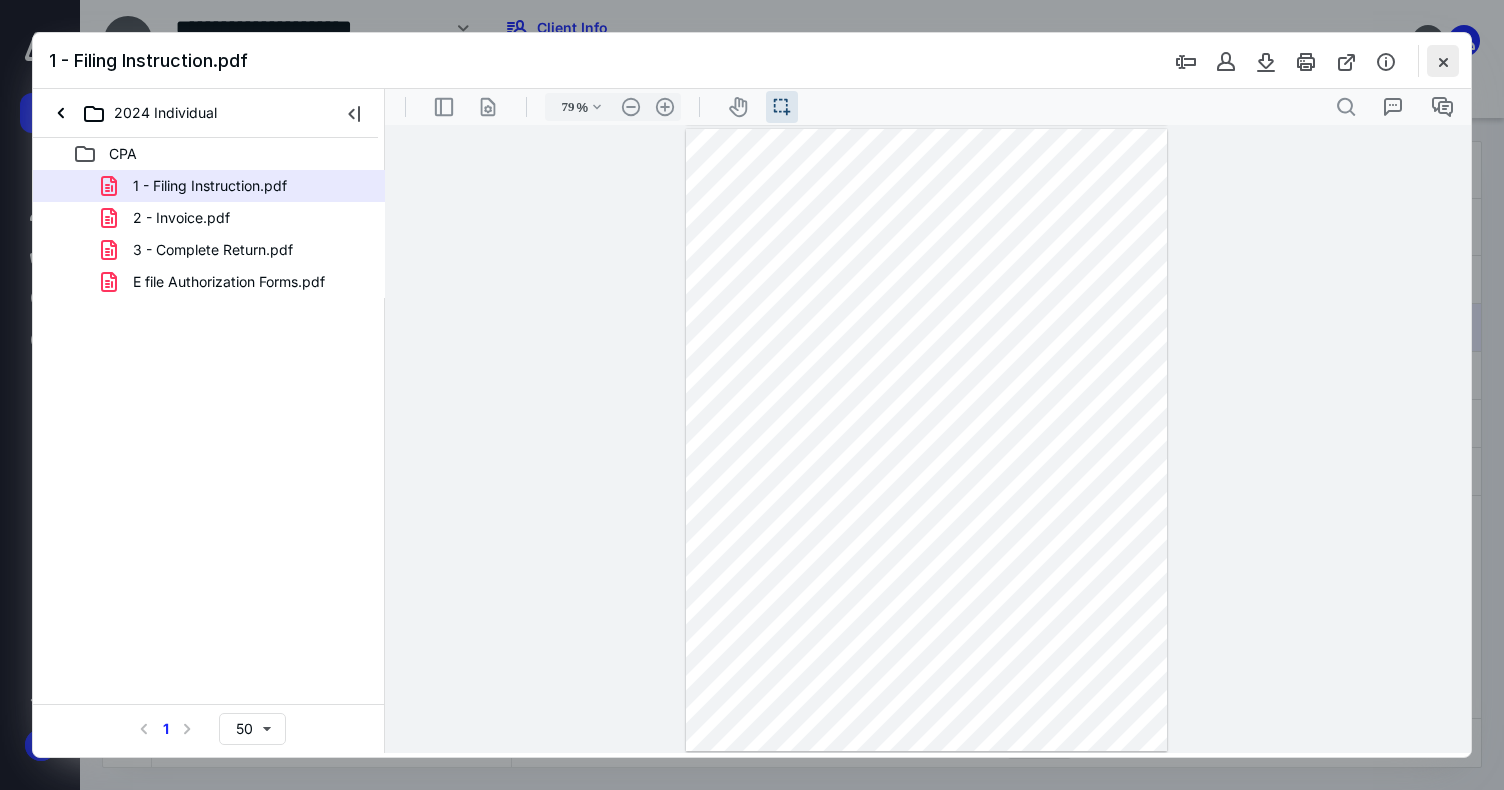 click at bounding box center (1443, 61) 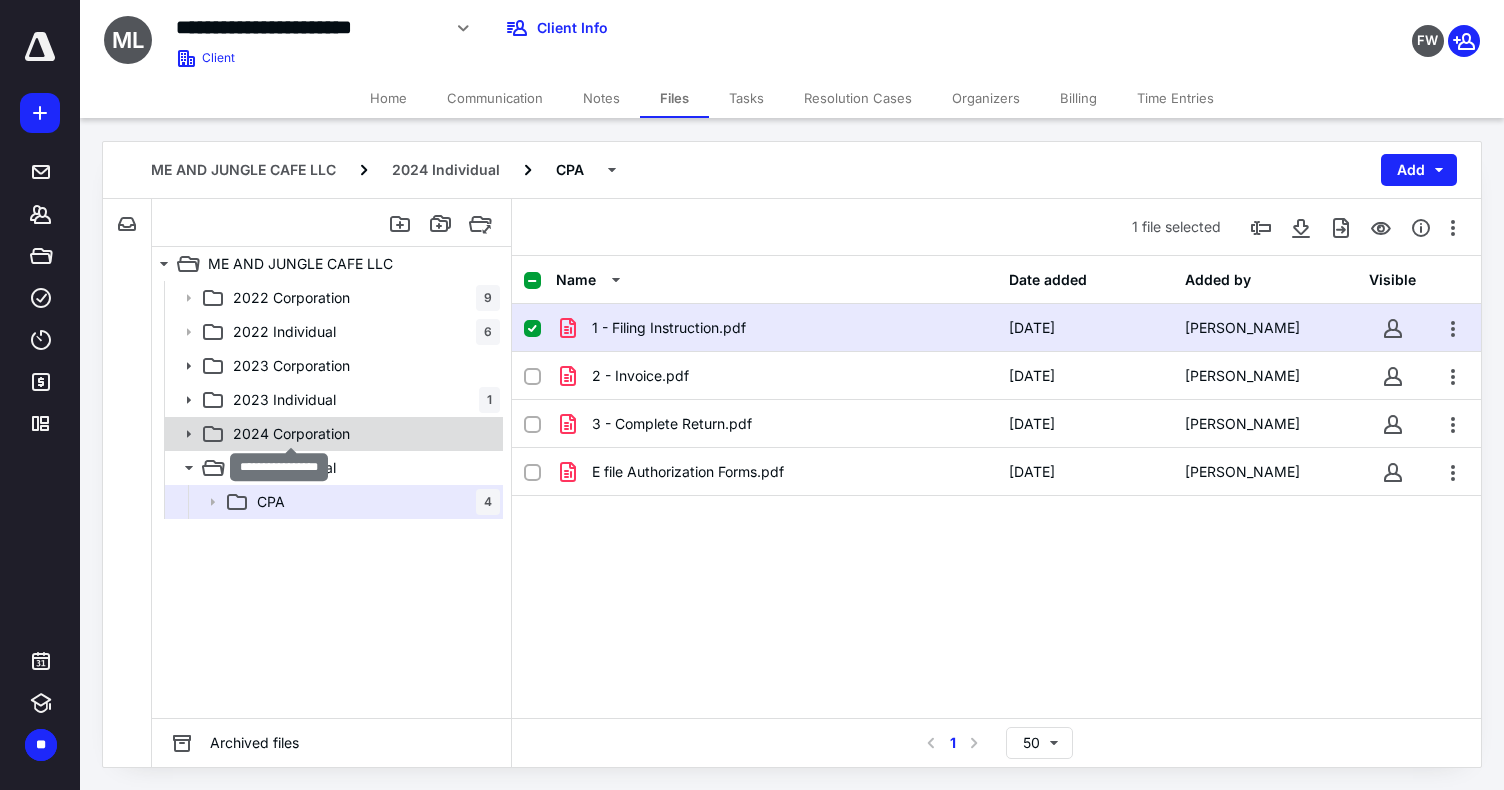 click on "2024 Corporation" at bounding box center (291, 434) 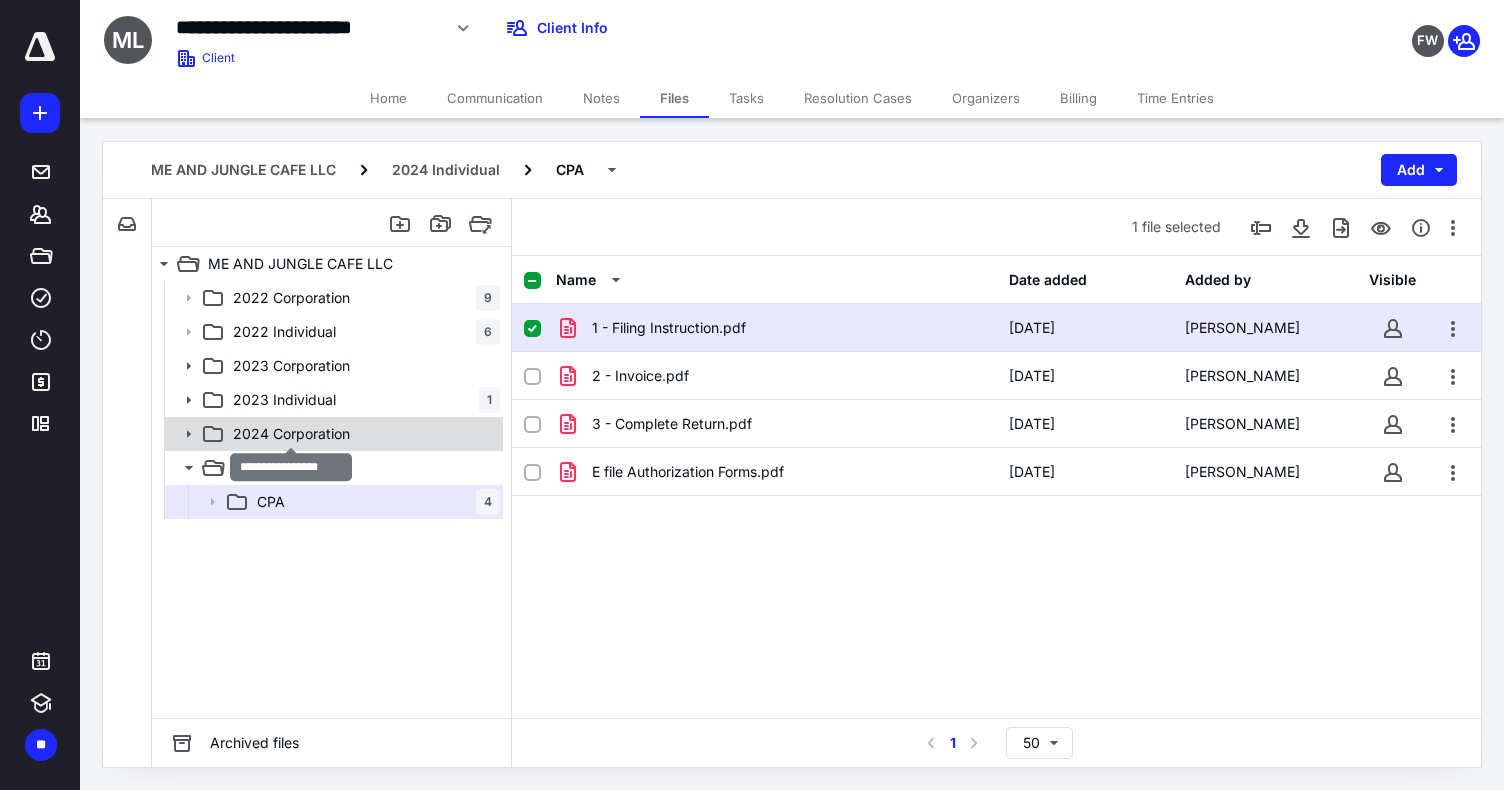 click on "2024 Corporation" at bounding box center [291, 434] 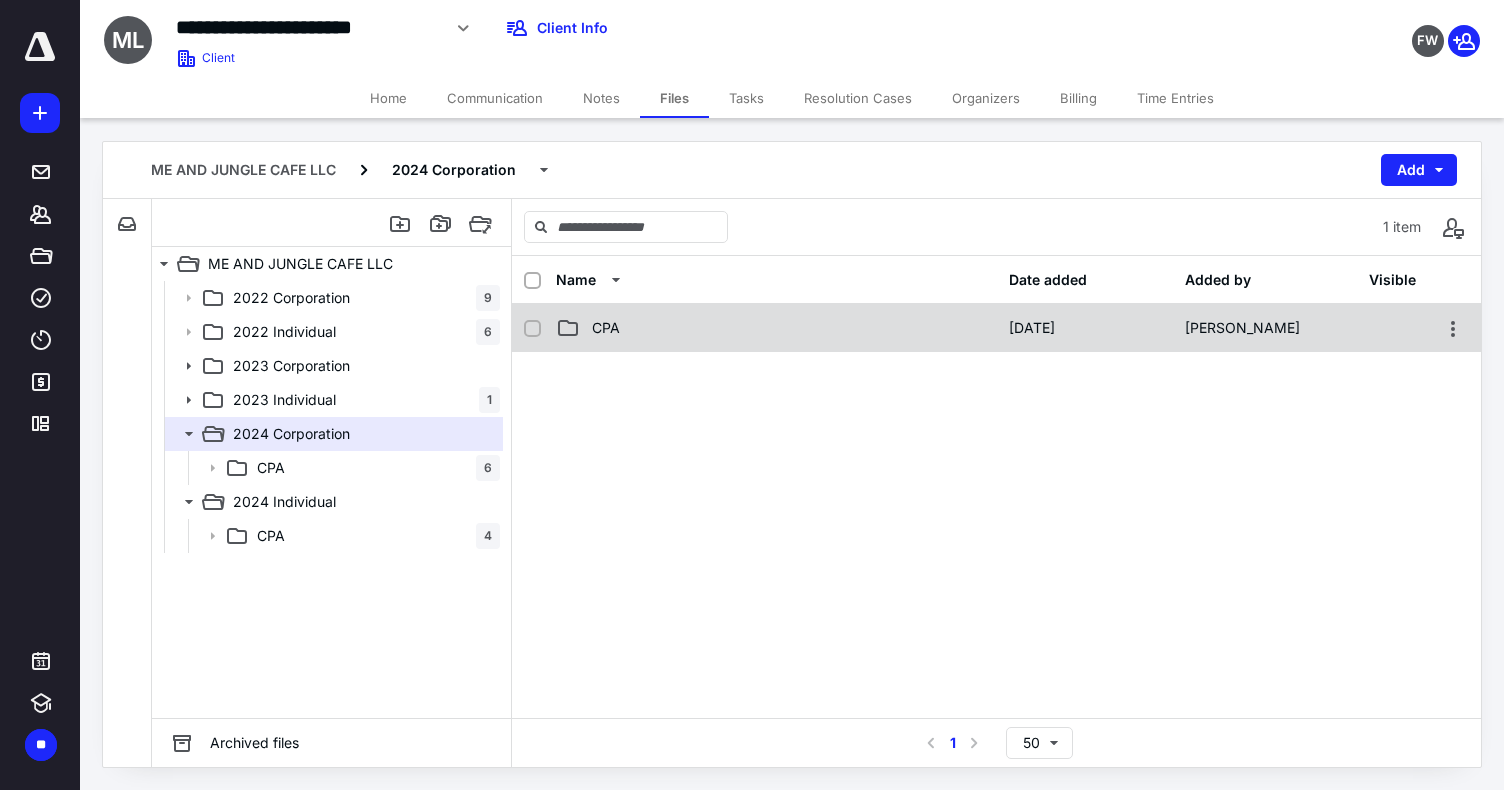 click on "CPA" at bounding box center [776, 328] 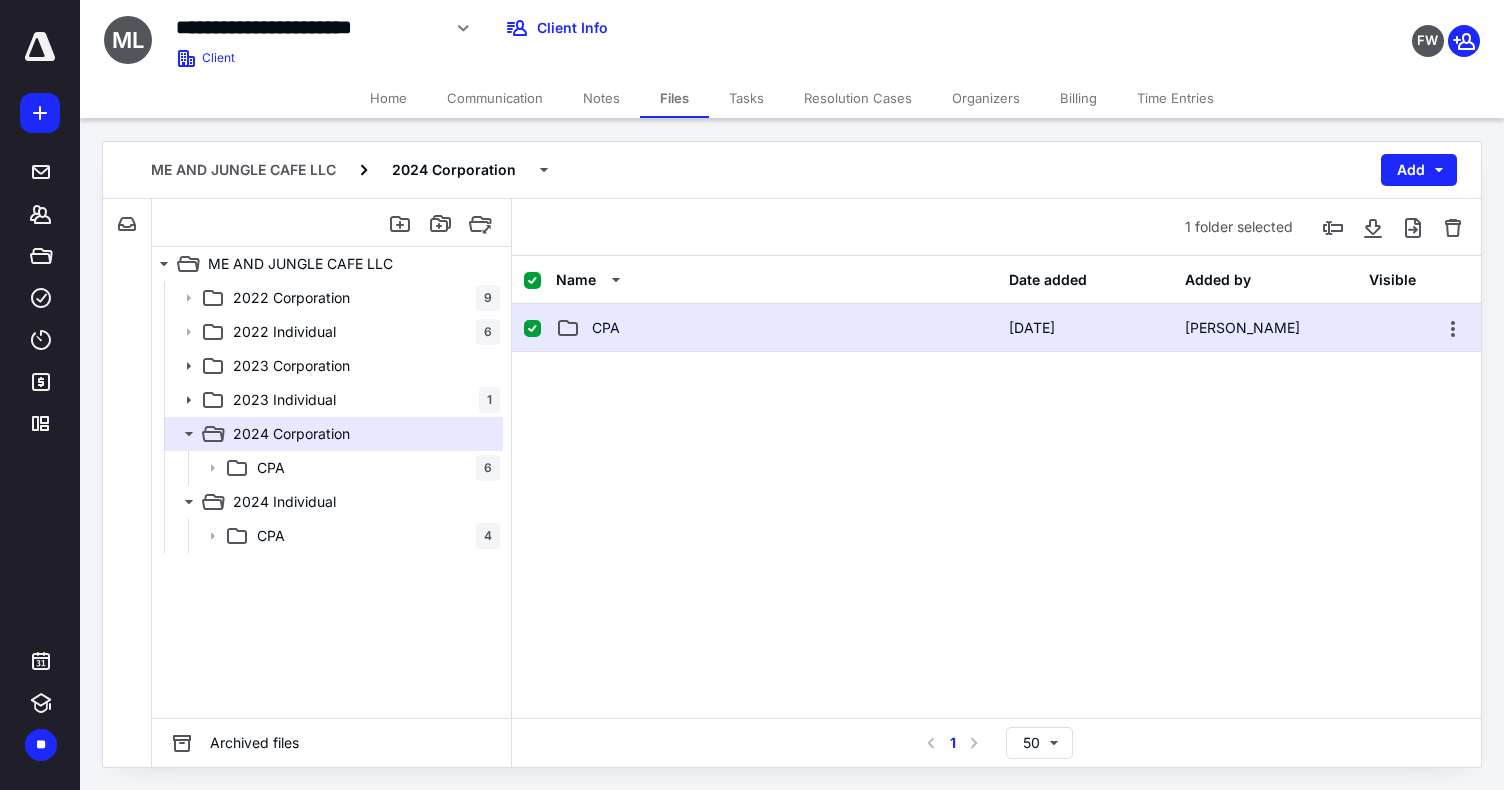 checkbox on "true" 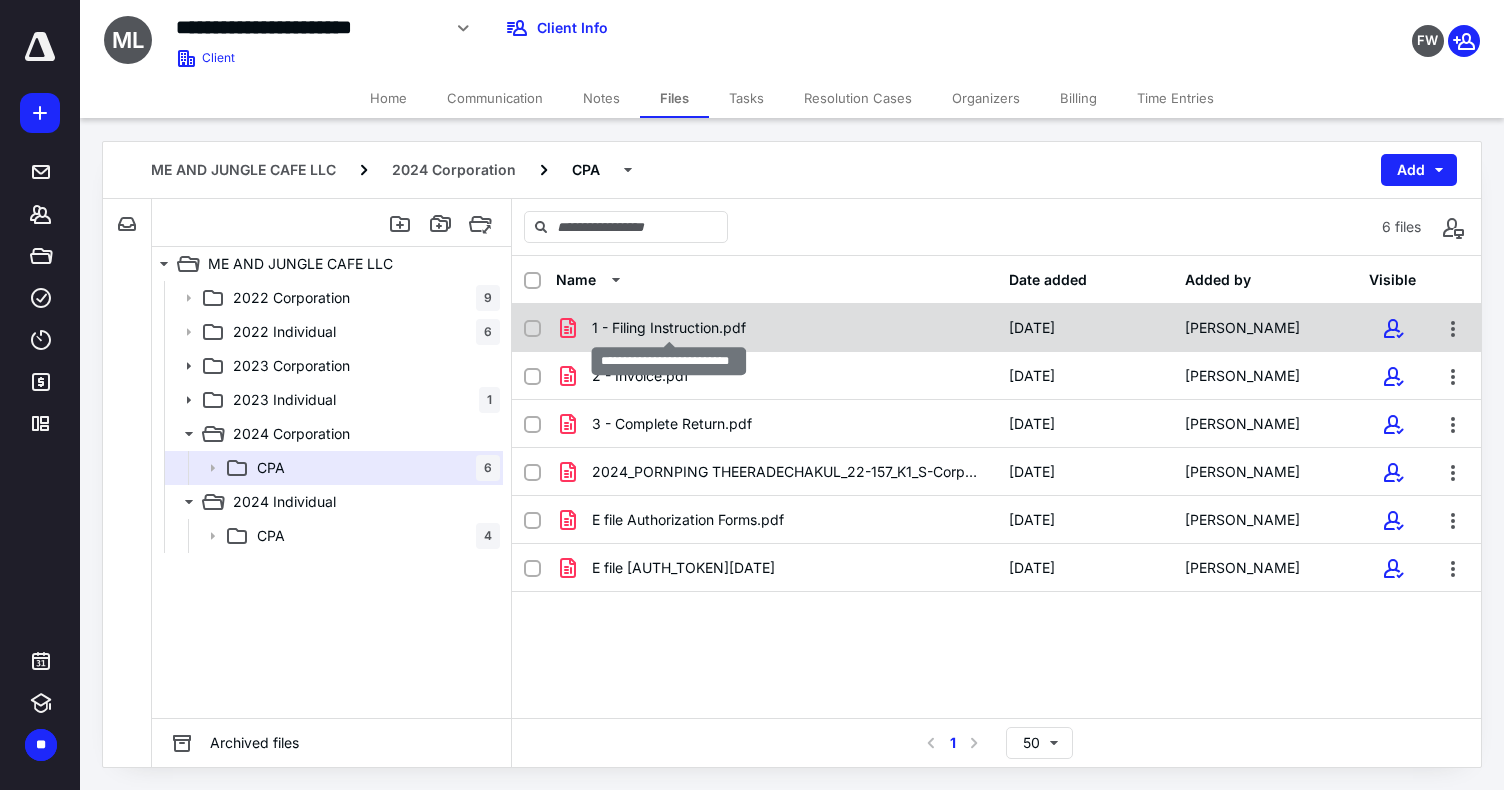 click on "1 - Filing Instruction.pdf" at bounding box center (669, 328) 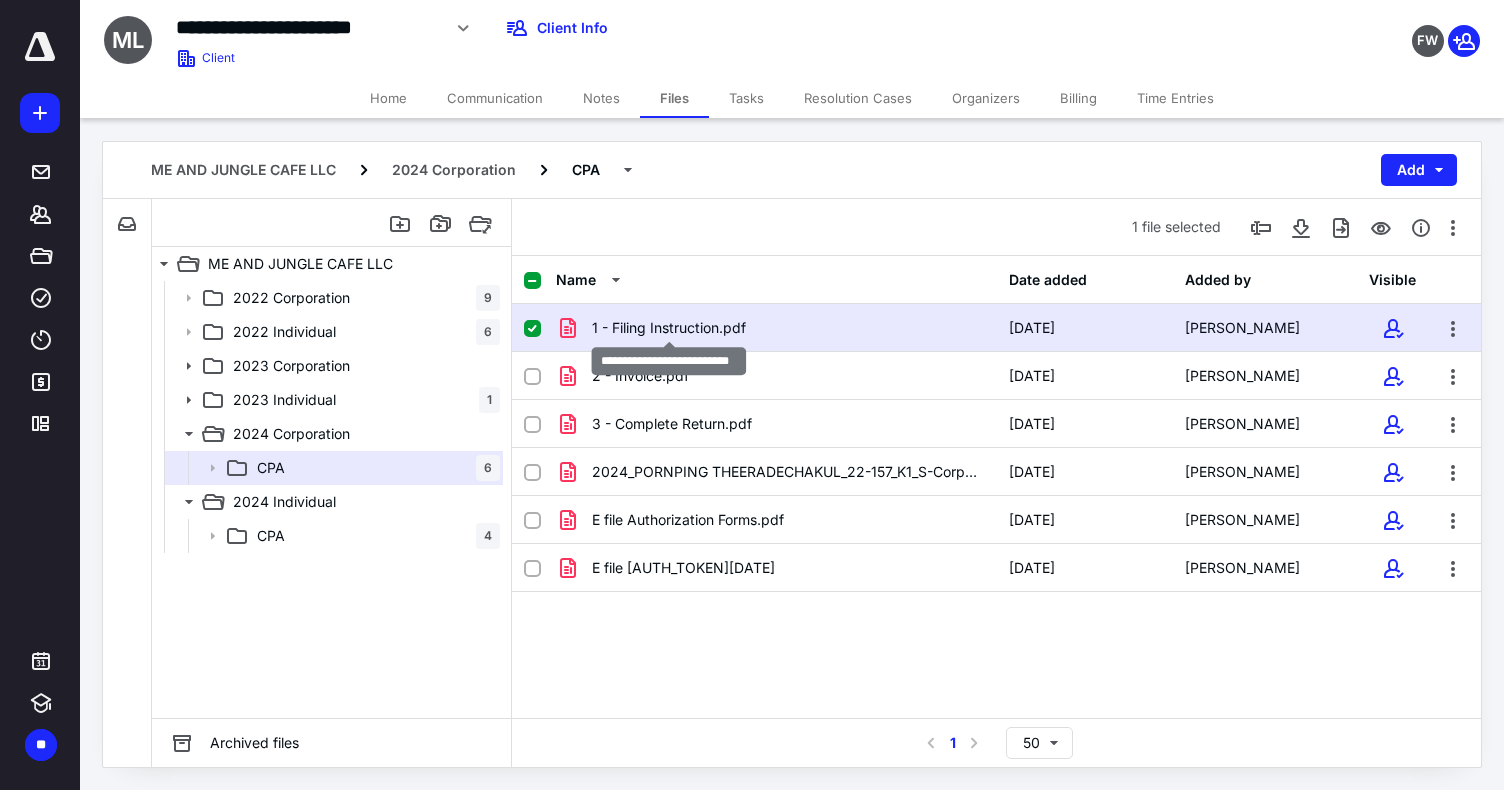 click on "1 - Filing Instruction.pdf" at bounding box center [669, 328] 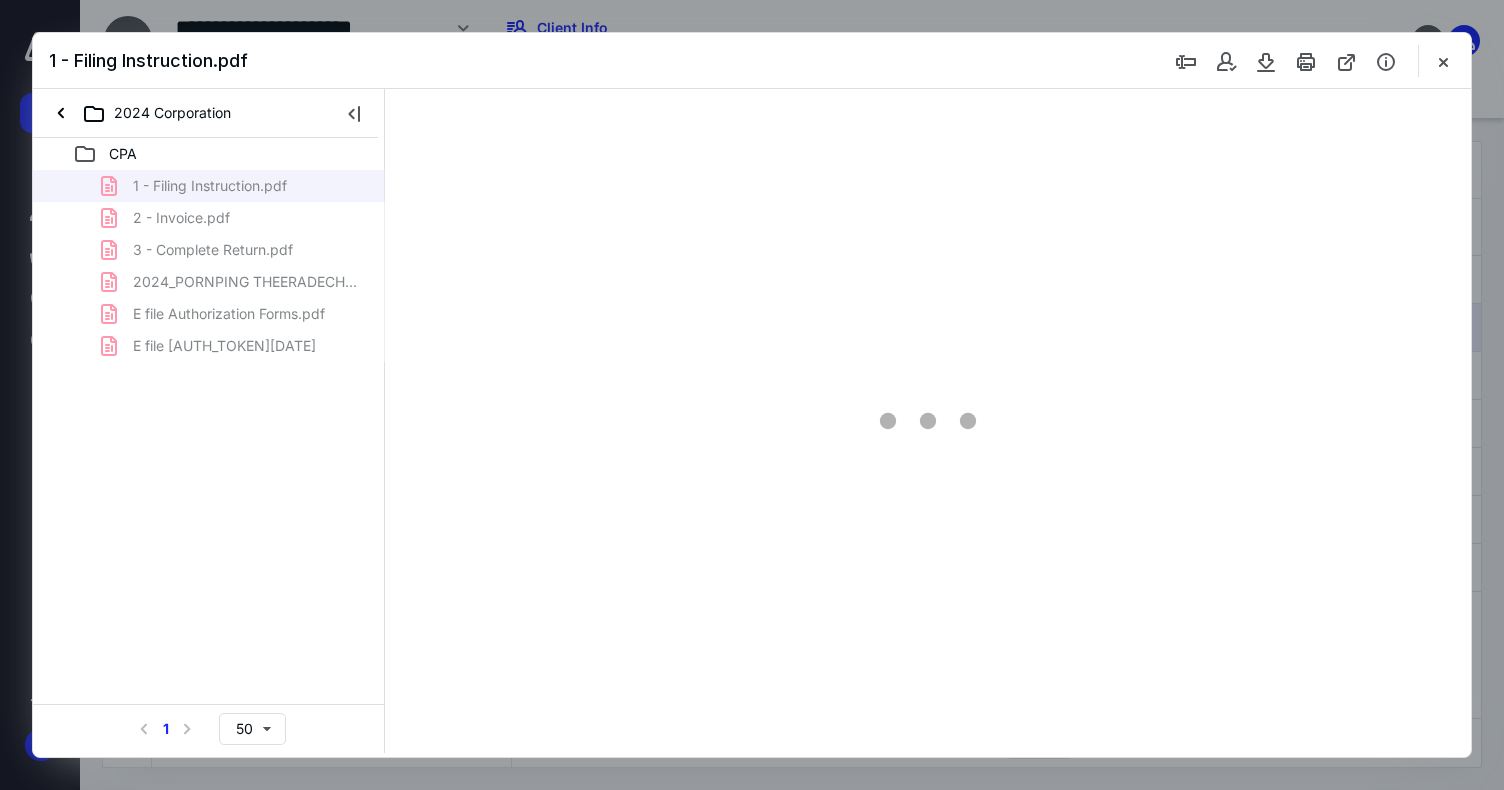 scroll, scrollTop: 0, scrollLeft: 0, axis: both 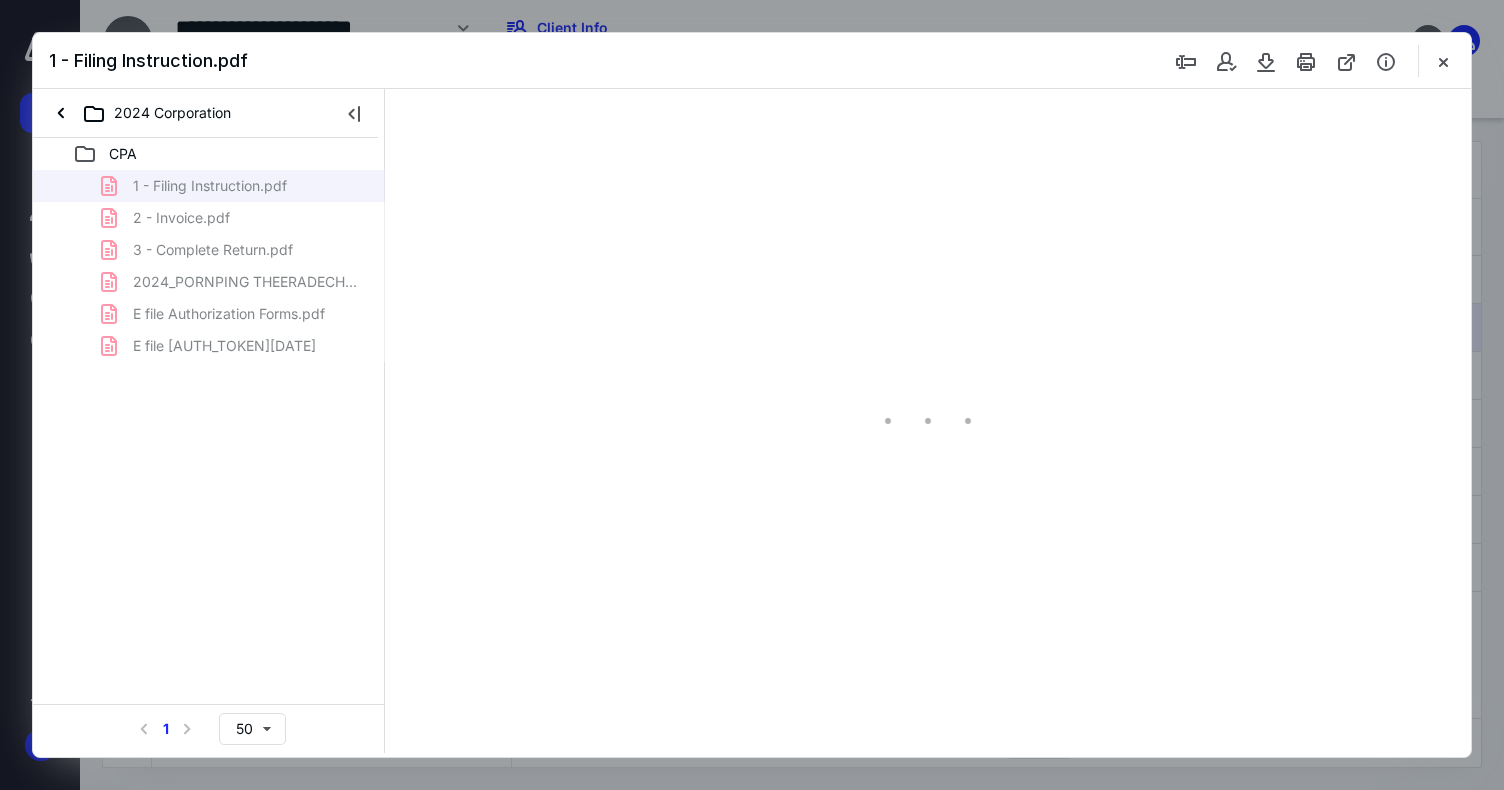 type on "79" 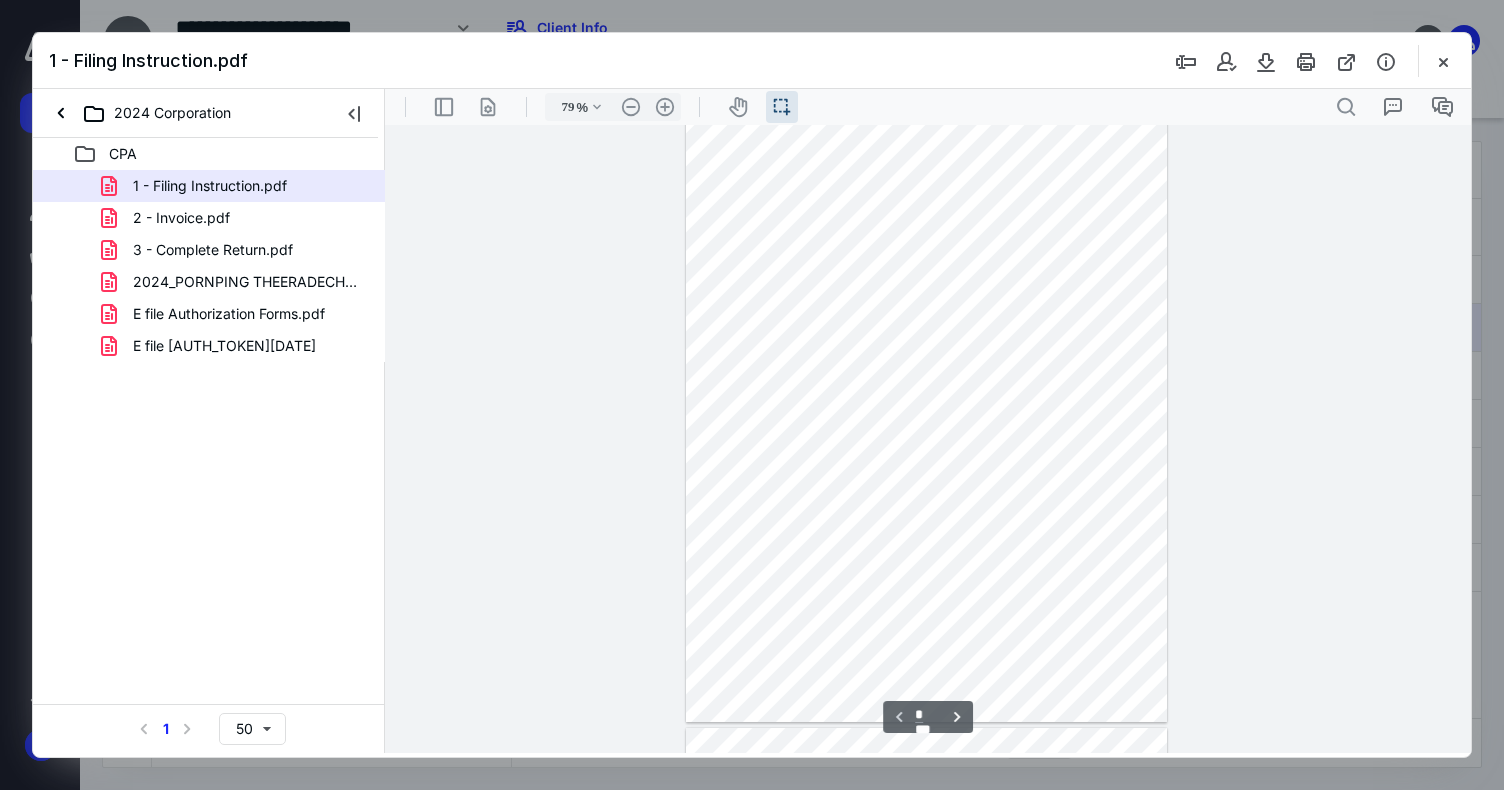 scroll, scrollTop: 0, scrollLeft: 0, axis: both 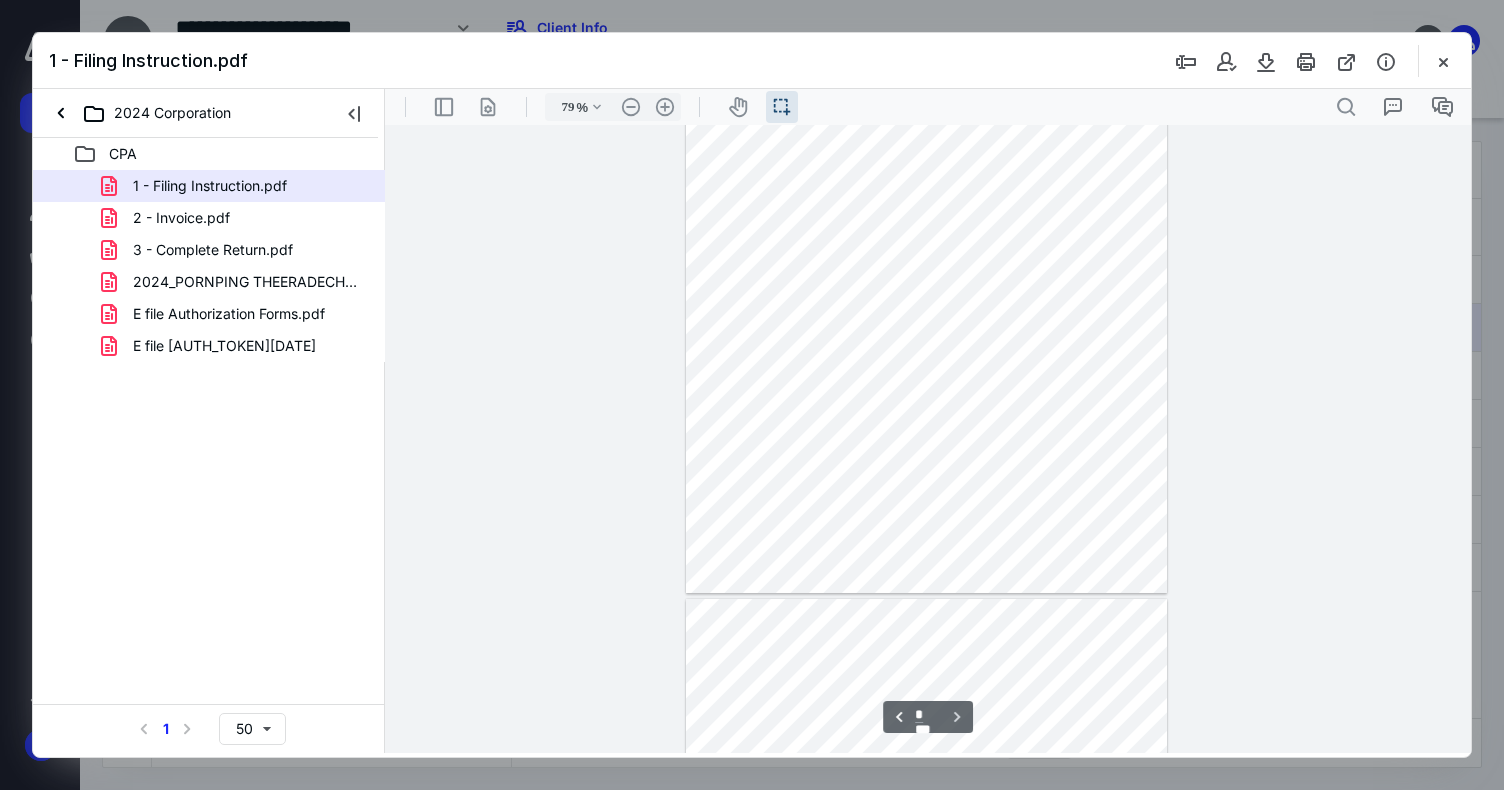 type on "*" 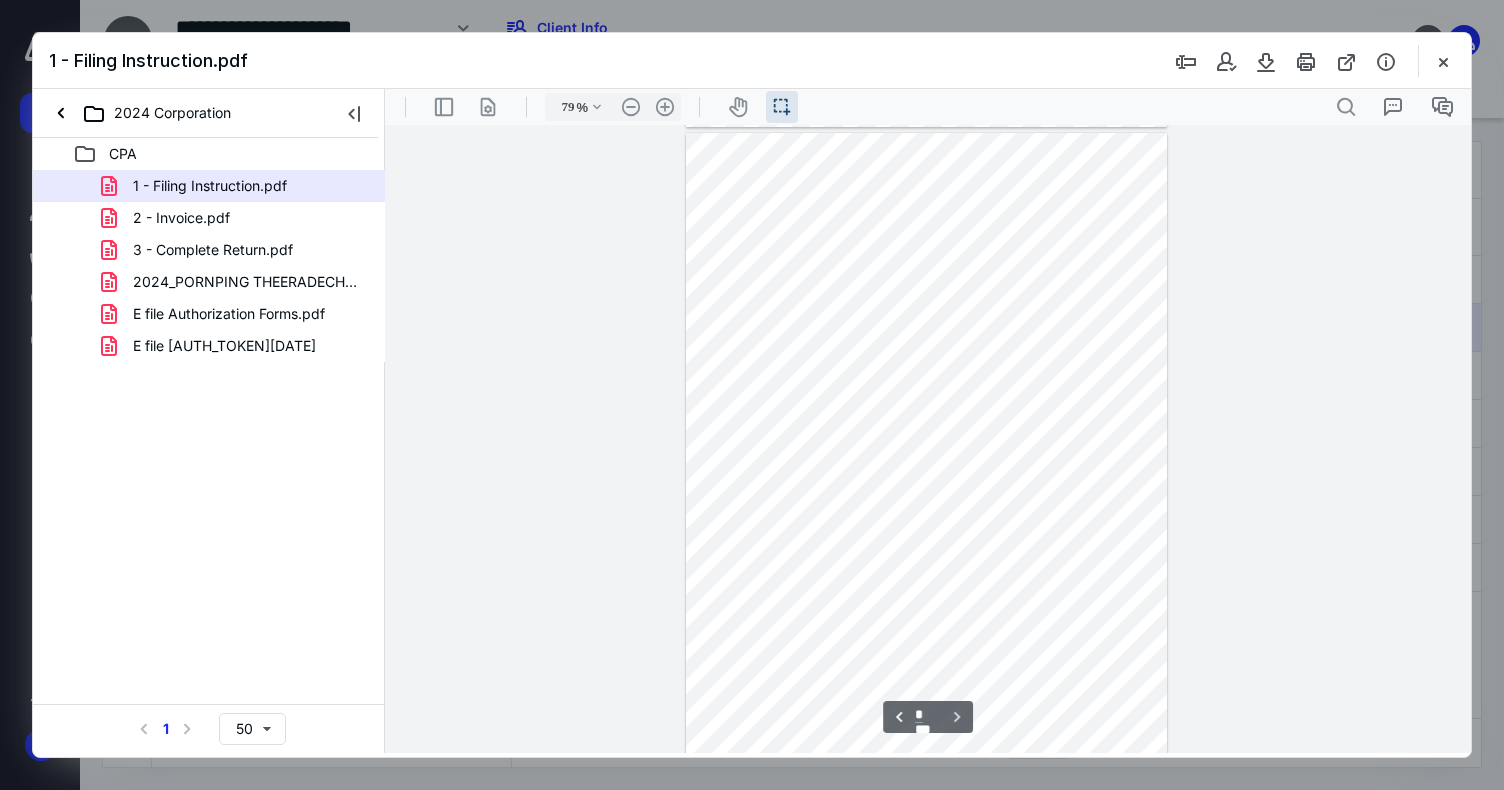 scroll, scrollTop: 627, scrollLeft: 0, axis: vertical 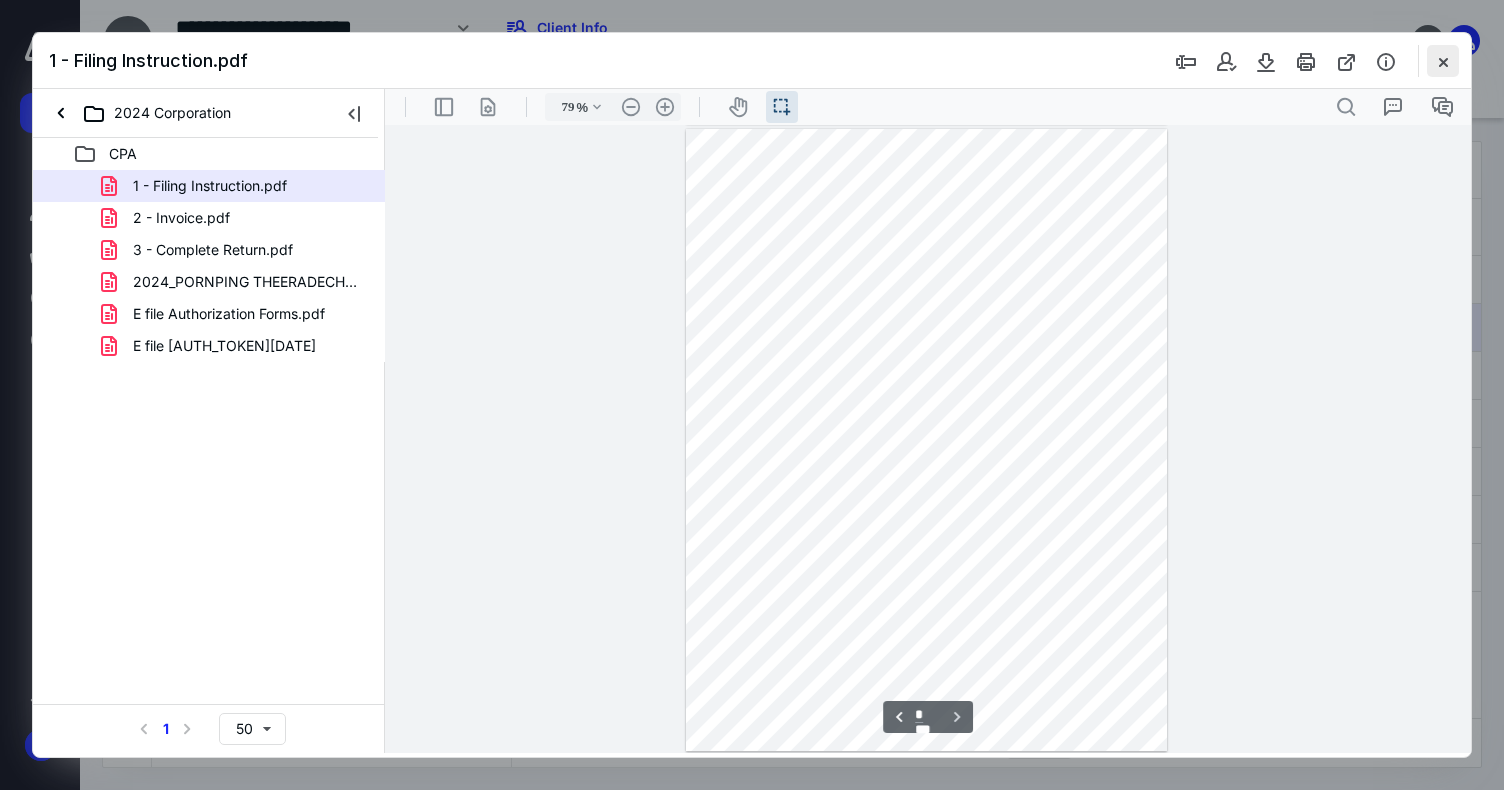 click at bounding box center [1443, 61] 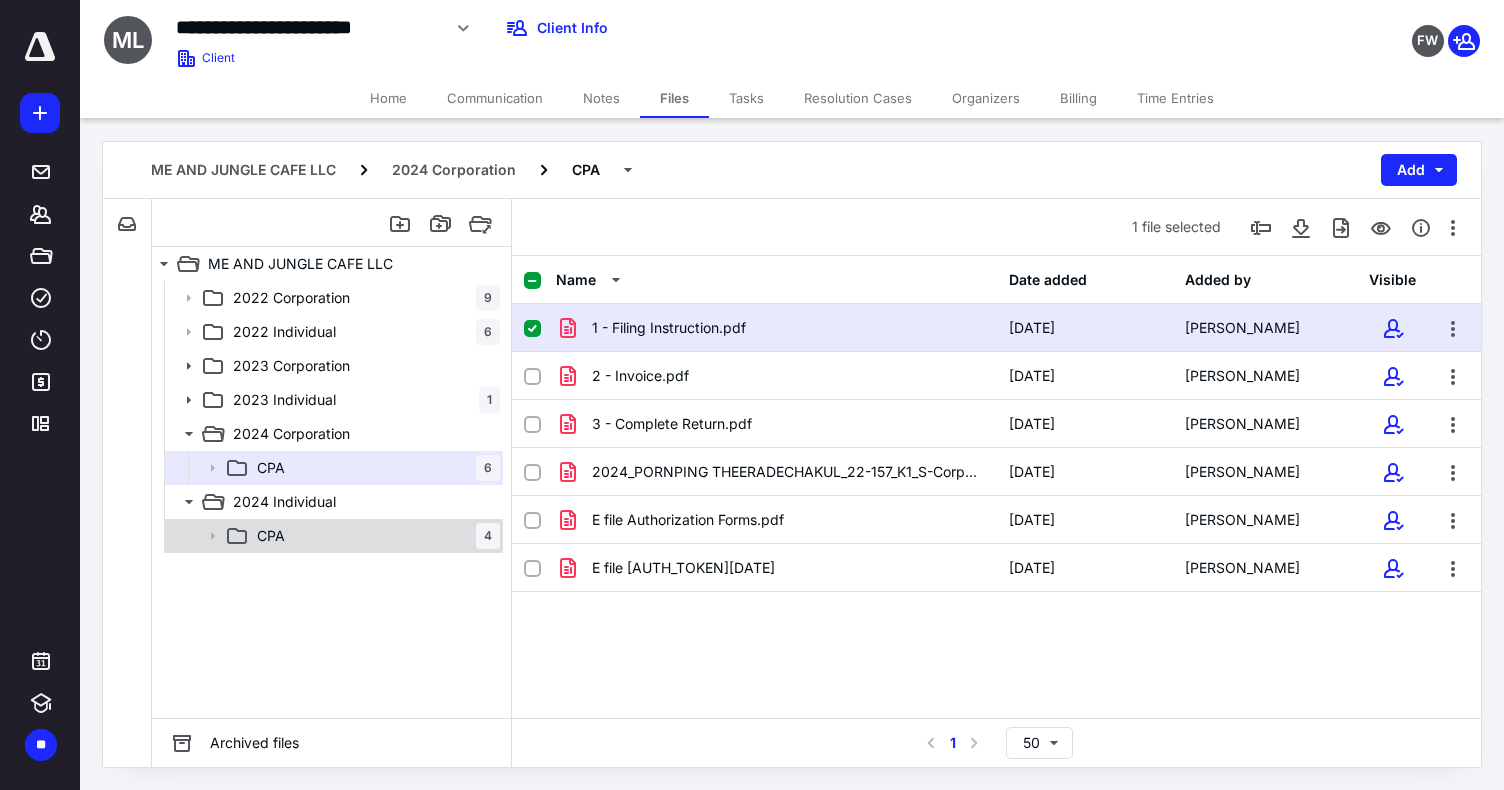 click 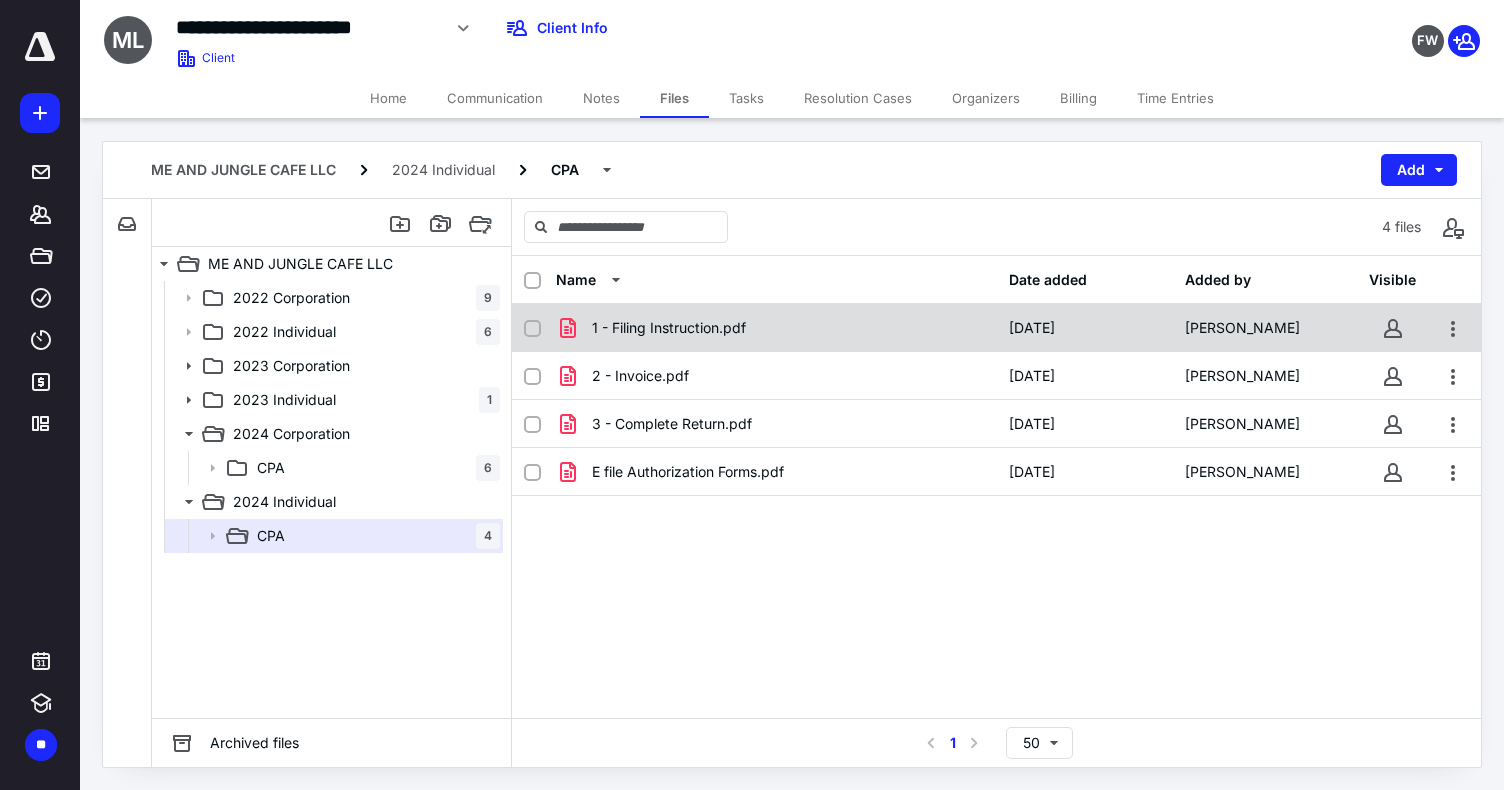 click on "1 - Filing Instruction.pdf" at bounding box center [776, 328] 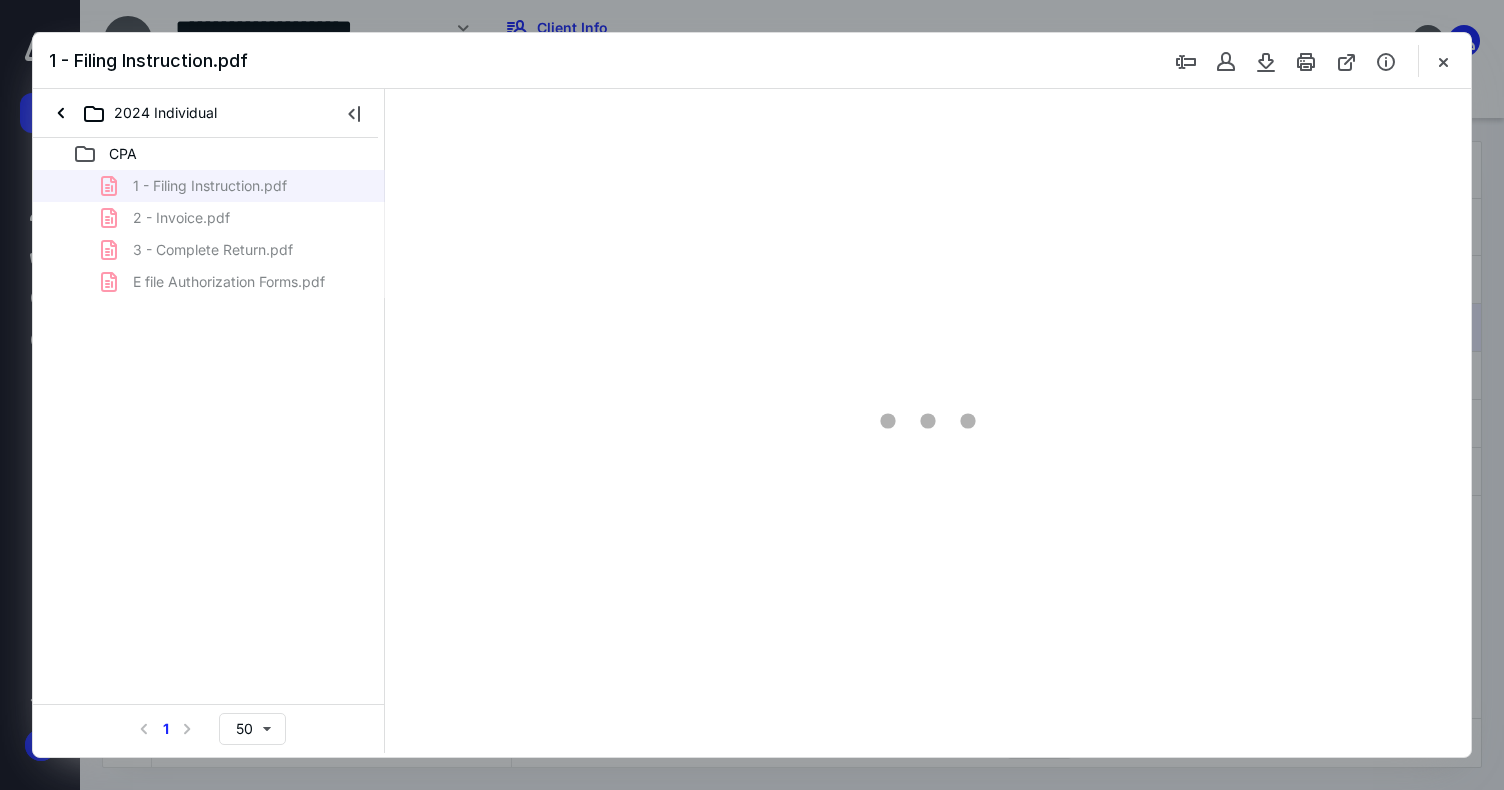 scroll, scrollTop: 0, scrollLeft: 0, axis: both 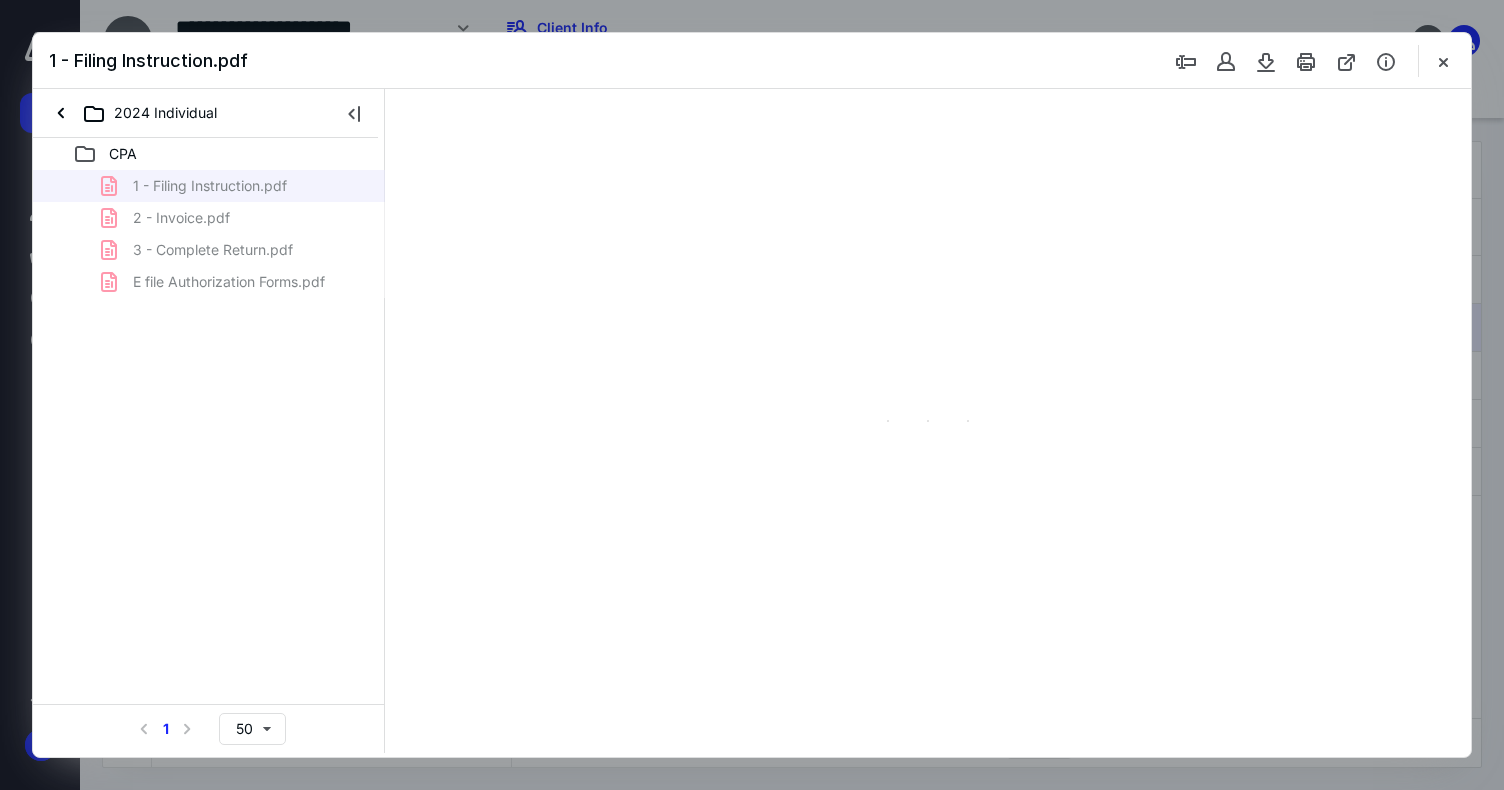 type on "79" 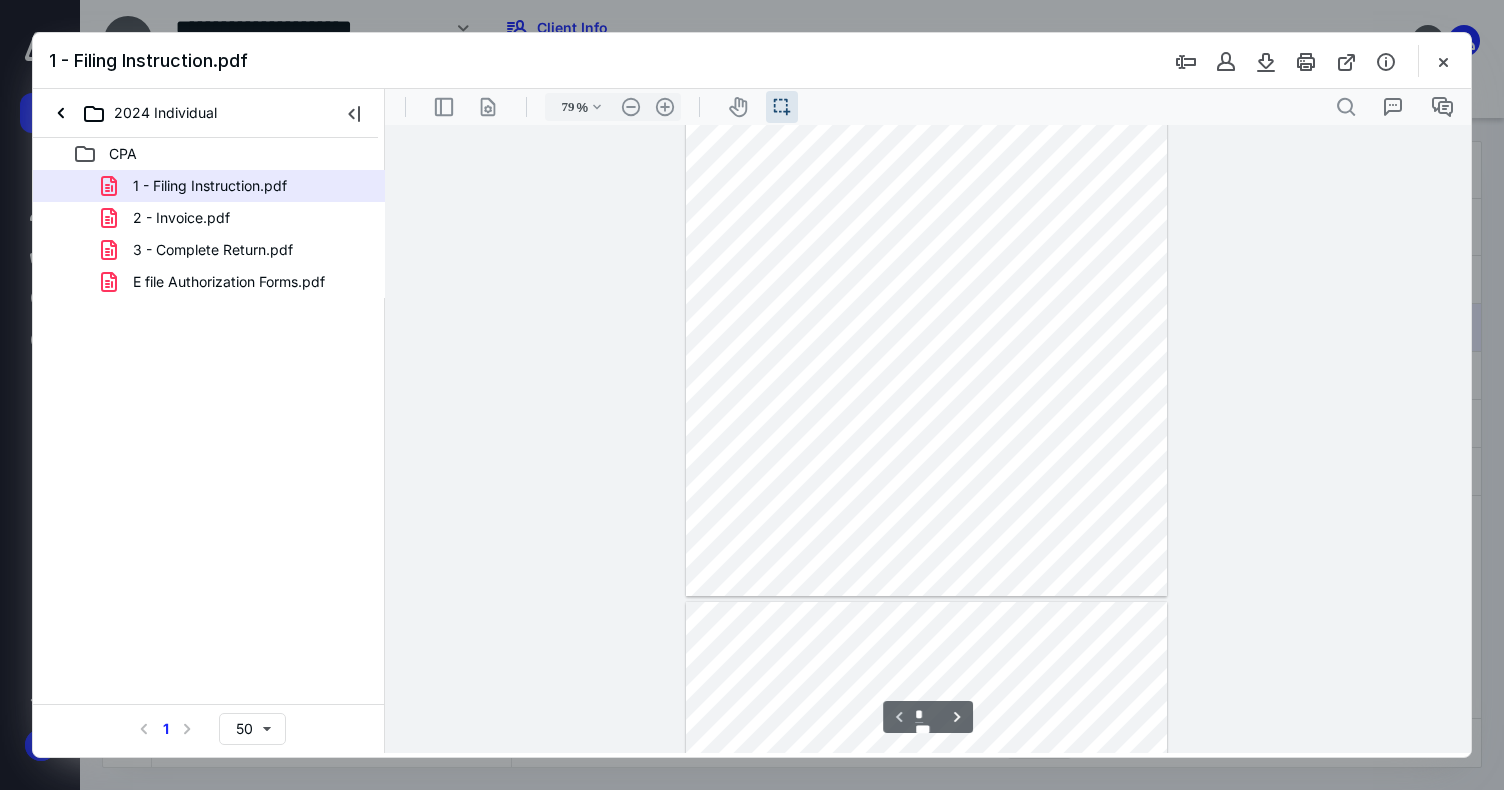 scroll, scrollTop: 239, scrollLeft: 0, axis: vertical 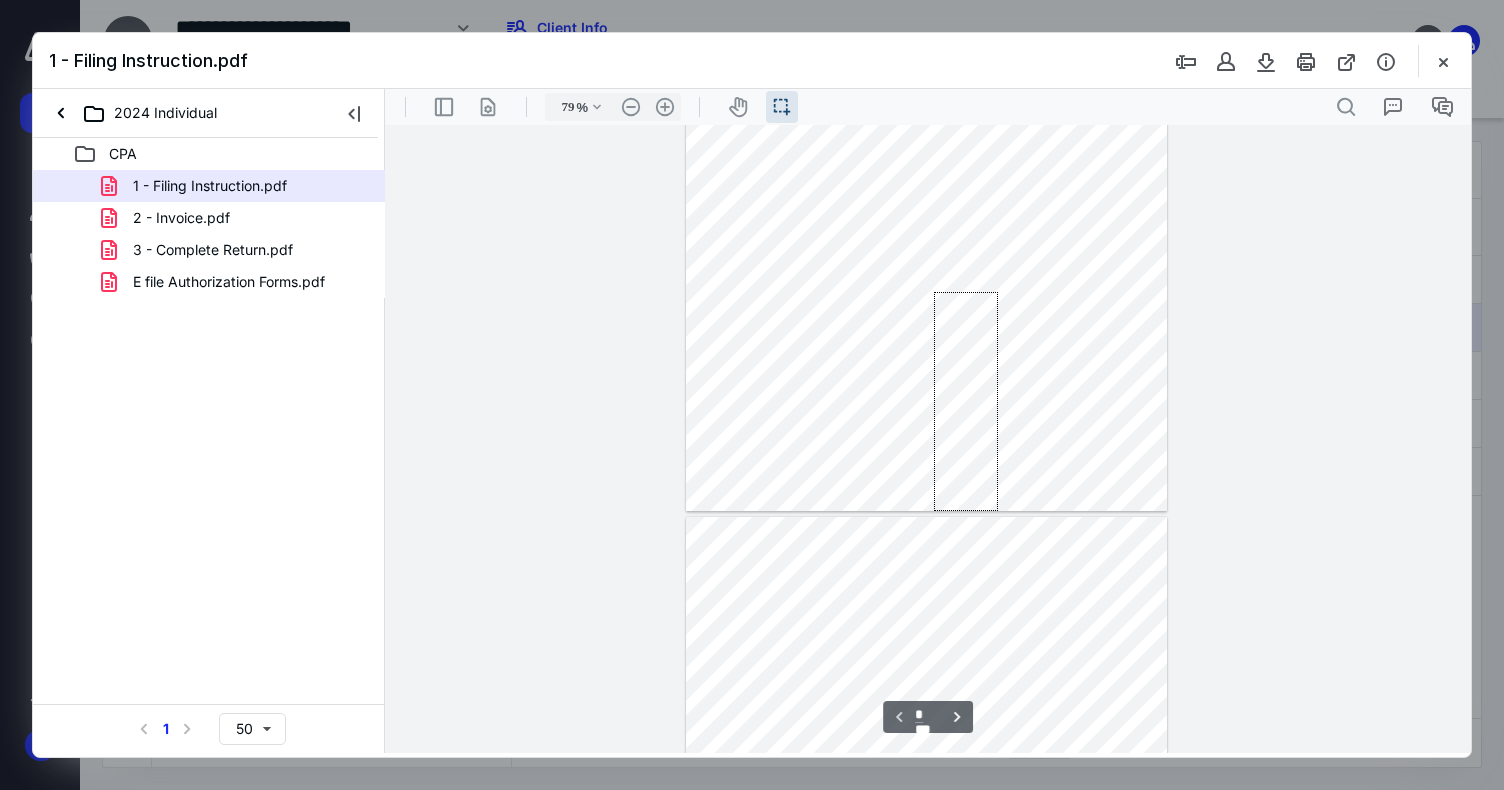 drag, startPoint x: 934, startPoint y: 292, endPoint x: 819, endPoint y: 331, distance: 121.433105 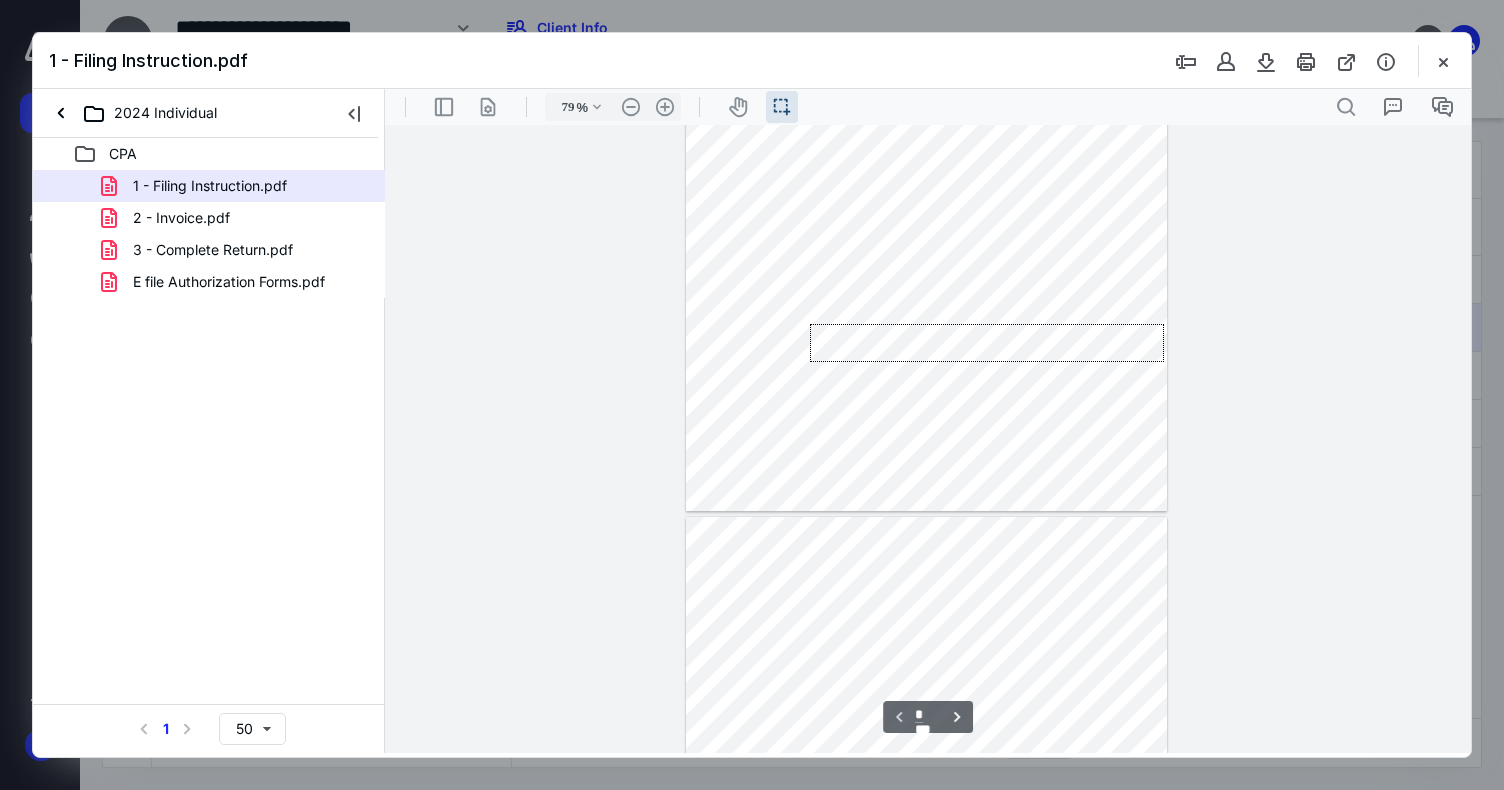 drag, startPoint x: 810, startPoint y: 324, endPoint x: 1151, endPoint y: 380, distance: 345.56766 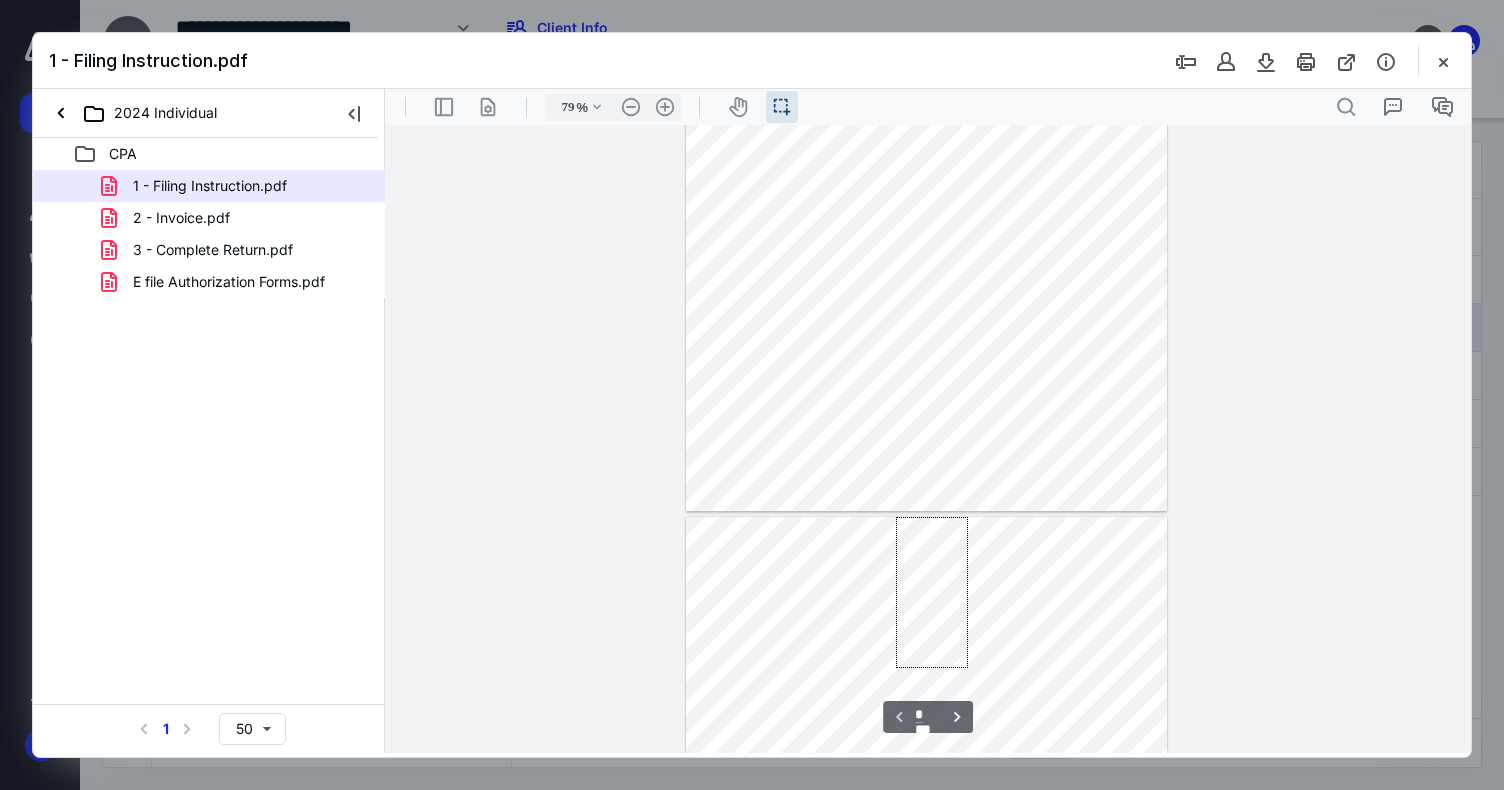 drag, startPoint x: 896, startPoint y: 668, endPoint x: 968, endPoint y: 251, distance: 423.17017 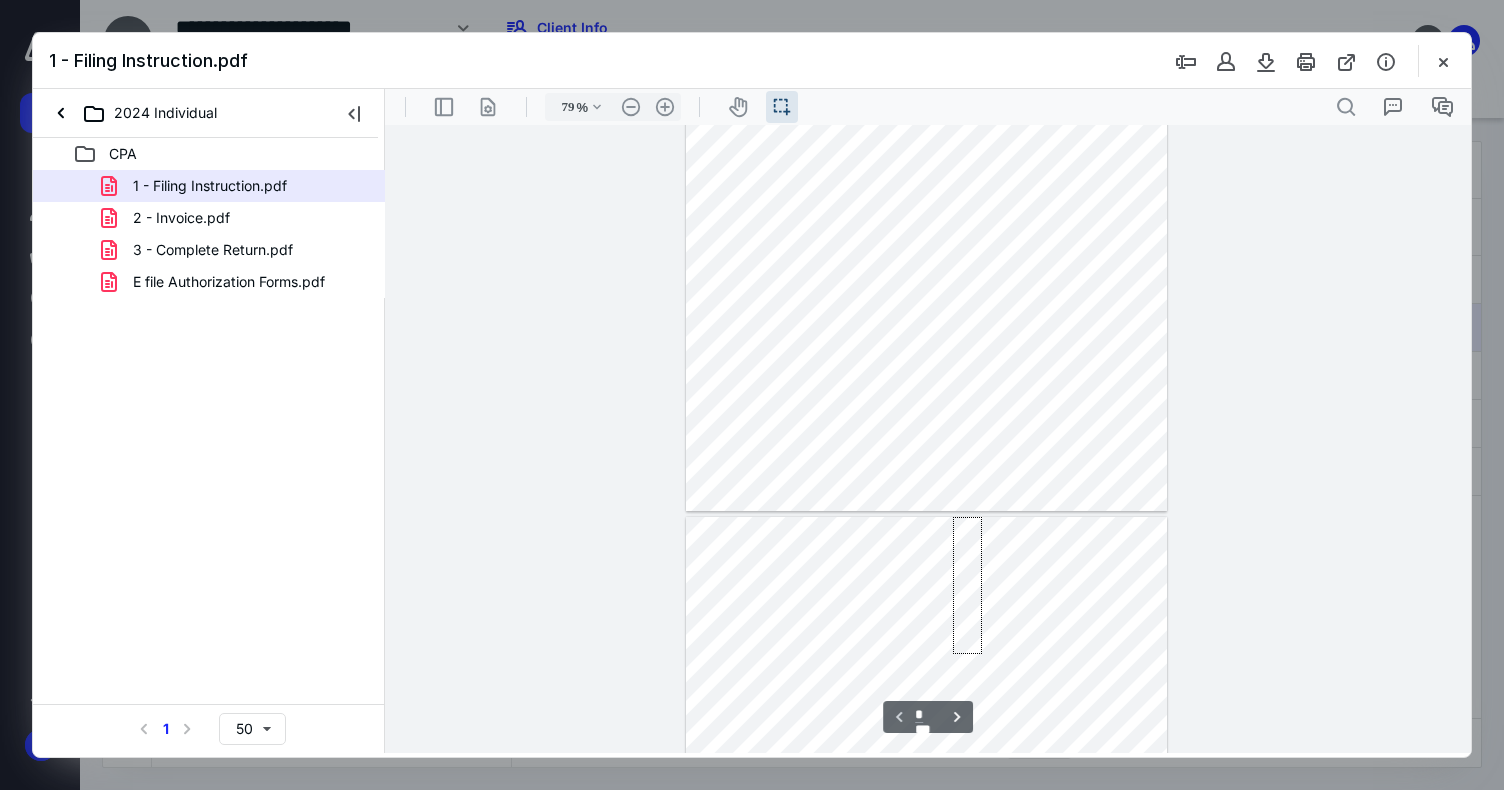 drag, startPoint x: 954, startPoint y: 650, endPoint x: 976, endPoint y: 350, distance: 300.80557 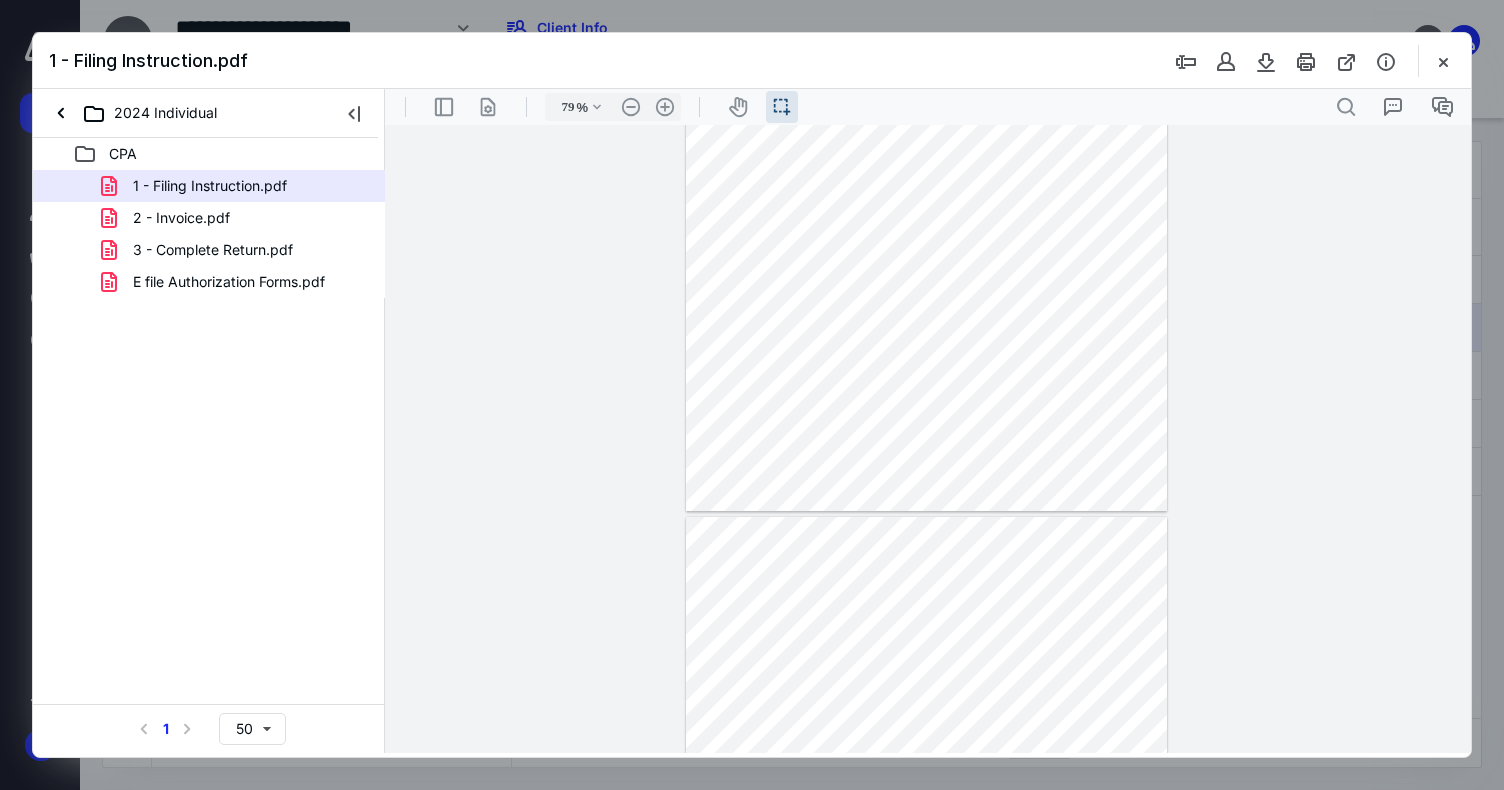 drag, startPoint x: 847, startPoint y: 348, endPoint x: 882, endPoint y: 604, distance: 258.3815 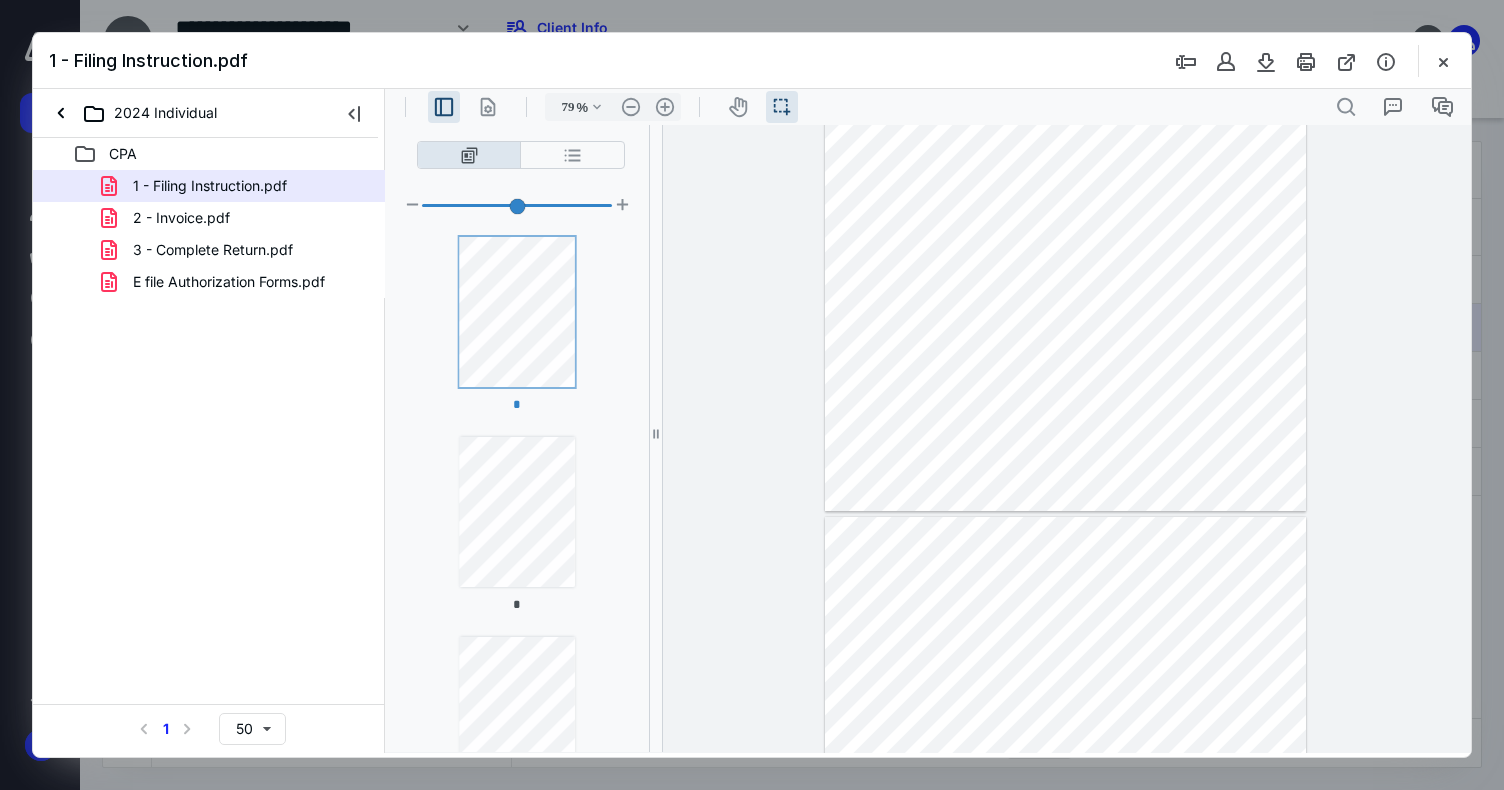 click on "* * * * * *" at bounding box center (517, 825) 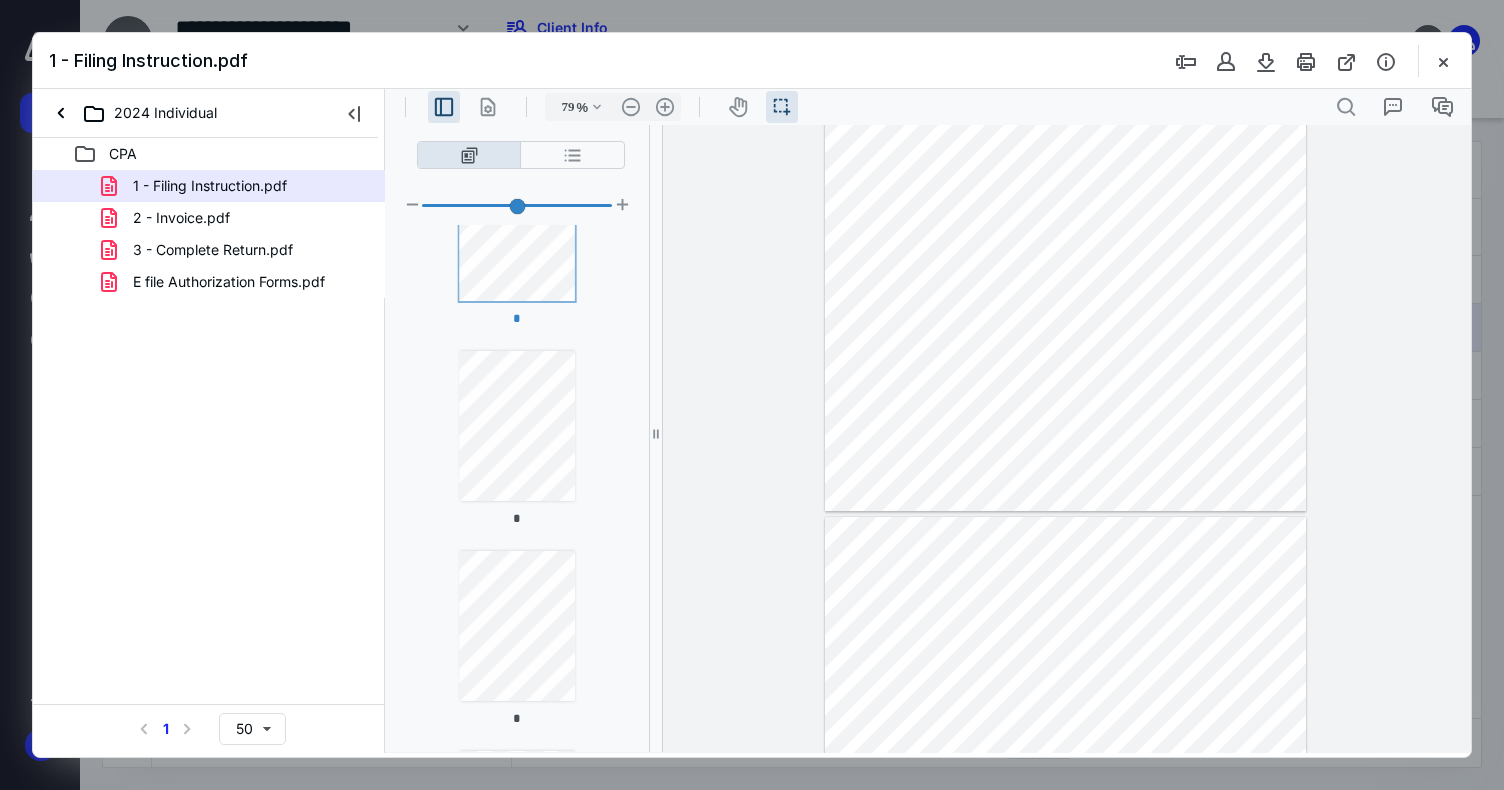scroll, scrollTop: 87, scrollLeft: 0, axis: vertical 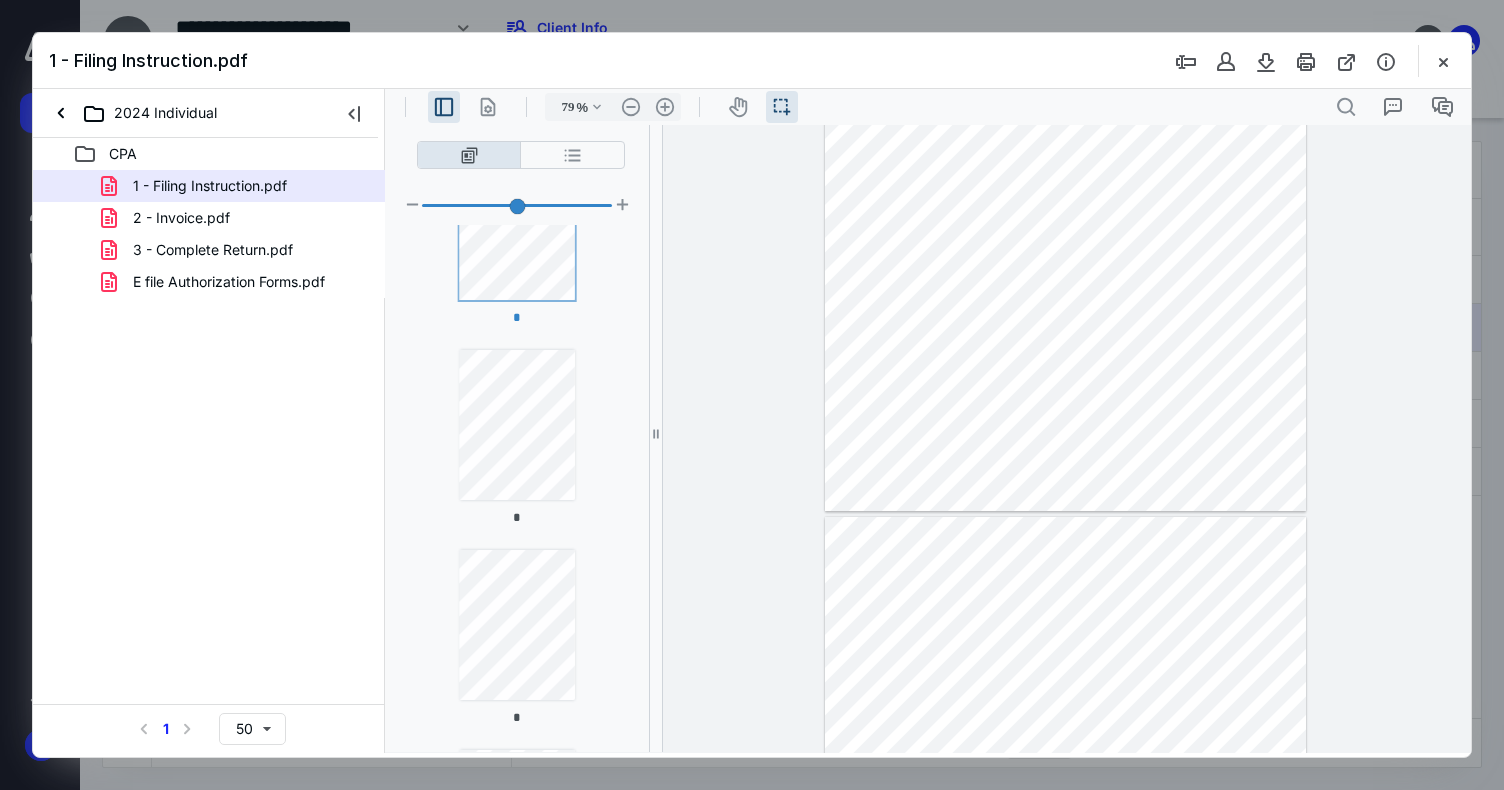 click on "* * * * * *" at bounding box center [517, 738] 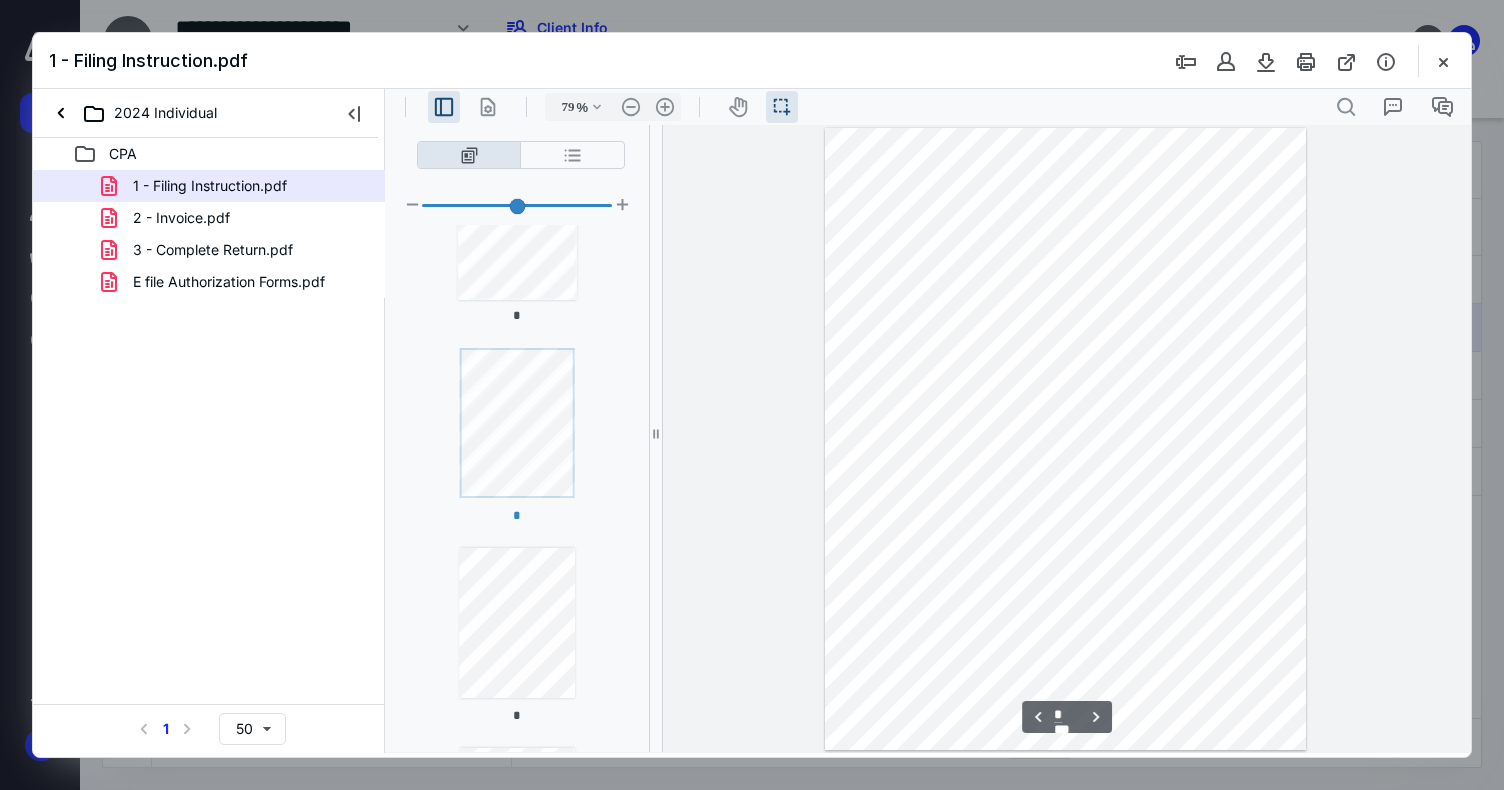 click on "* * * * * *" at bounding box center (517, 736) 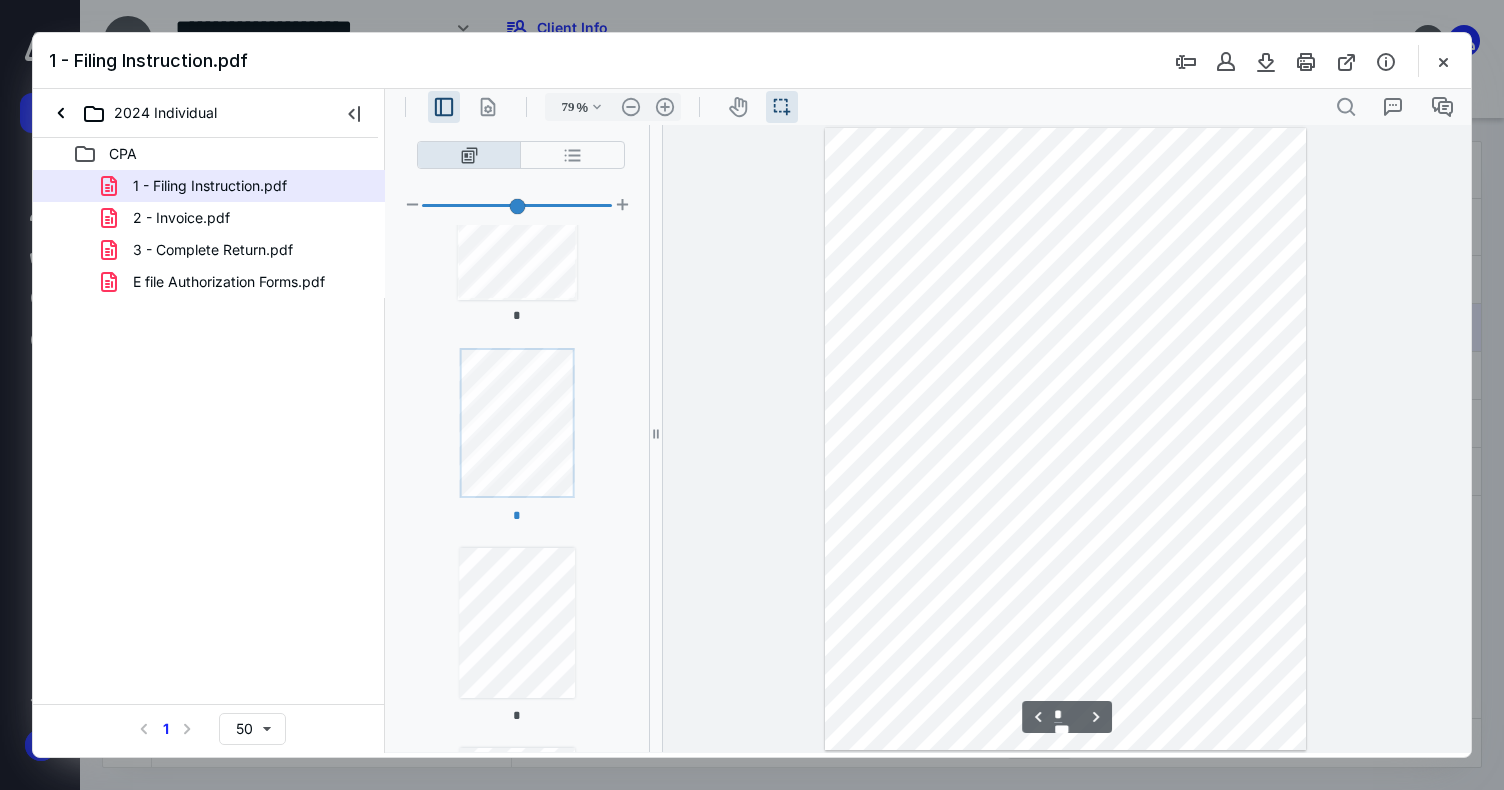 scroll, scrollTop: 1256, scrollLeft: 0, axis: vertical 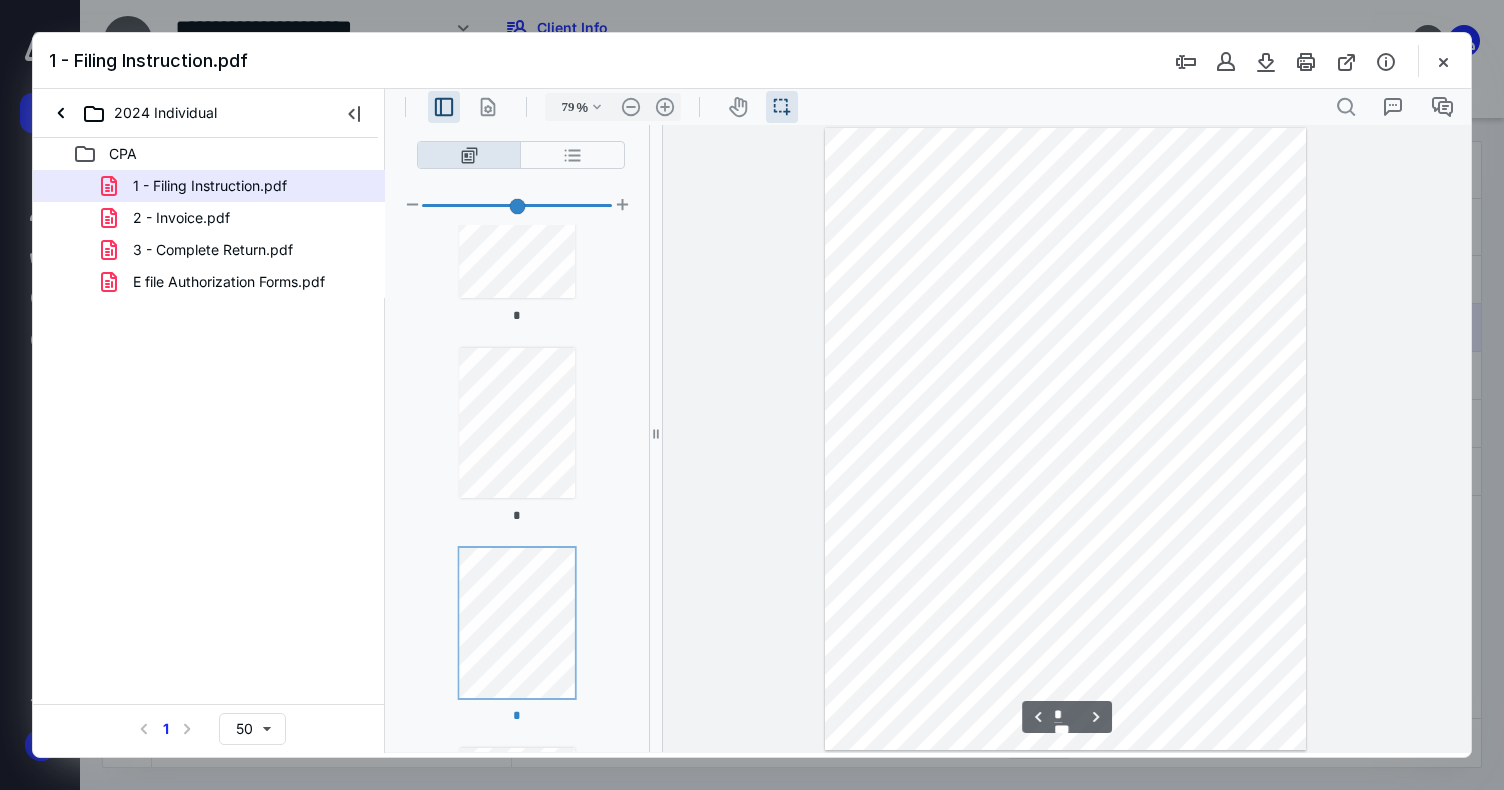 click on "* * * * * *" at bounding box center [517, 736] 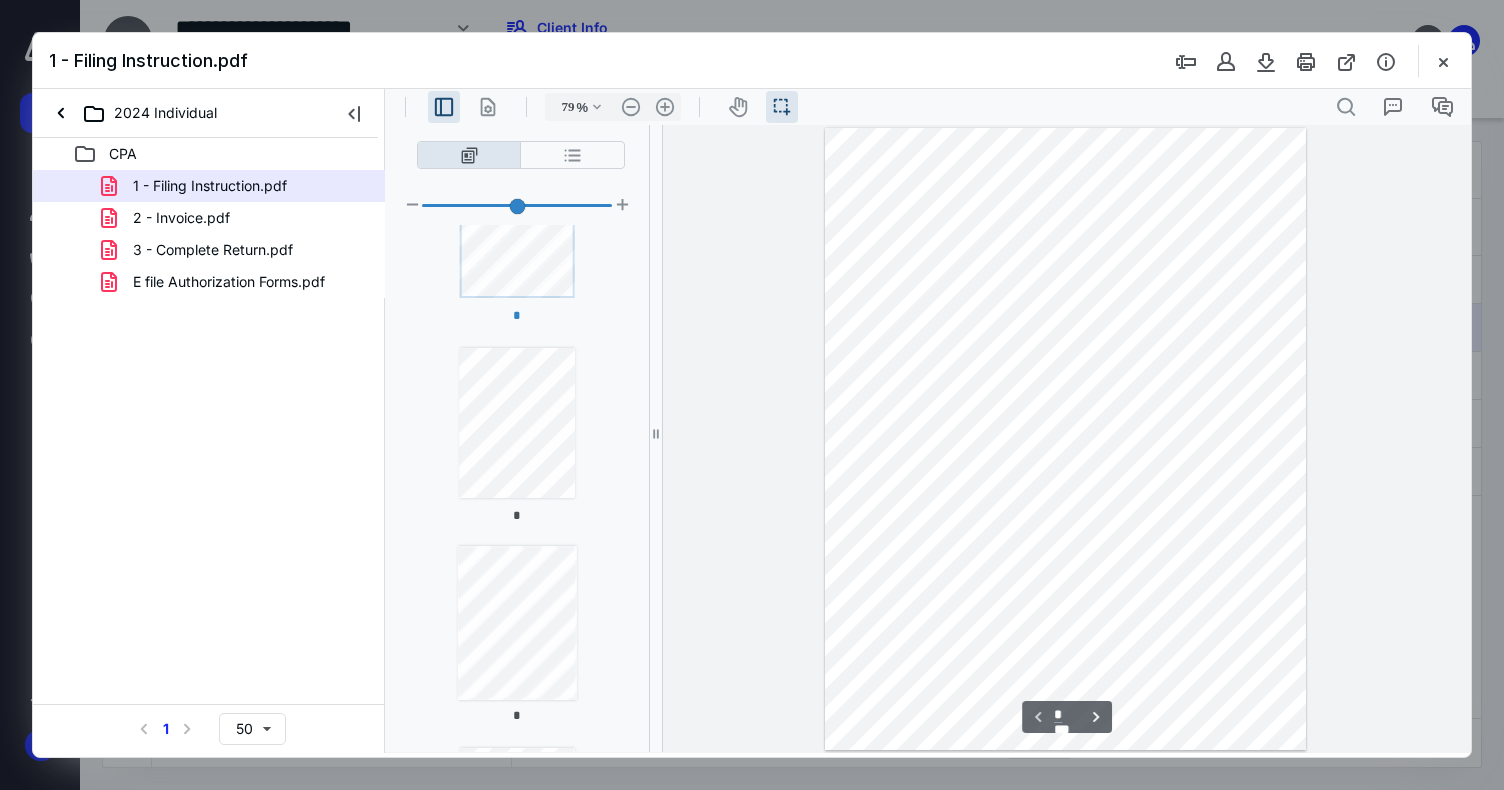 scroll, scrollTop: 0, scrollLeft: 0, axis: both 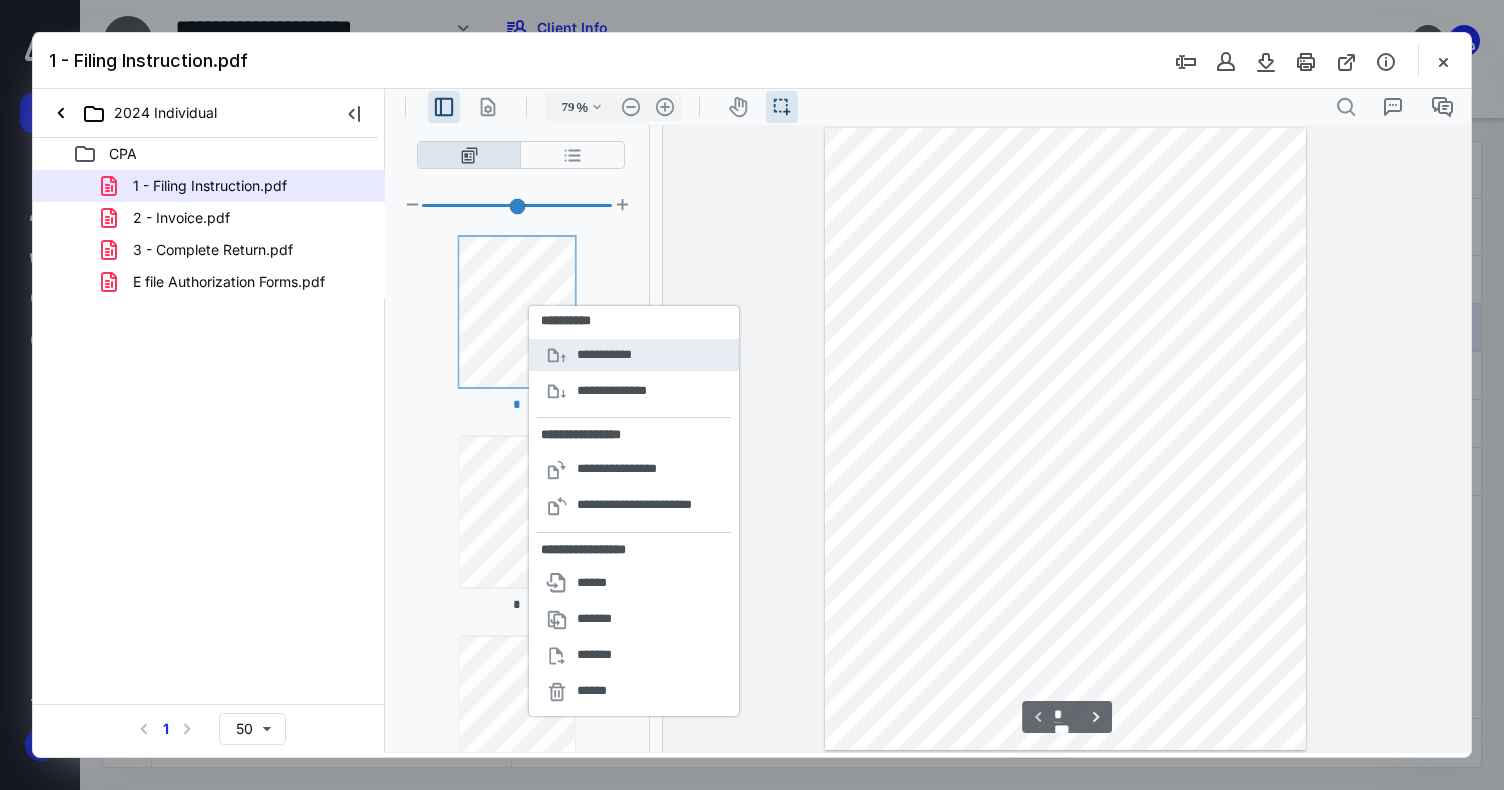 click on "**********" at bounding box center [612, 355] 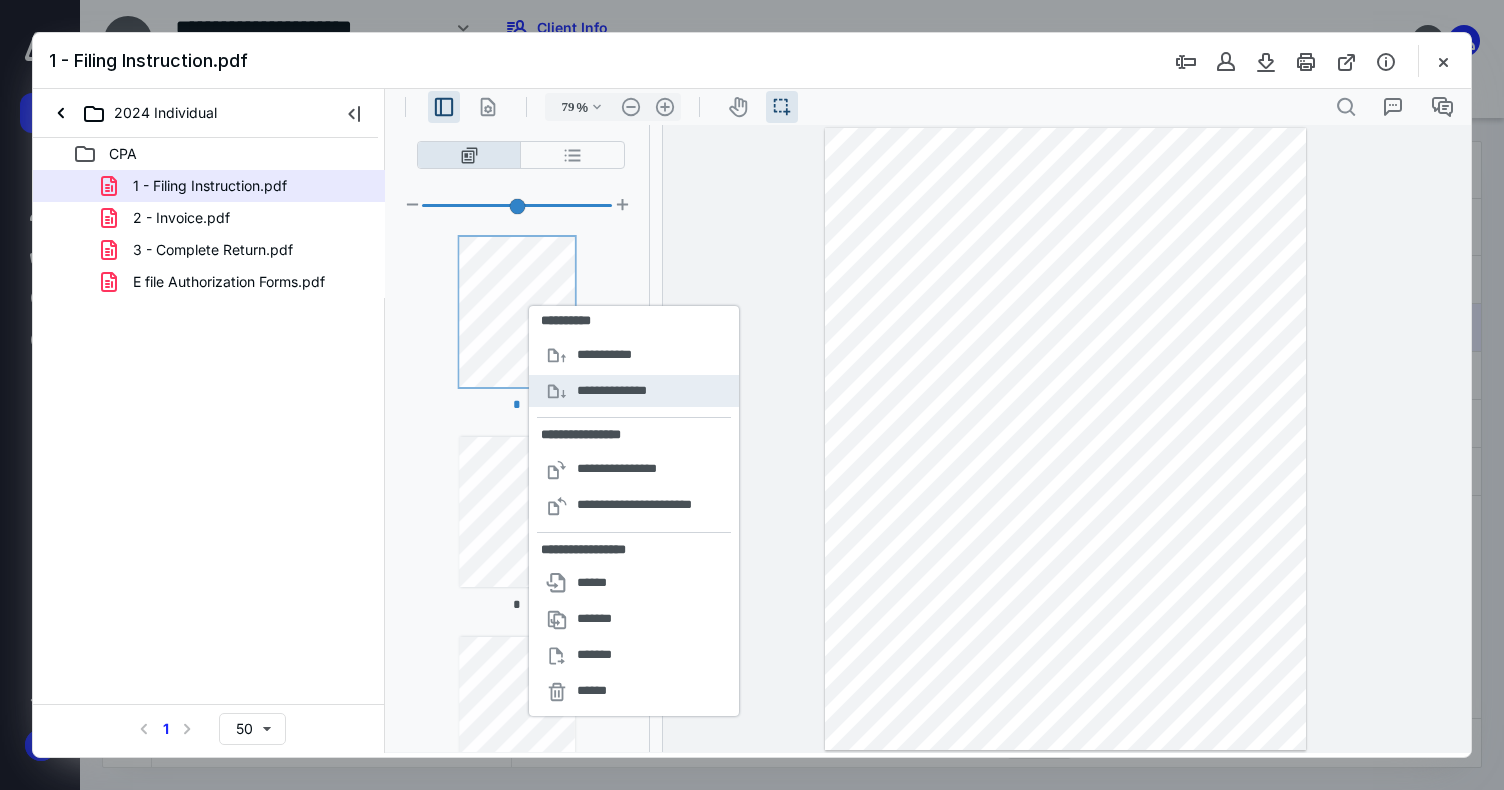 click on "**********" at bounding box center (623, 391) 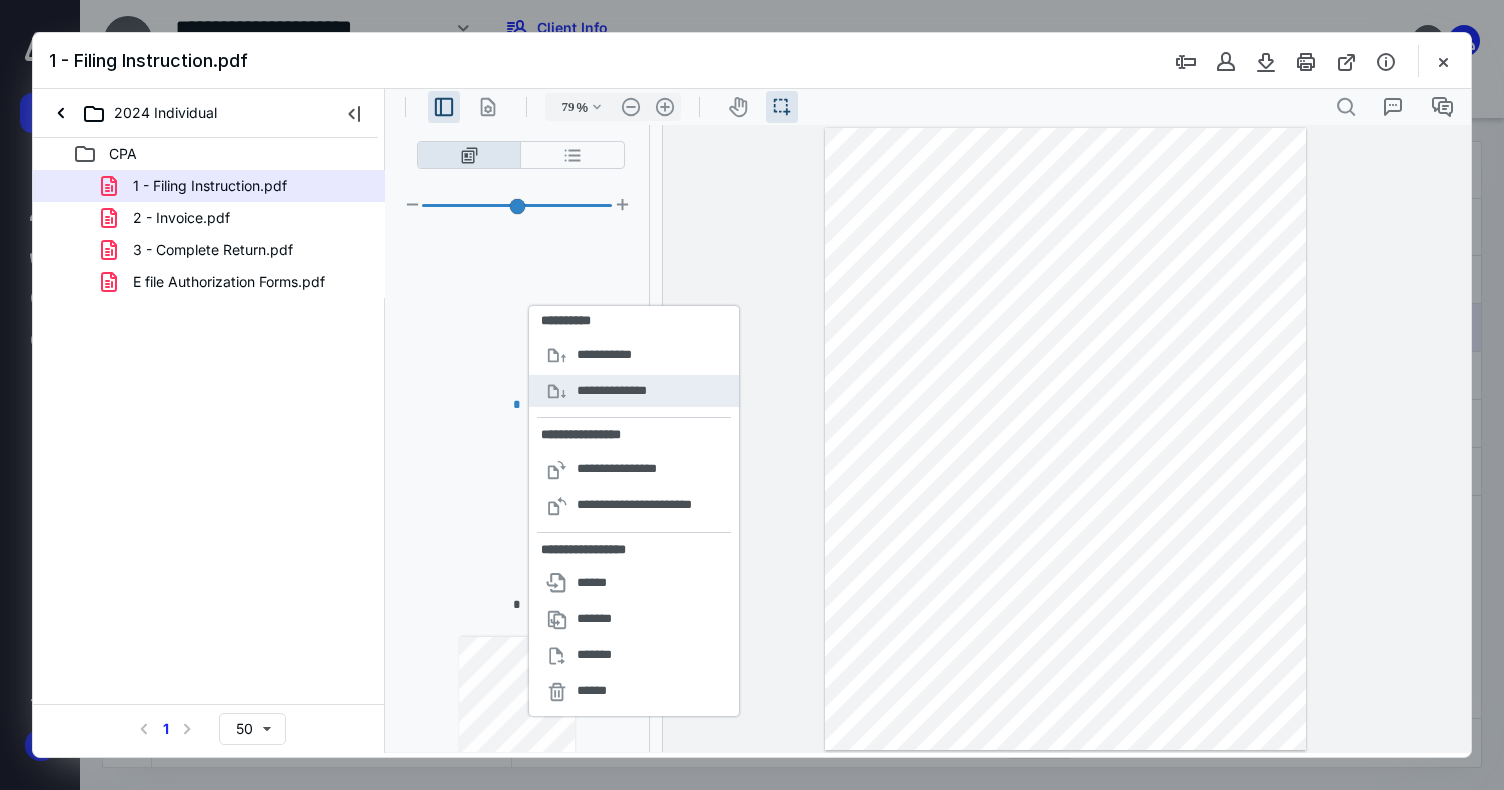 scroll, scrollTop: 0, scrollLeft: 0, axis: both 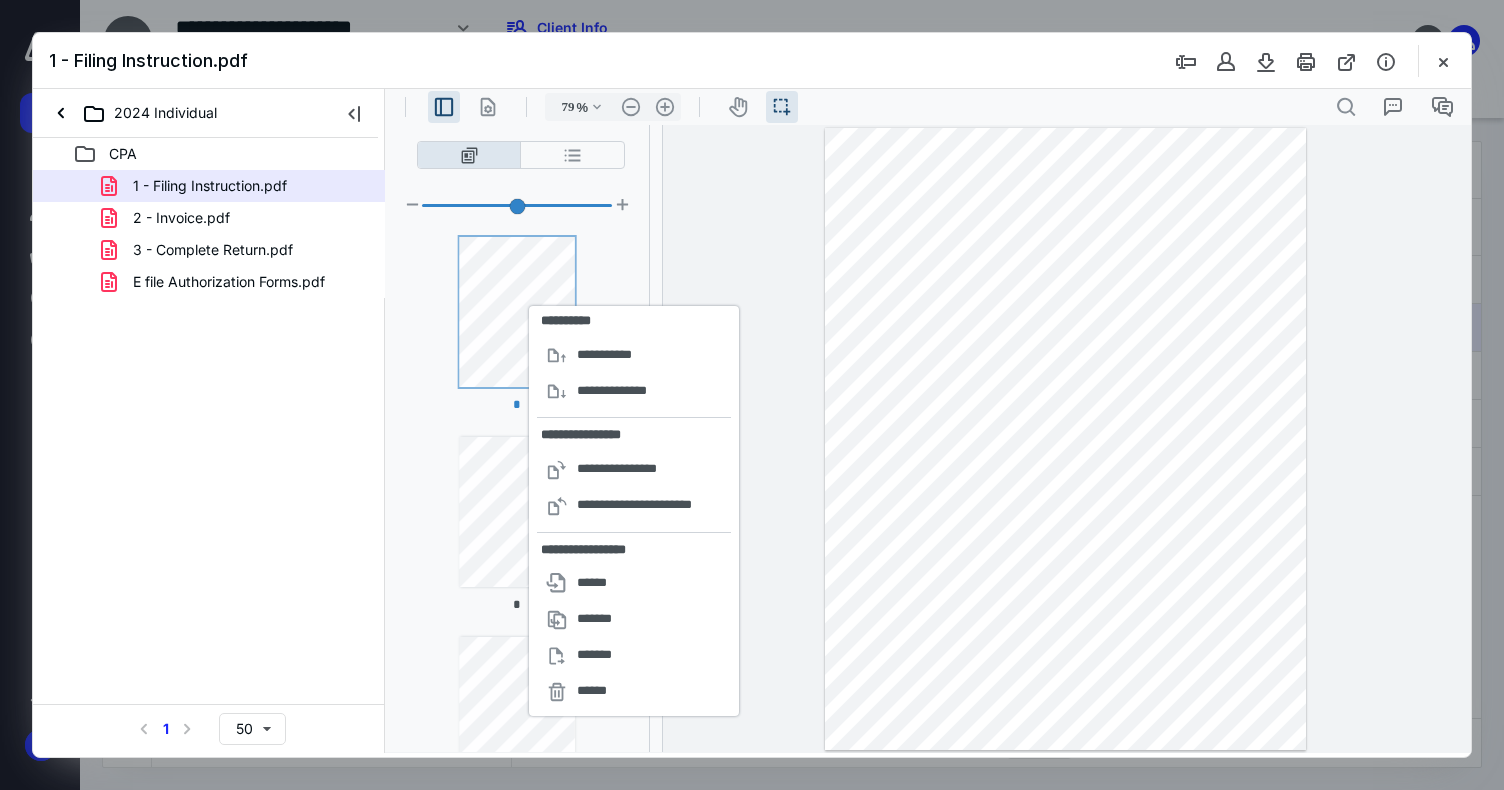 click at bounding box center [1067, 439] 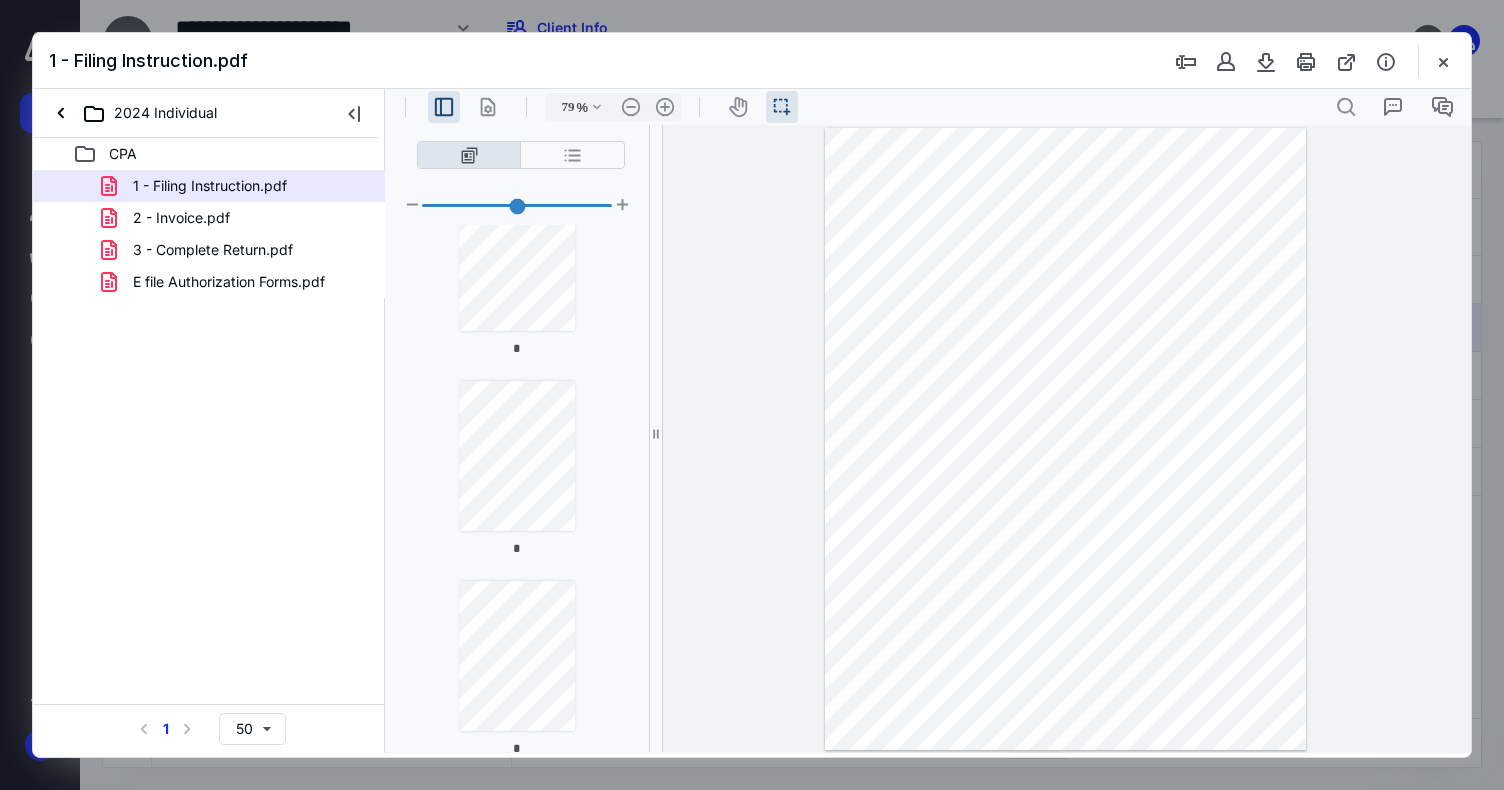 scroll, scrollTop: 671, scrollLeft: 0, axis: vertical 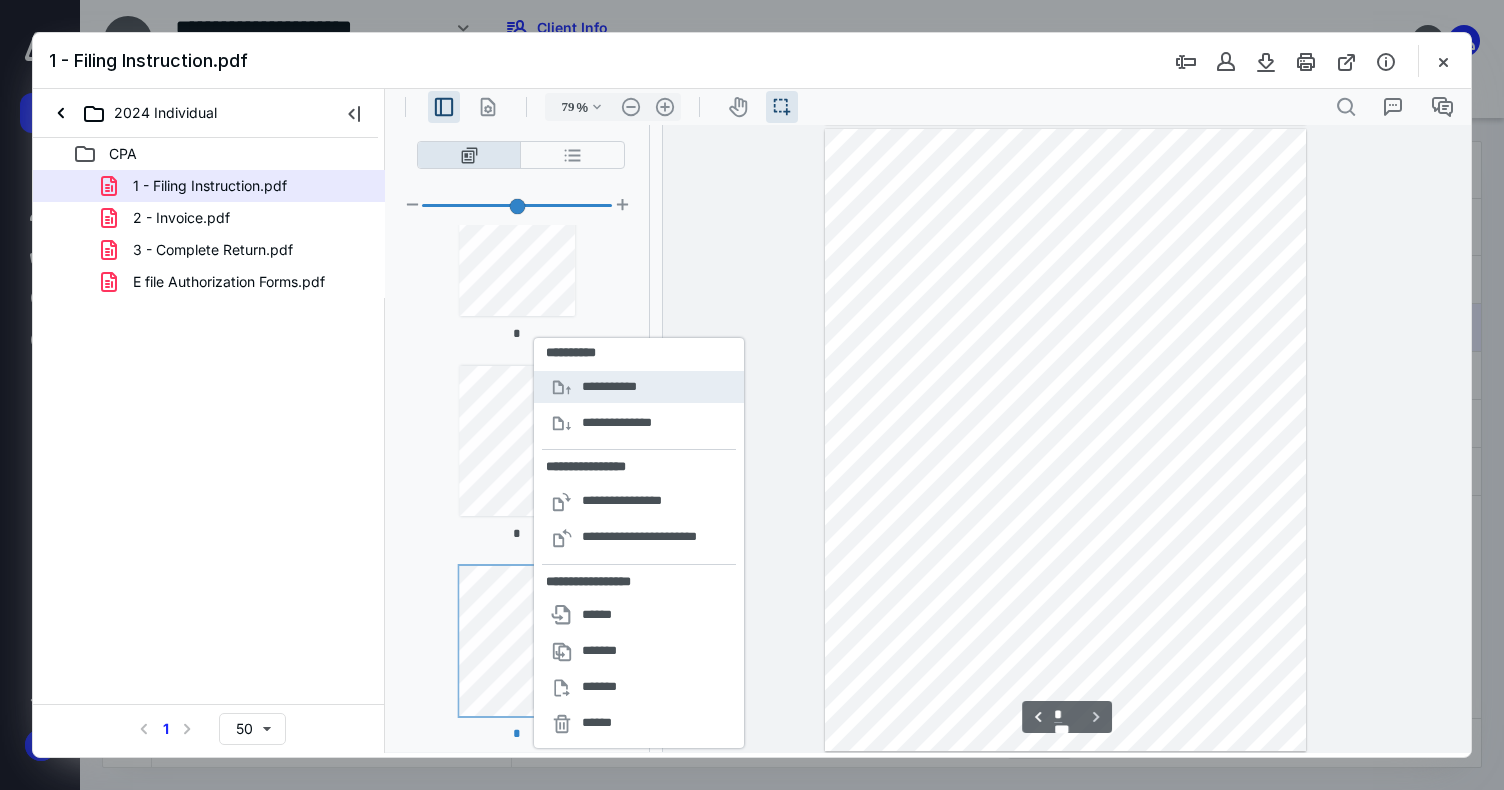 click on "**********" at bounding box center [617, 387] 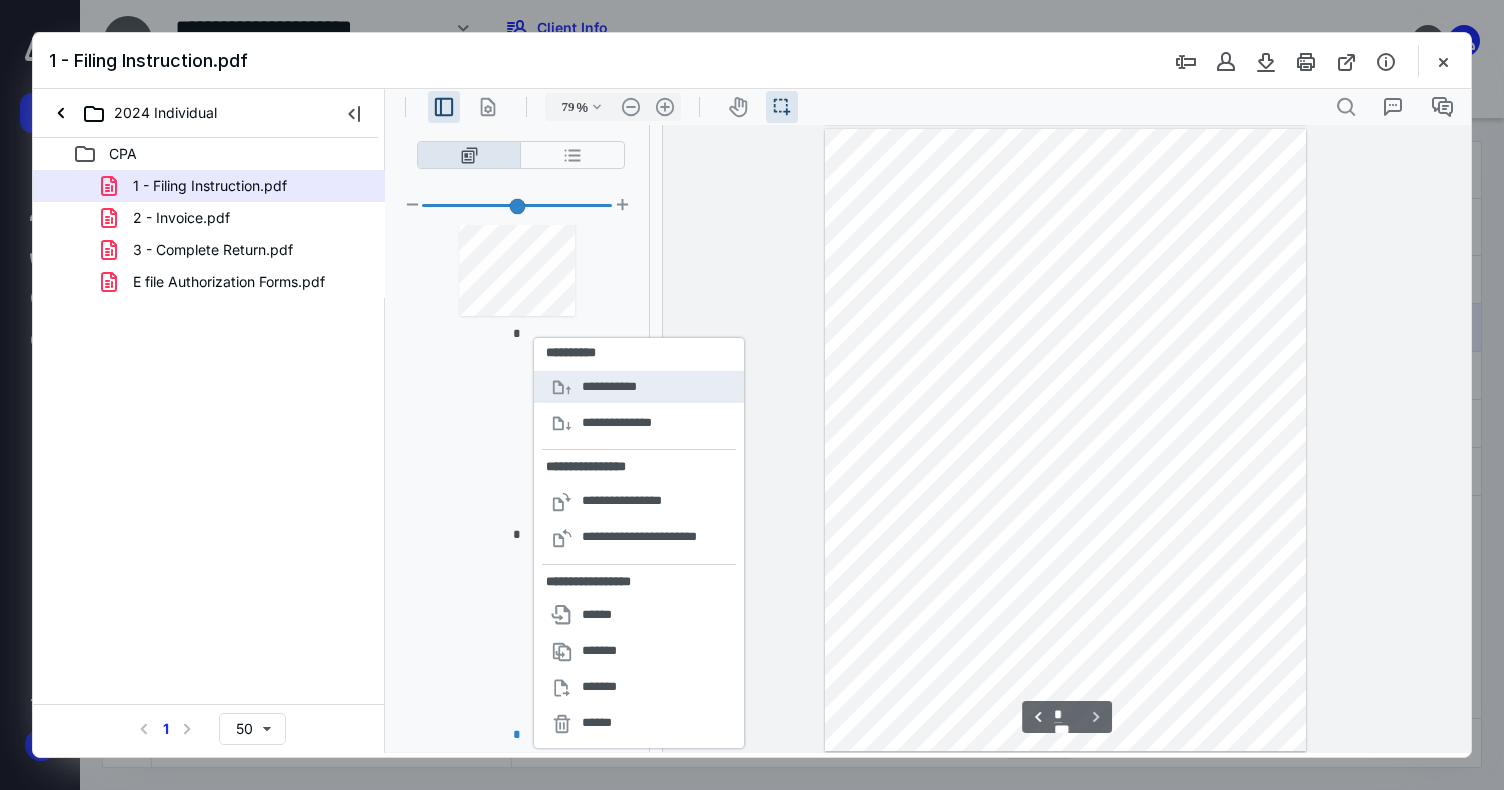 scroll, scrollTop: 671, scrollLeft: 0, axis: vertical 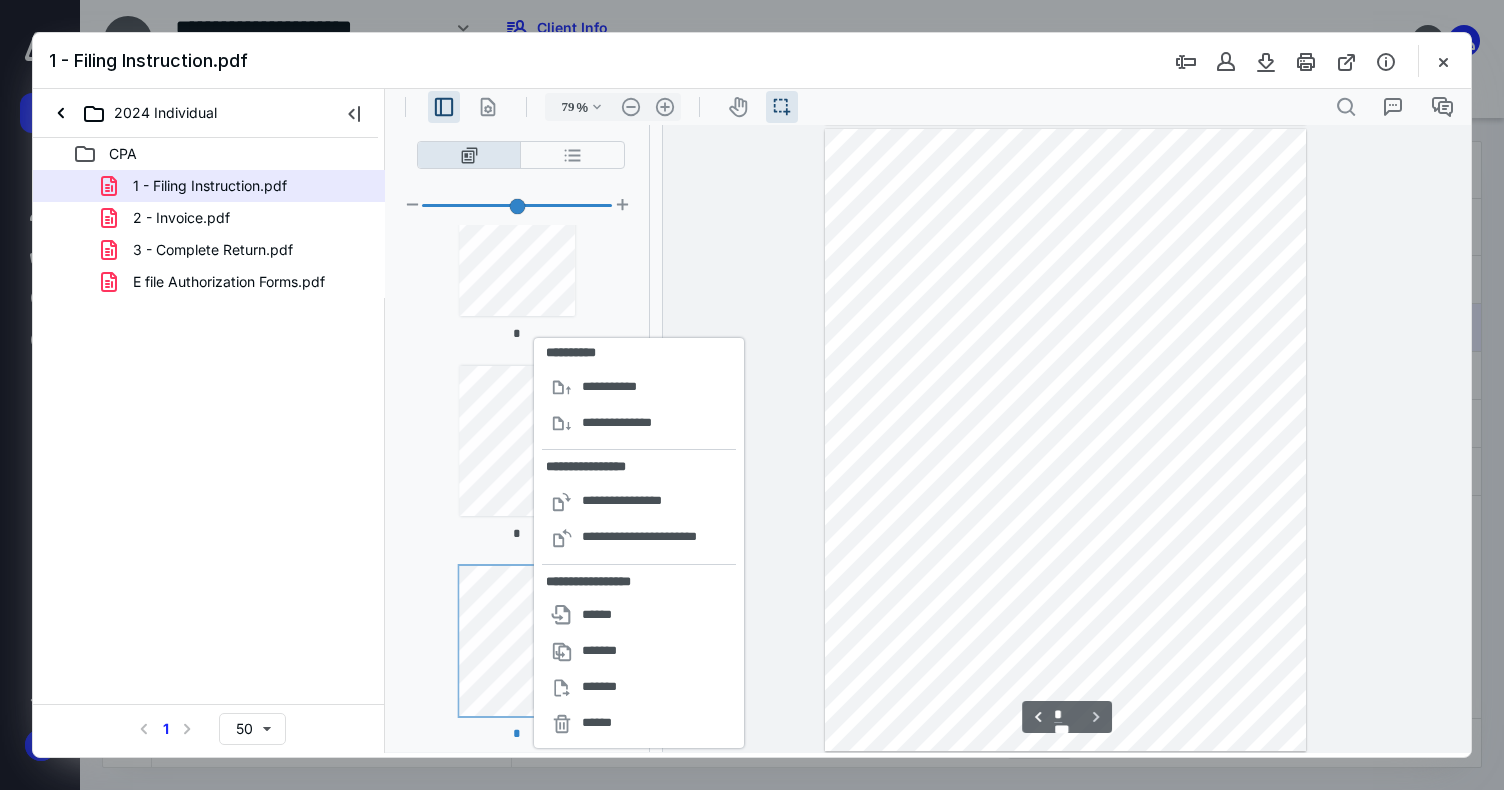 click at bounding box center [1067, 439] 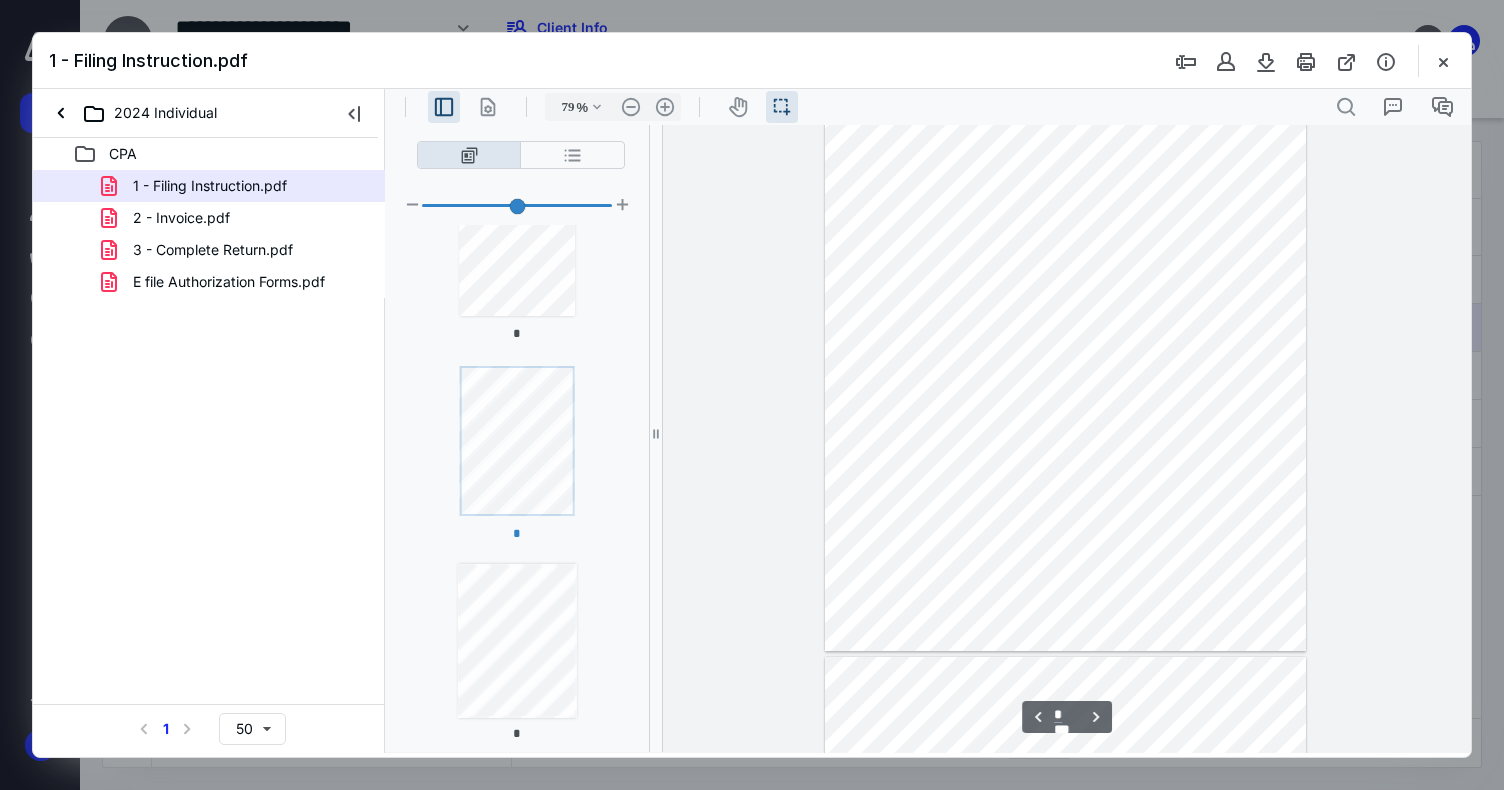 scroll, scrollTop: 2439, scrollLeft: 0, axis: vertical 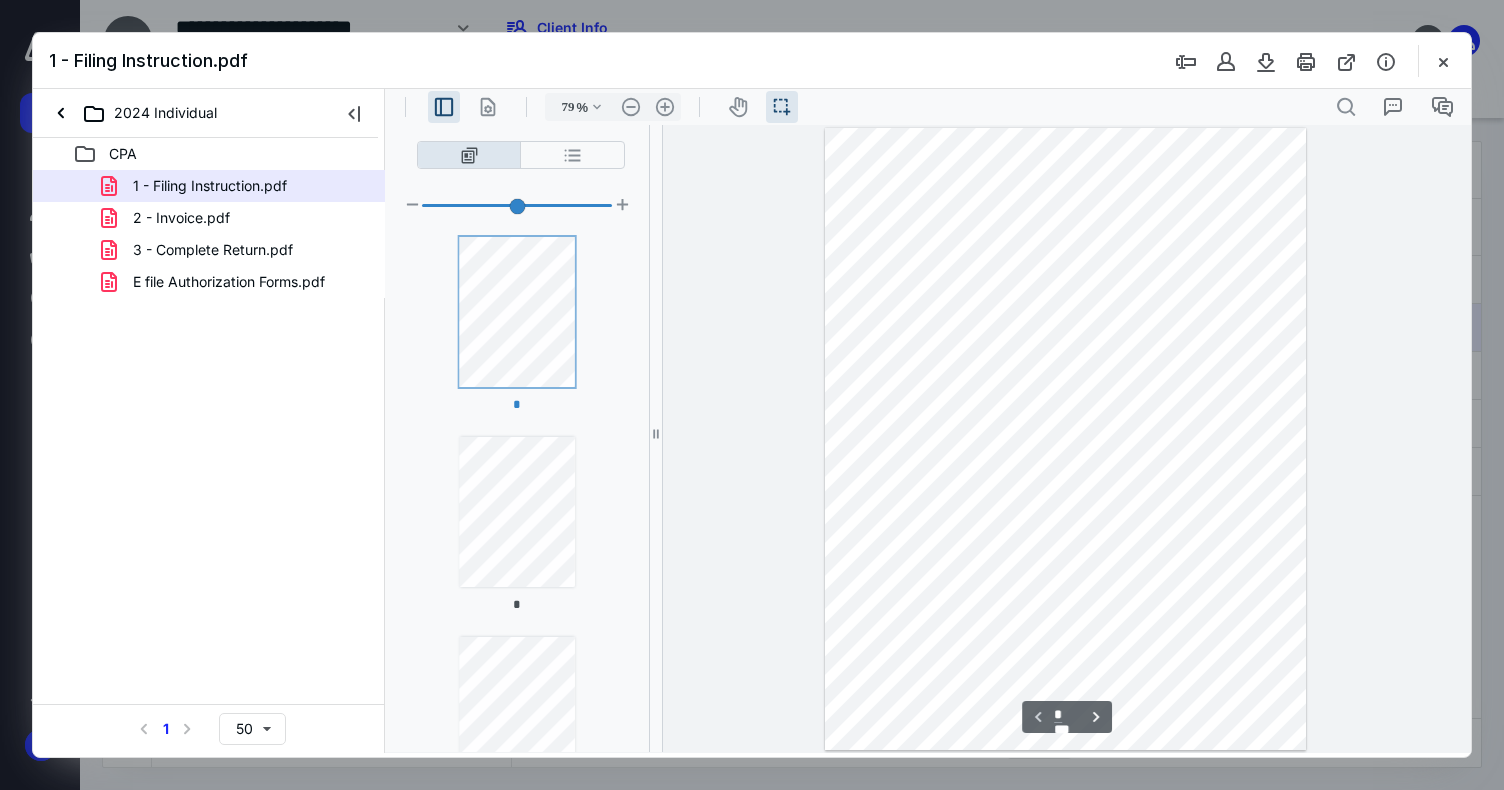 type on "*" 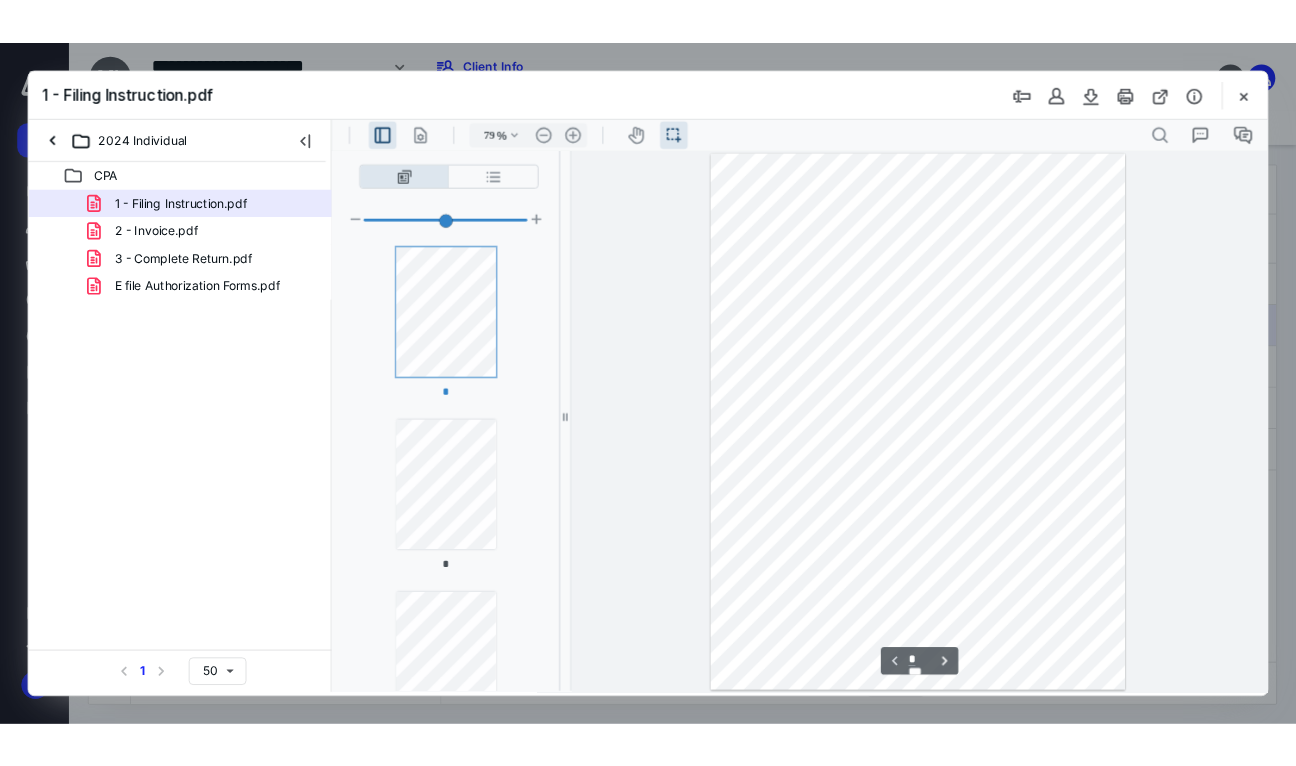 scroll, scrollTop: 628, scrollLeft: 0, axis: vertical 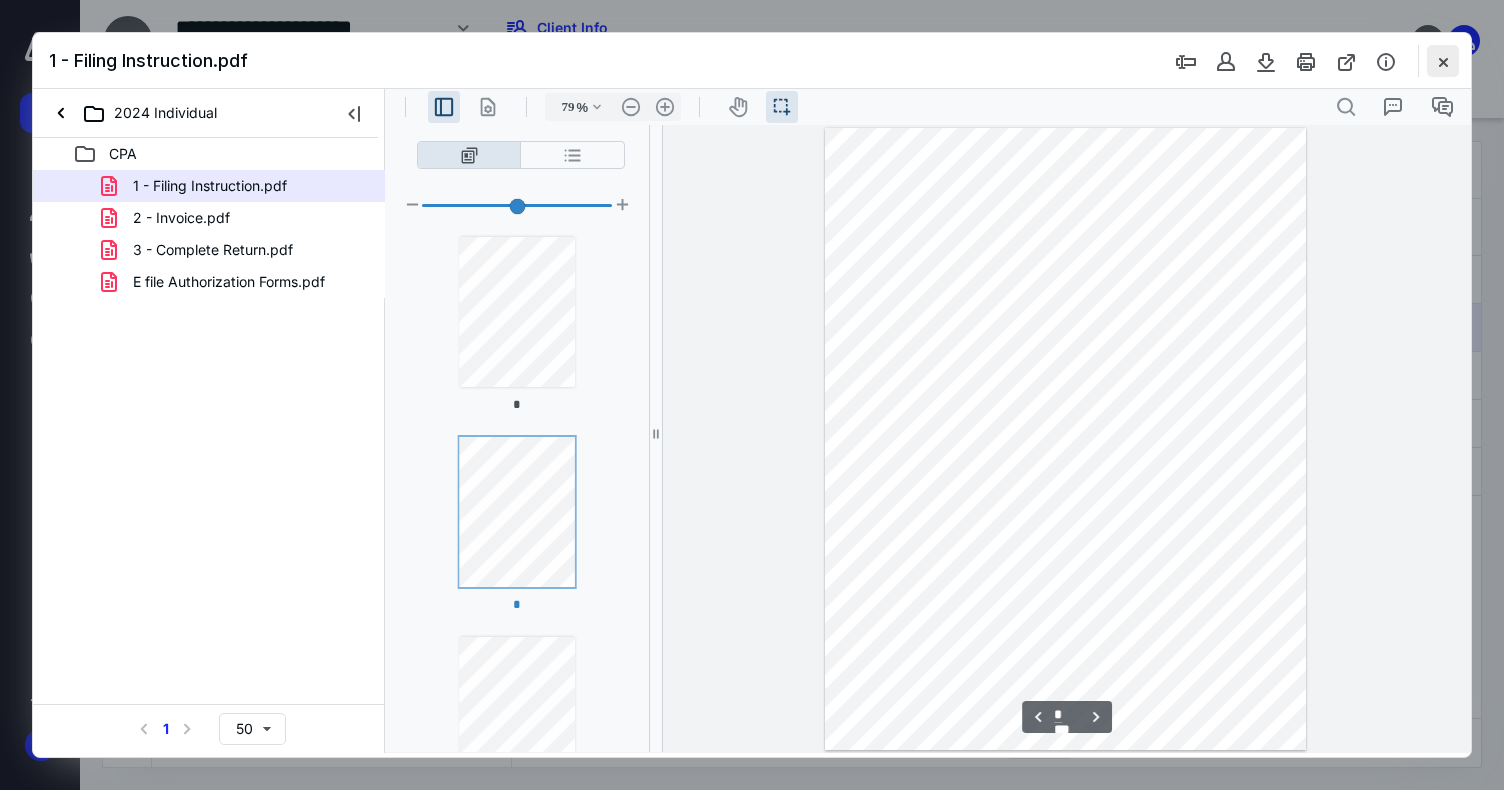 click at bounding box center [1443, 61] 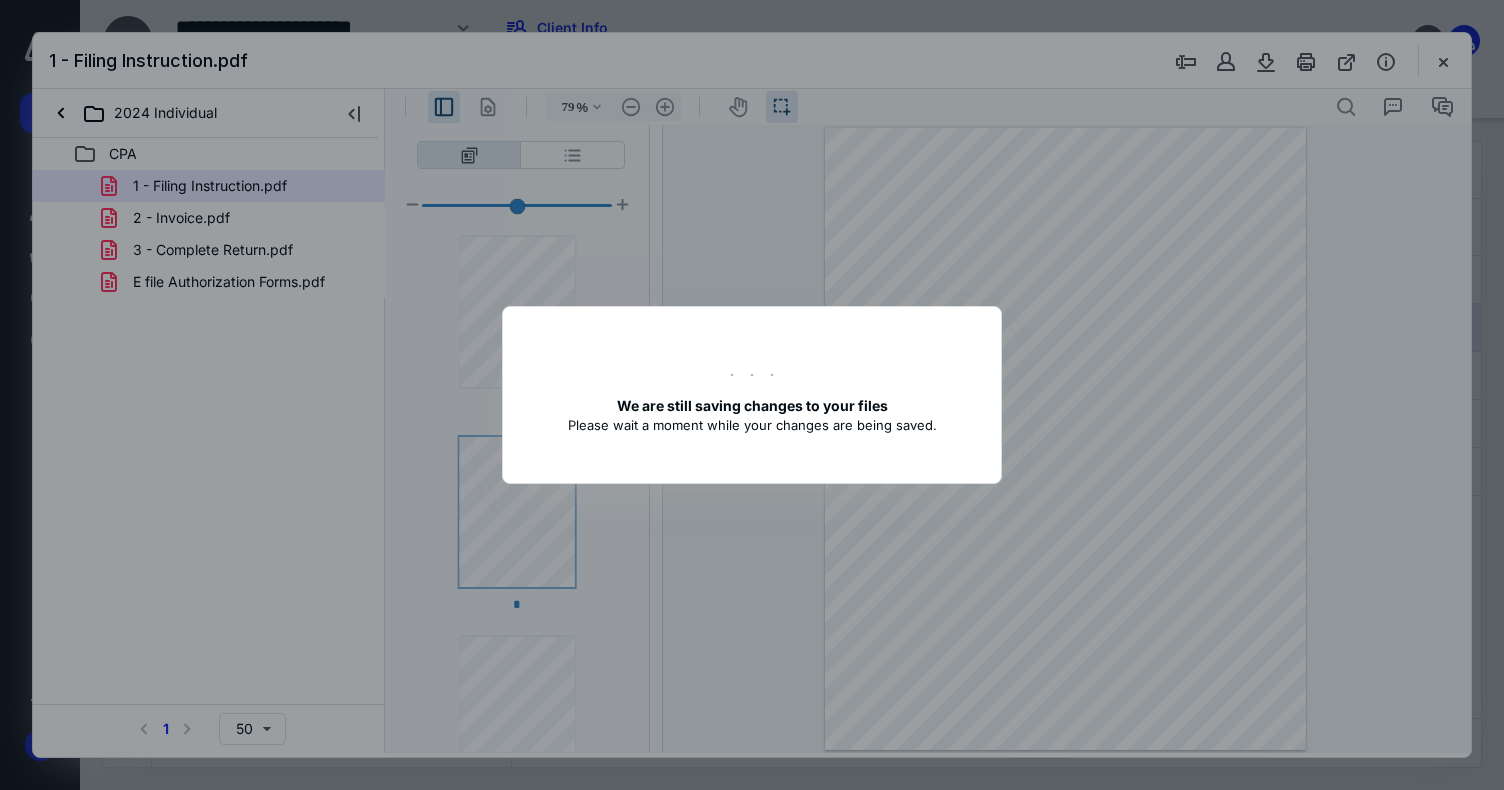 type on "74" 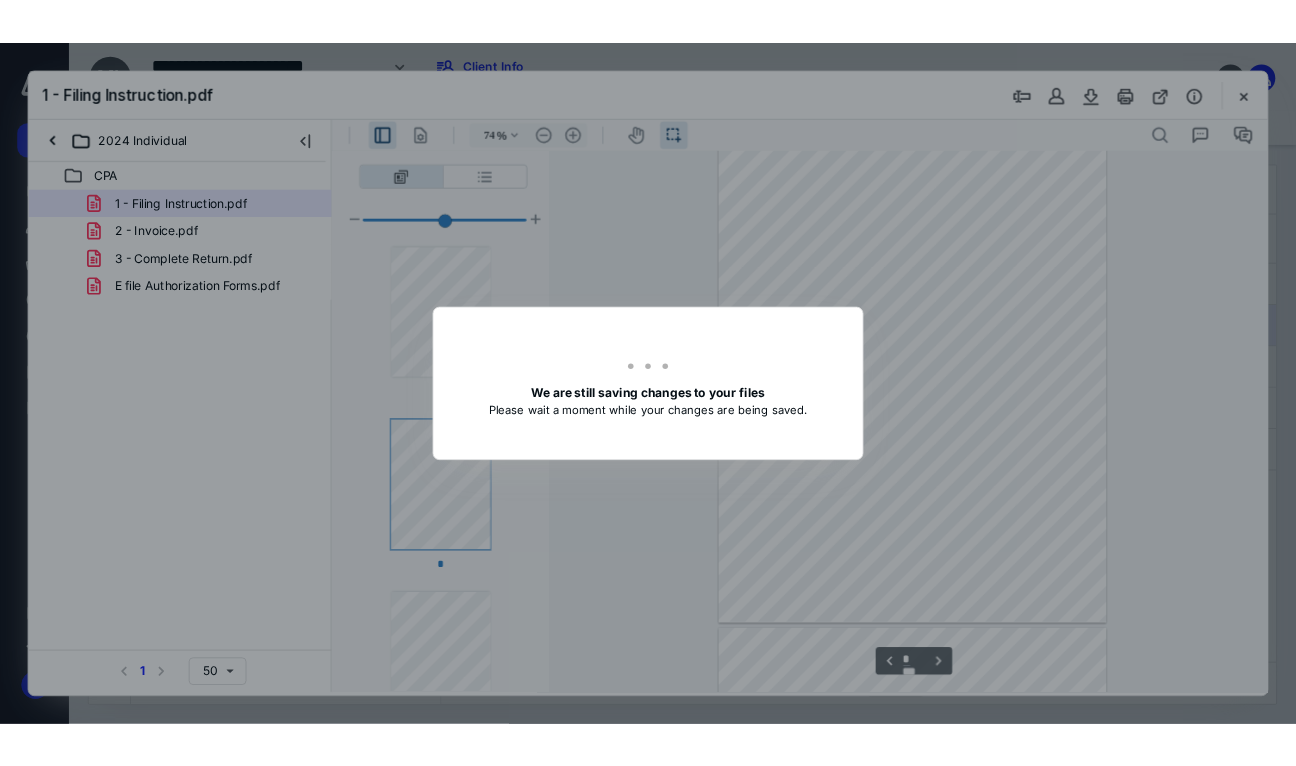 scroll, scrollTop: 605, scrollLeft: 0, axis: vertical 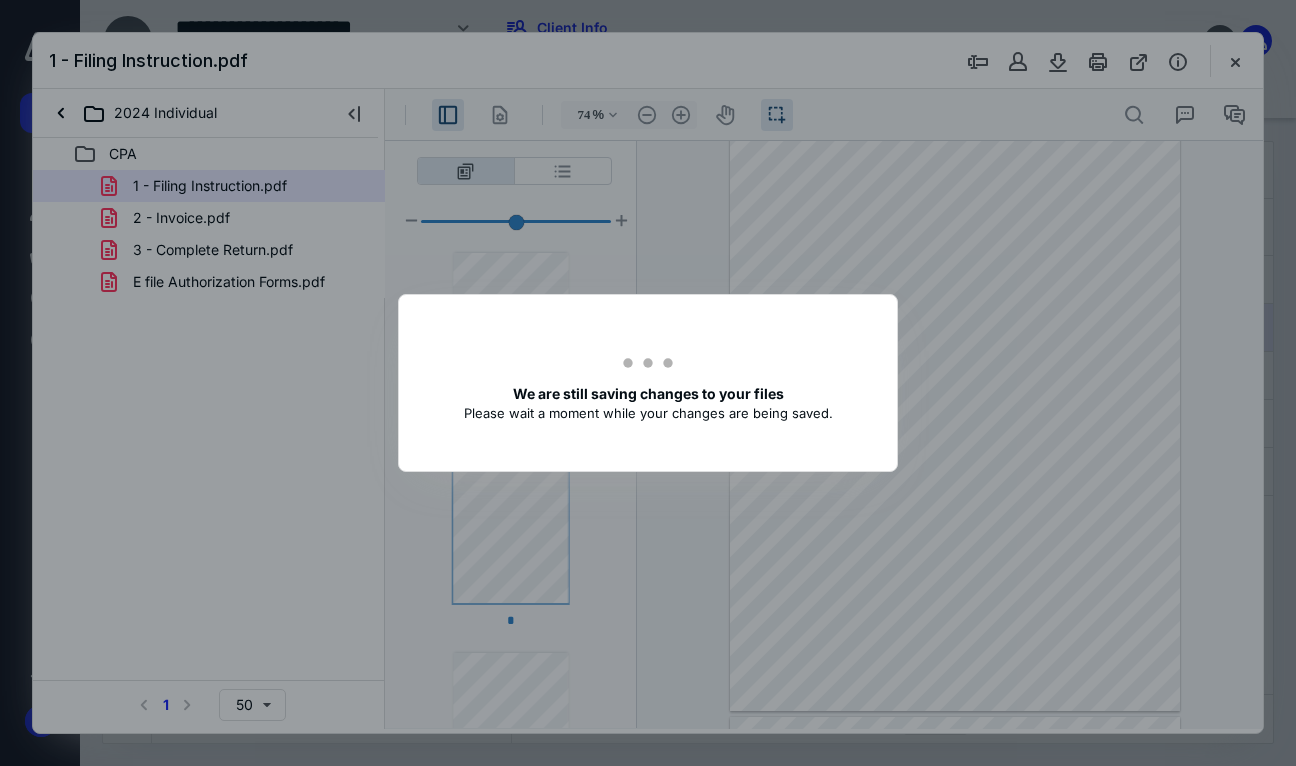 drag, startPoint x: 958, startPoint y: 270, endPoint x: 829, endPoint y: 237, distance: 133.15405 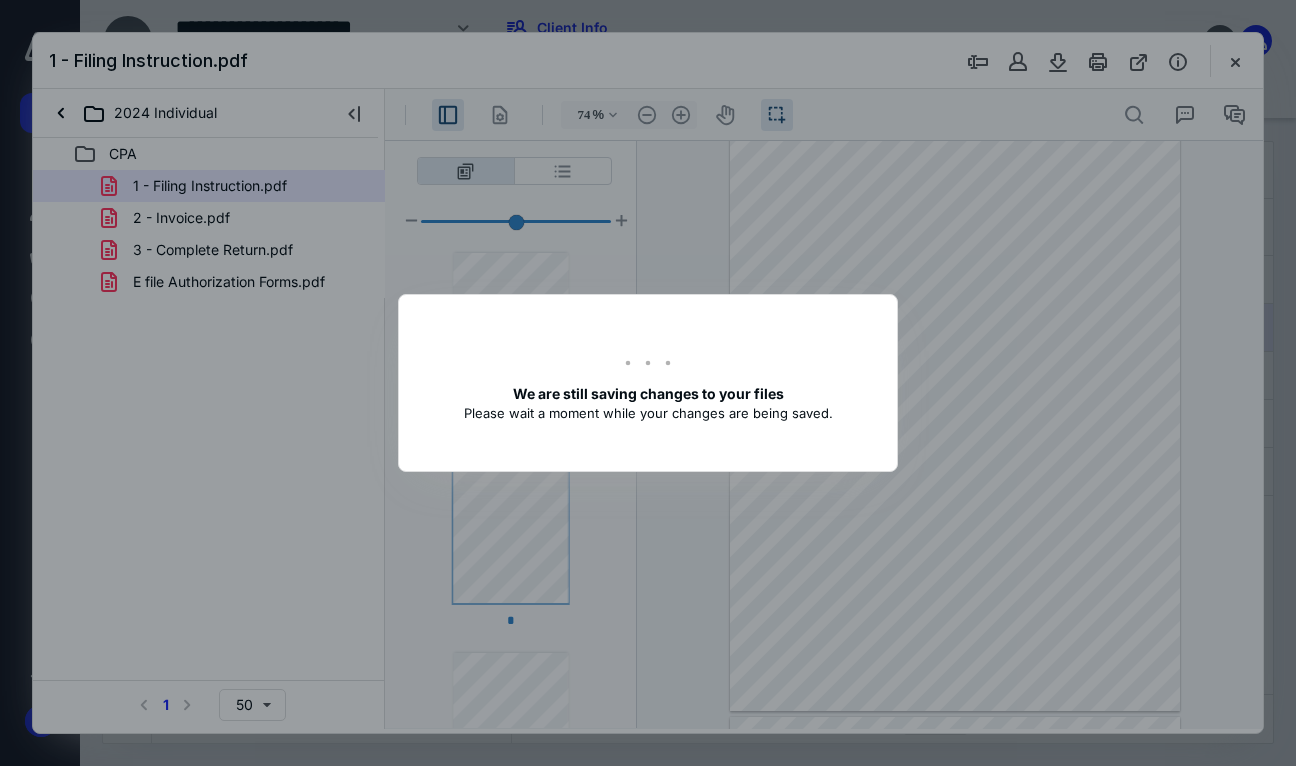 click at bounding box center [648, 383] 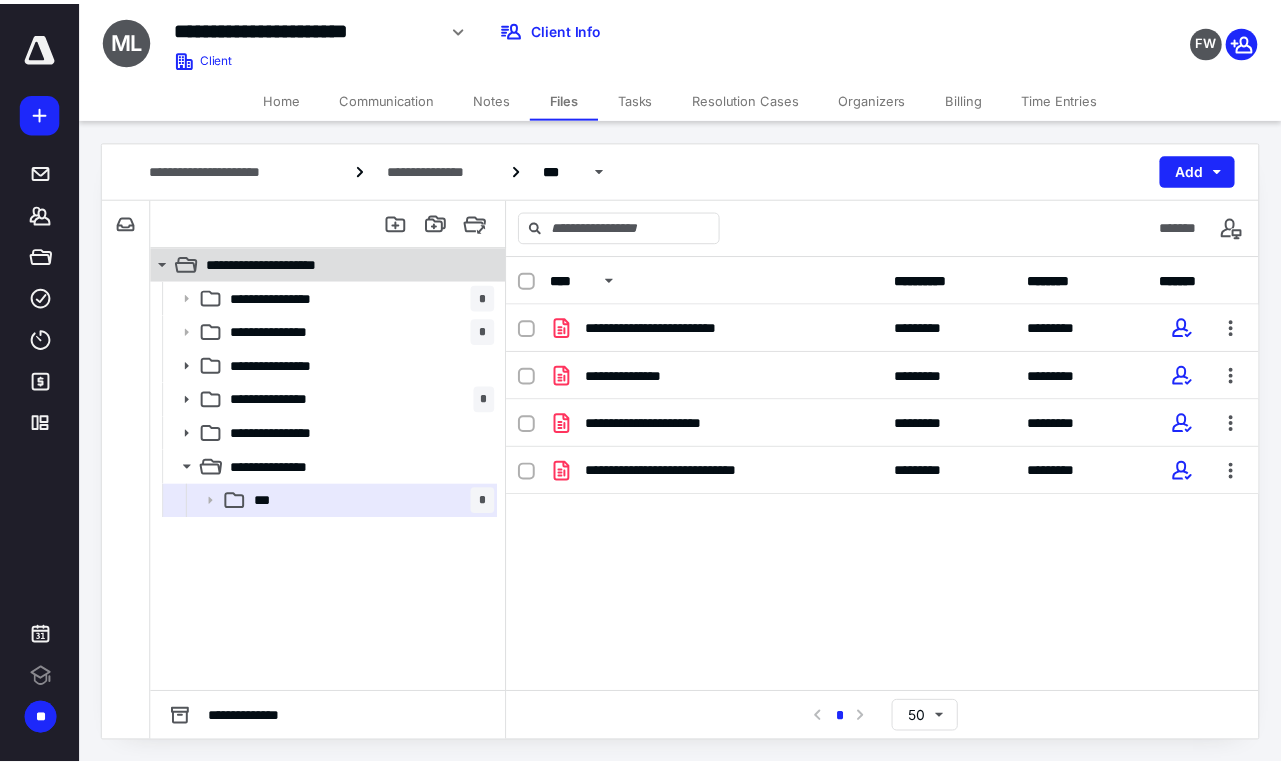 scroll, scrollTop: 0, scrollLeft: 0, axis: both 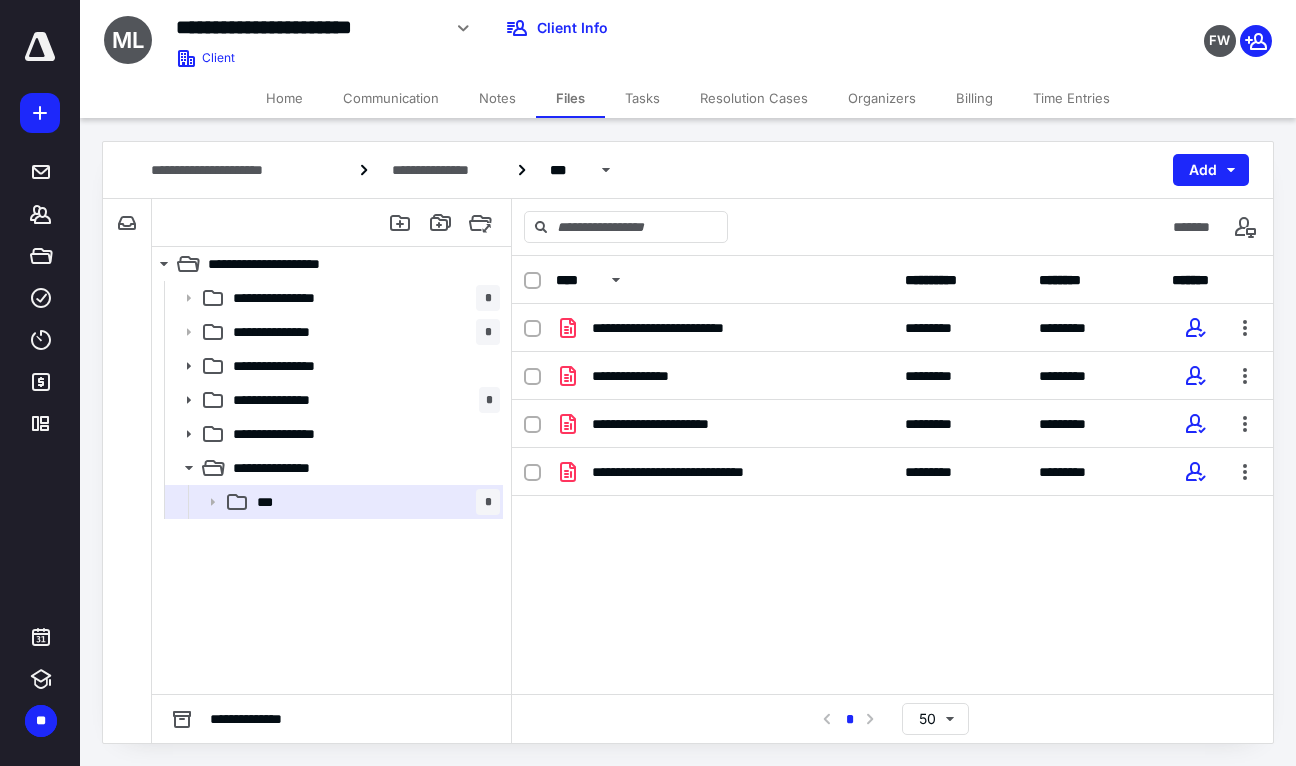 click 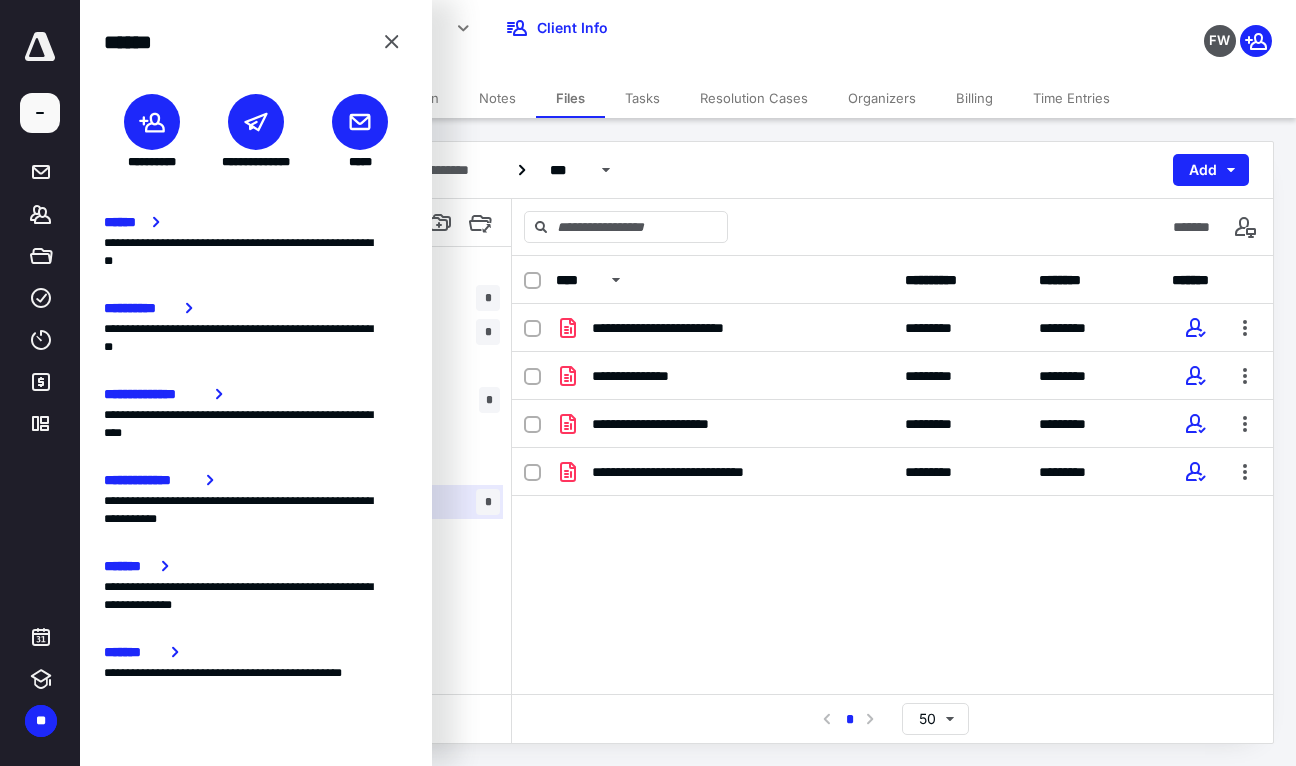 click 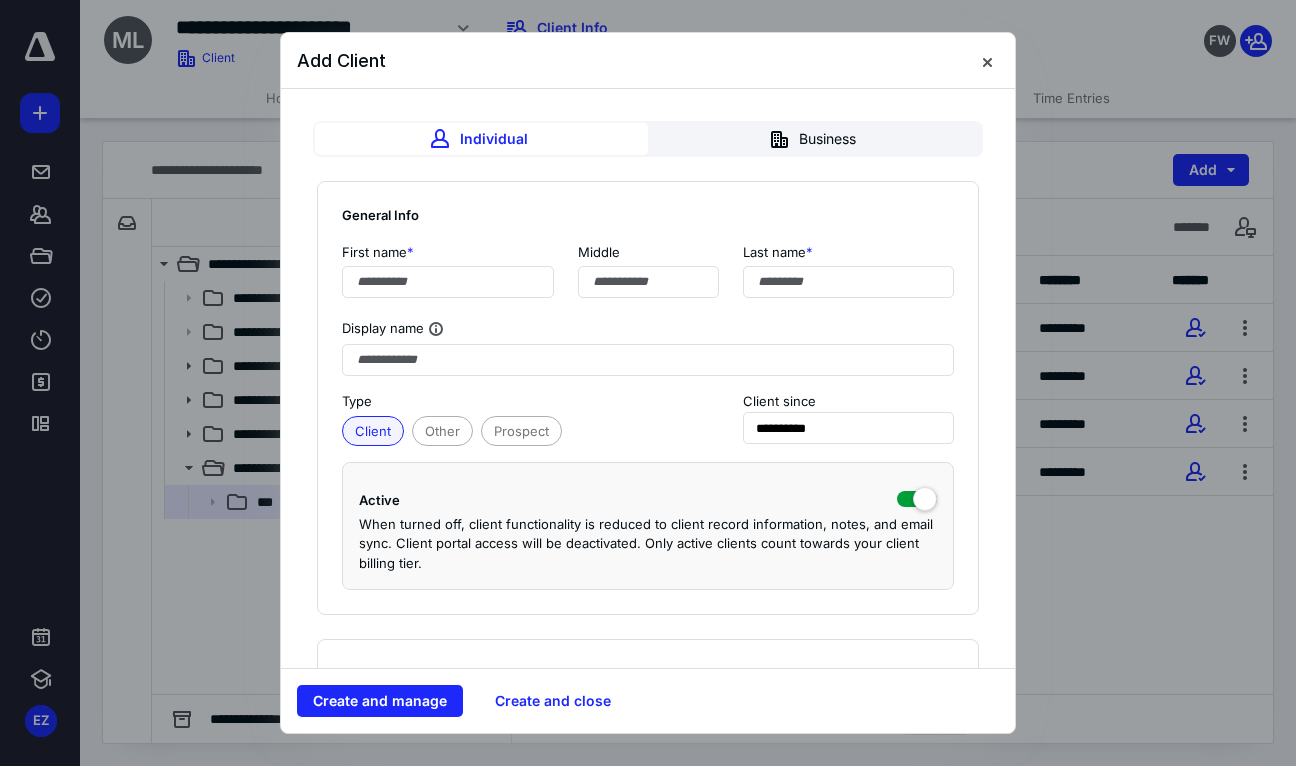 click at bounding box center (987, 61) 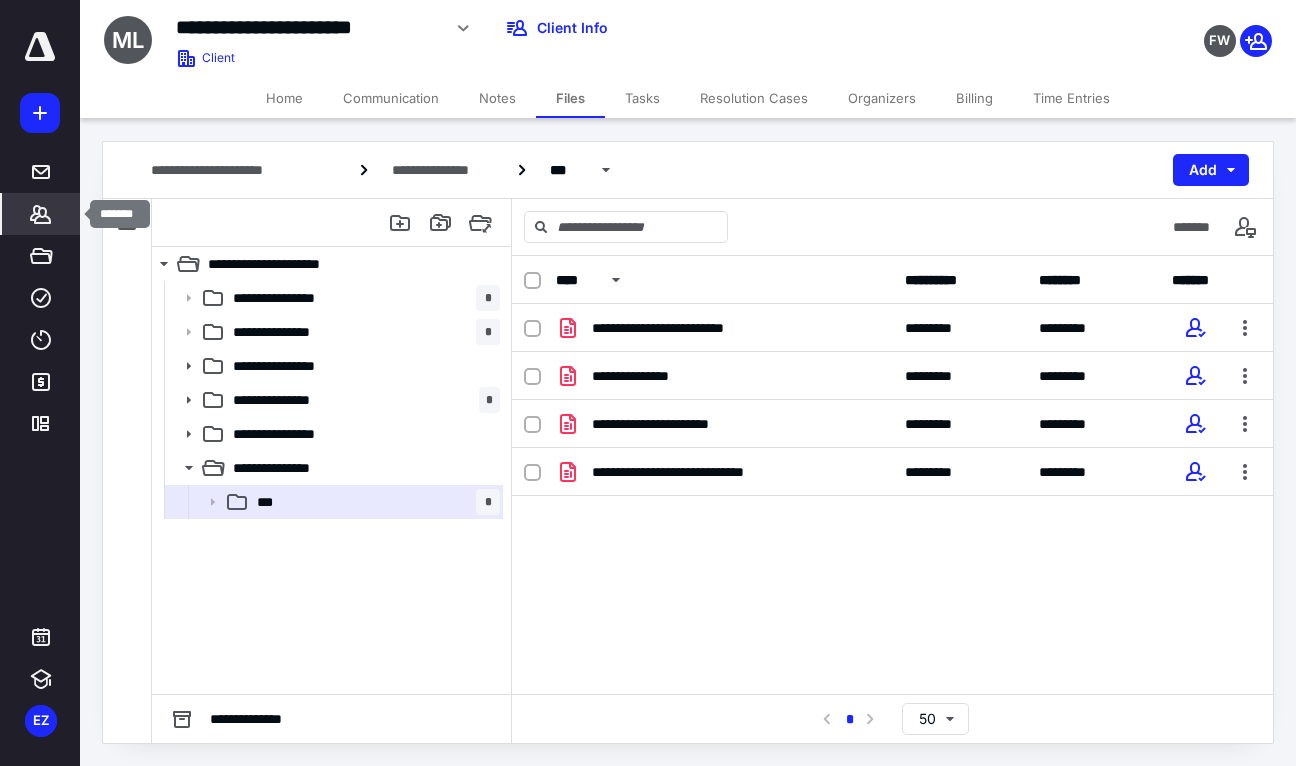 click on "*******" at bounding box center (41, 214) 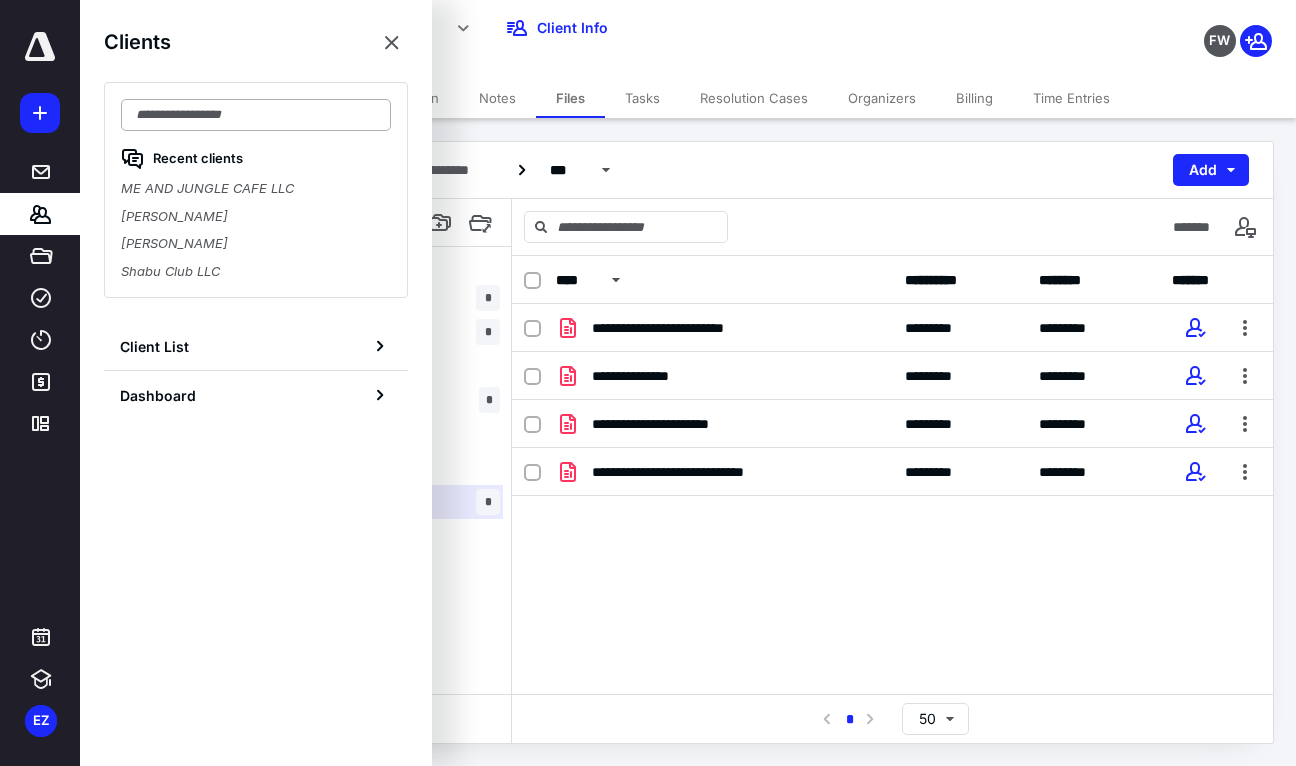 click at bounding box center (256, 115) 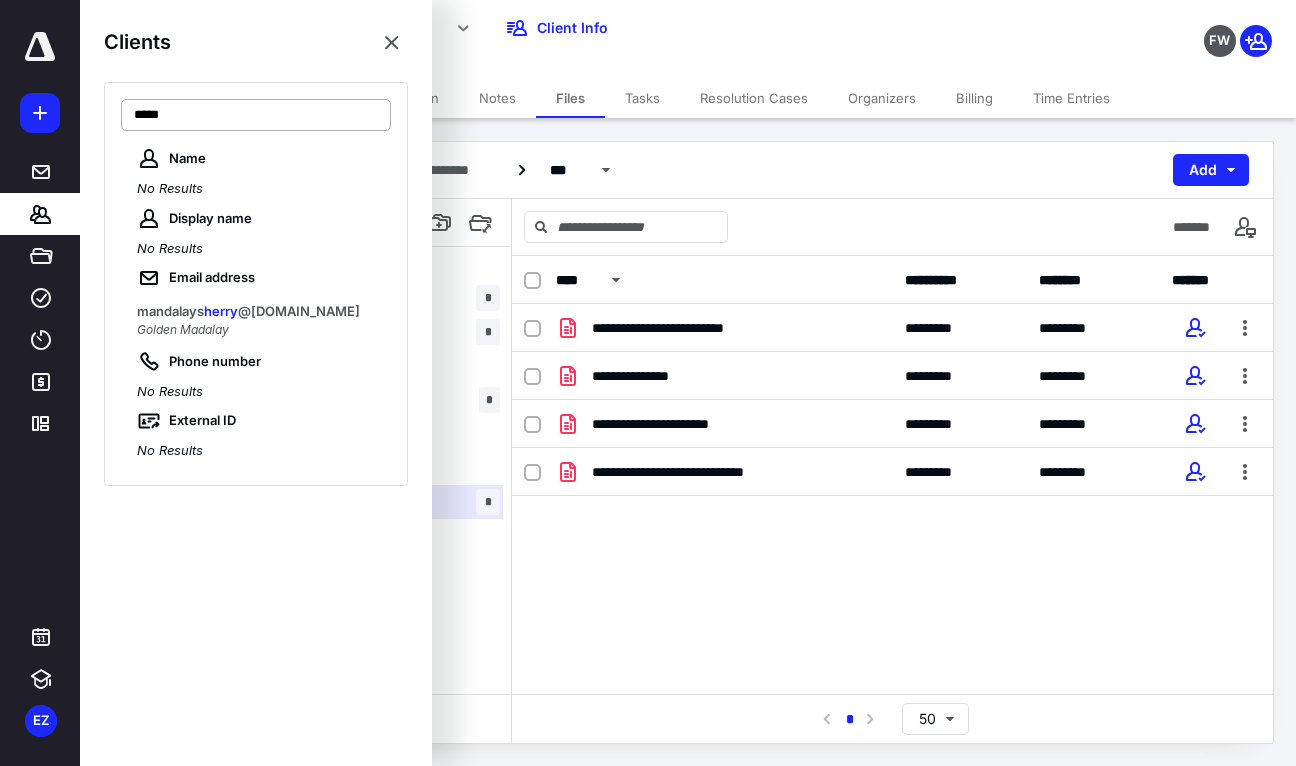click on "*****" at bounding box center (256, 115) 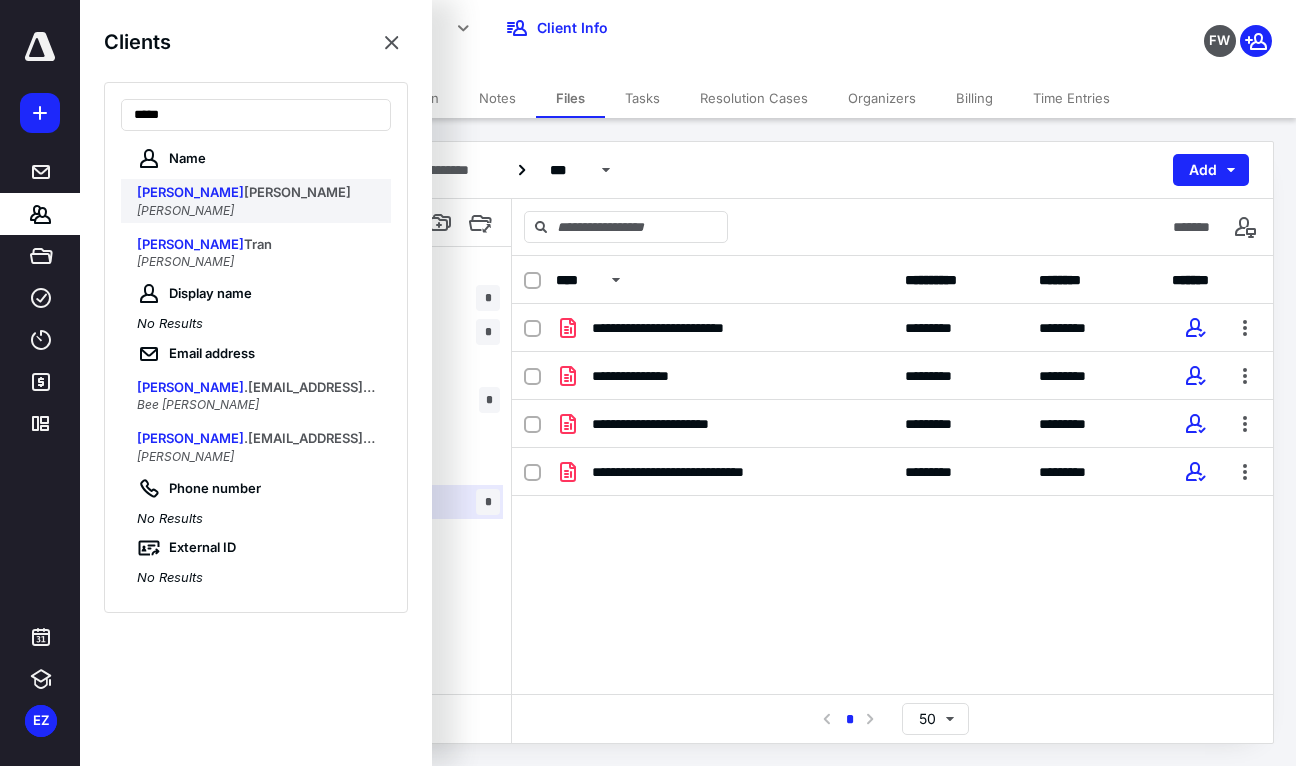 type on "*****" 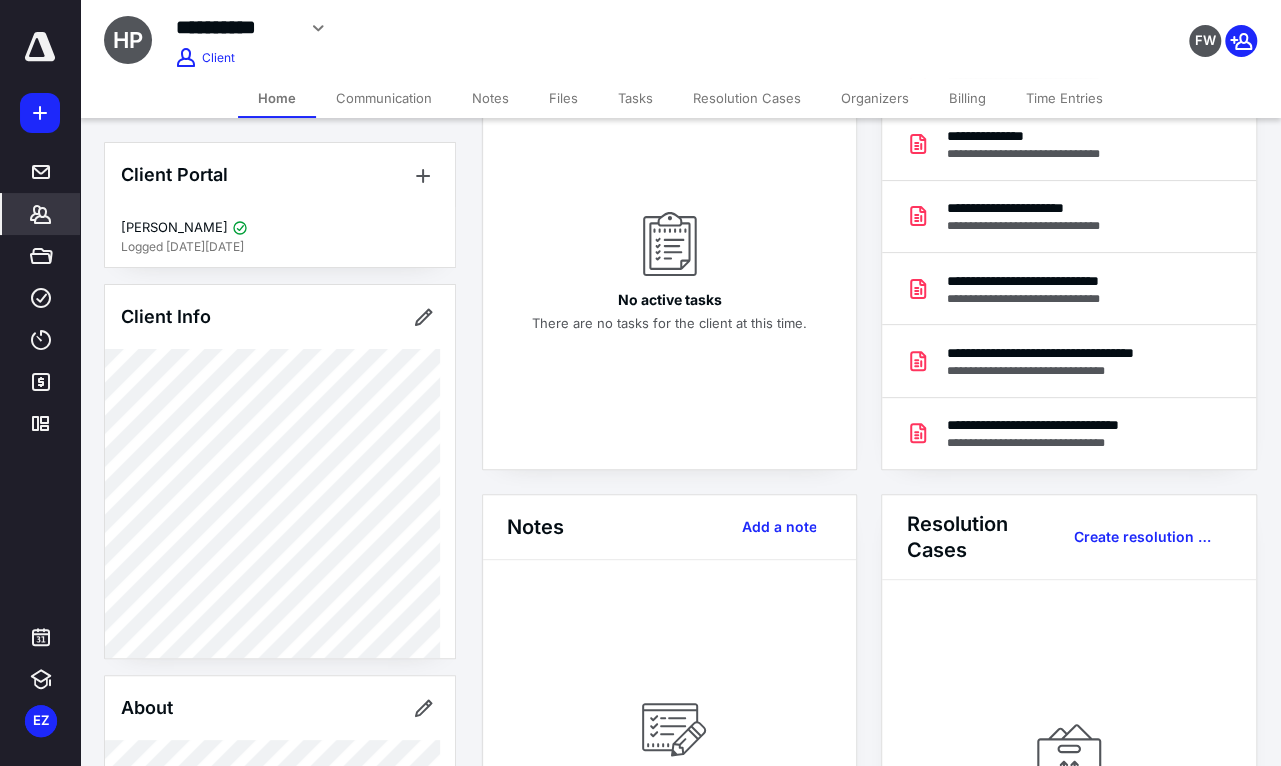 scroll, scrollTop: 100, scrollLeft: 0, axis: vertical 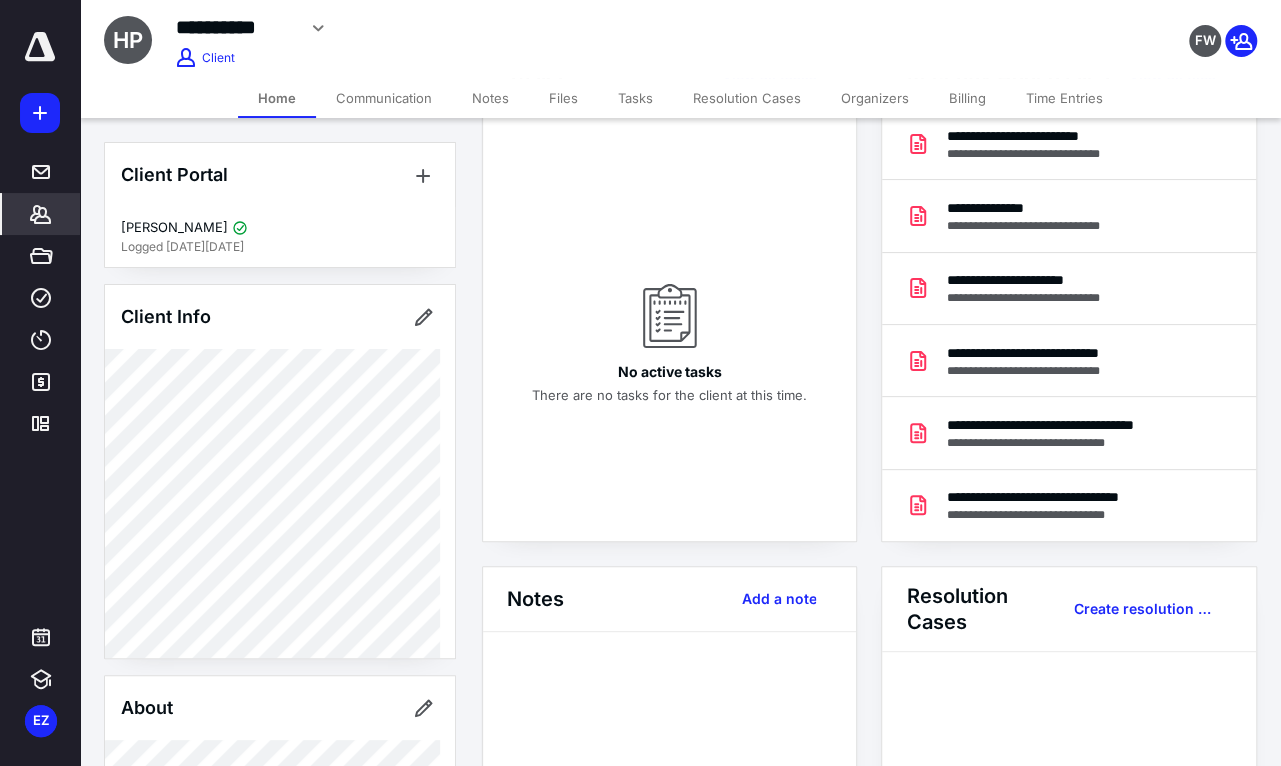 click on "Files" at bounding box center [563, 98] 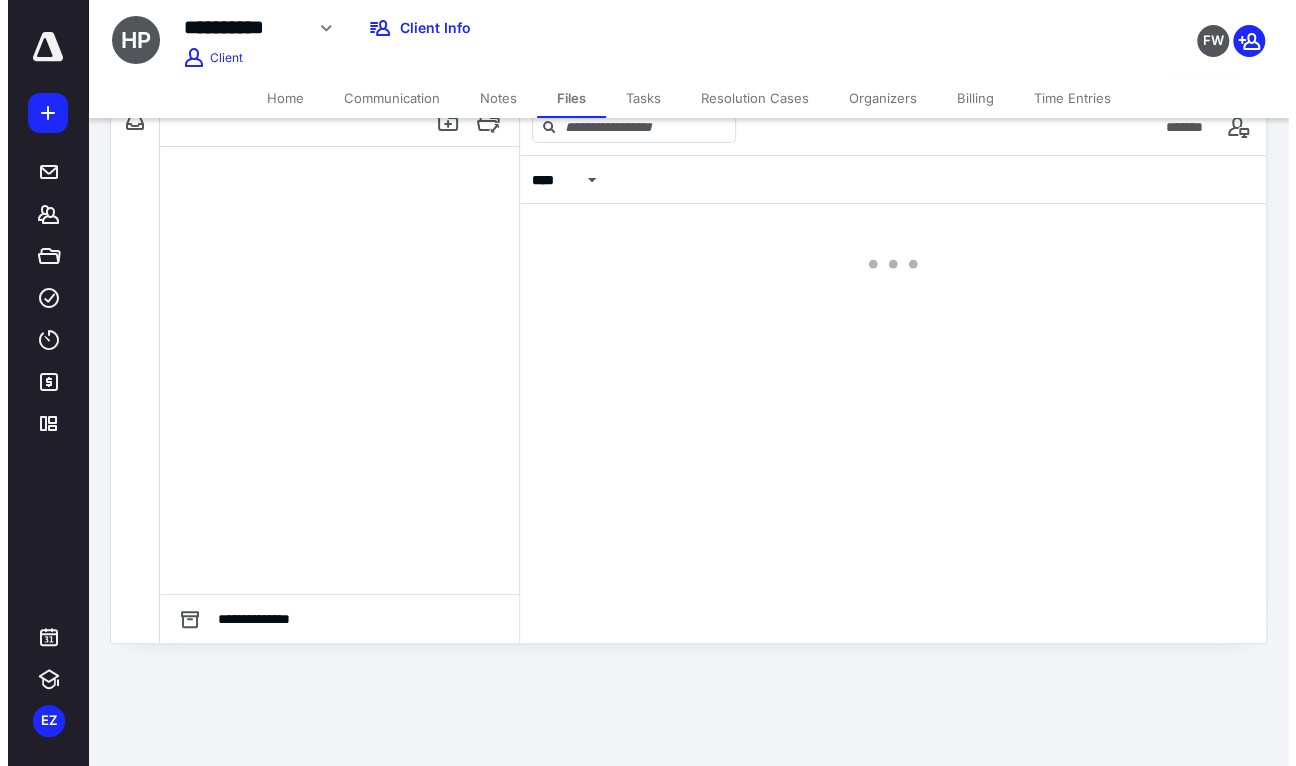 scroll, scrollTop: 0, scrollLeft: 0, axis: both 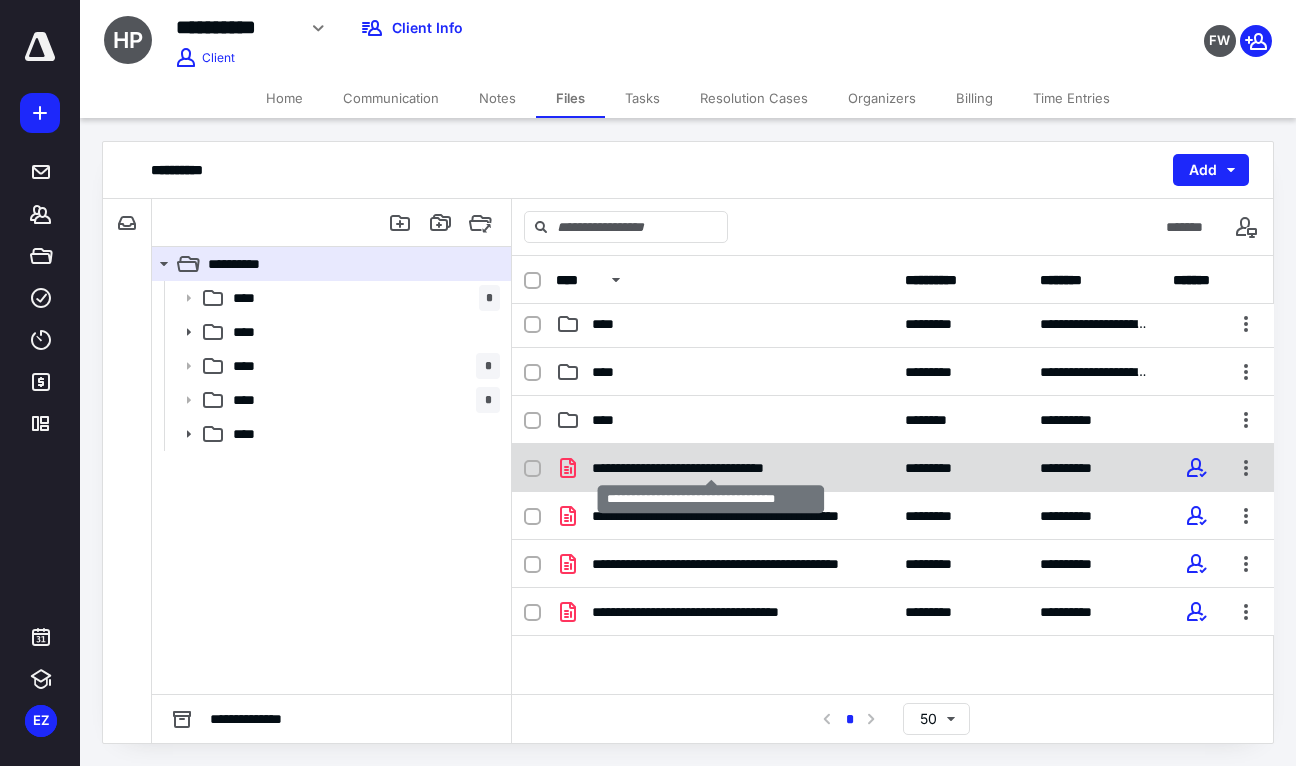 click on "**********" at bounding box center (711, 468) 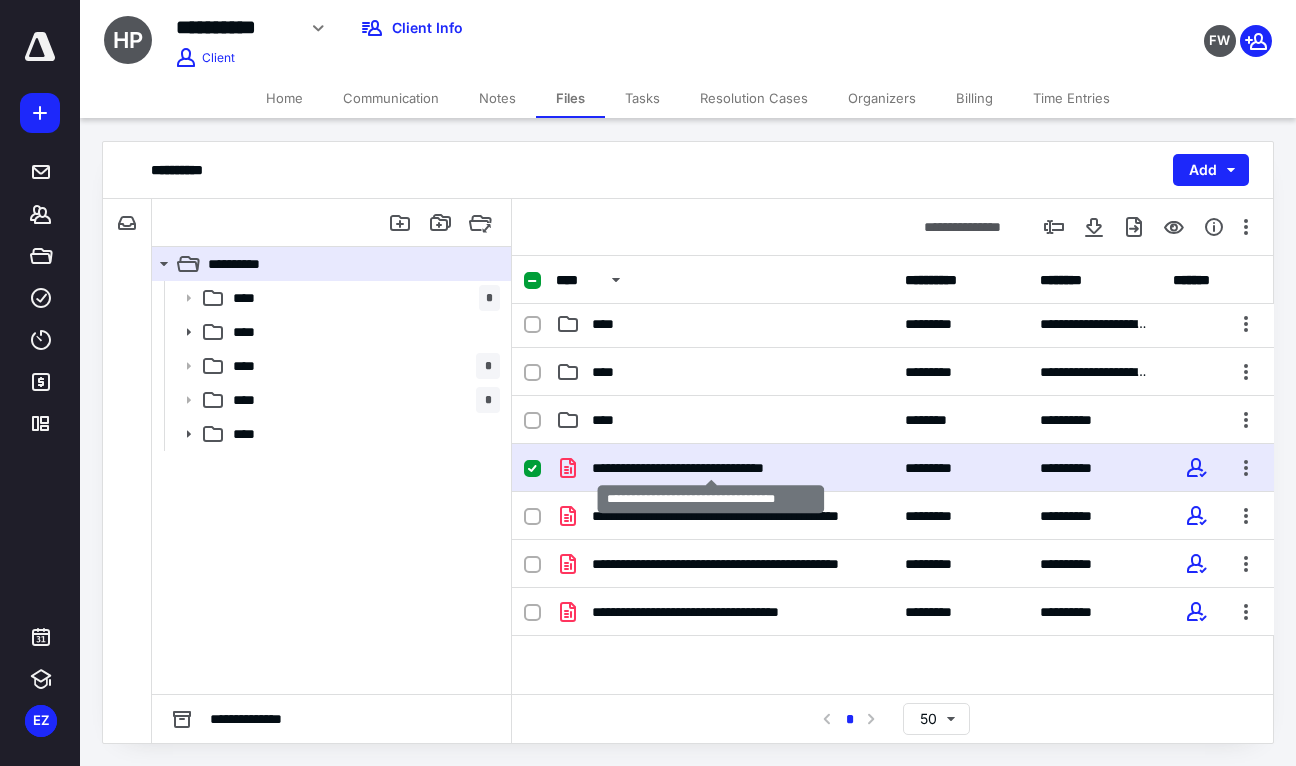 click on "**********" at bounding box center (711, 468) 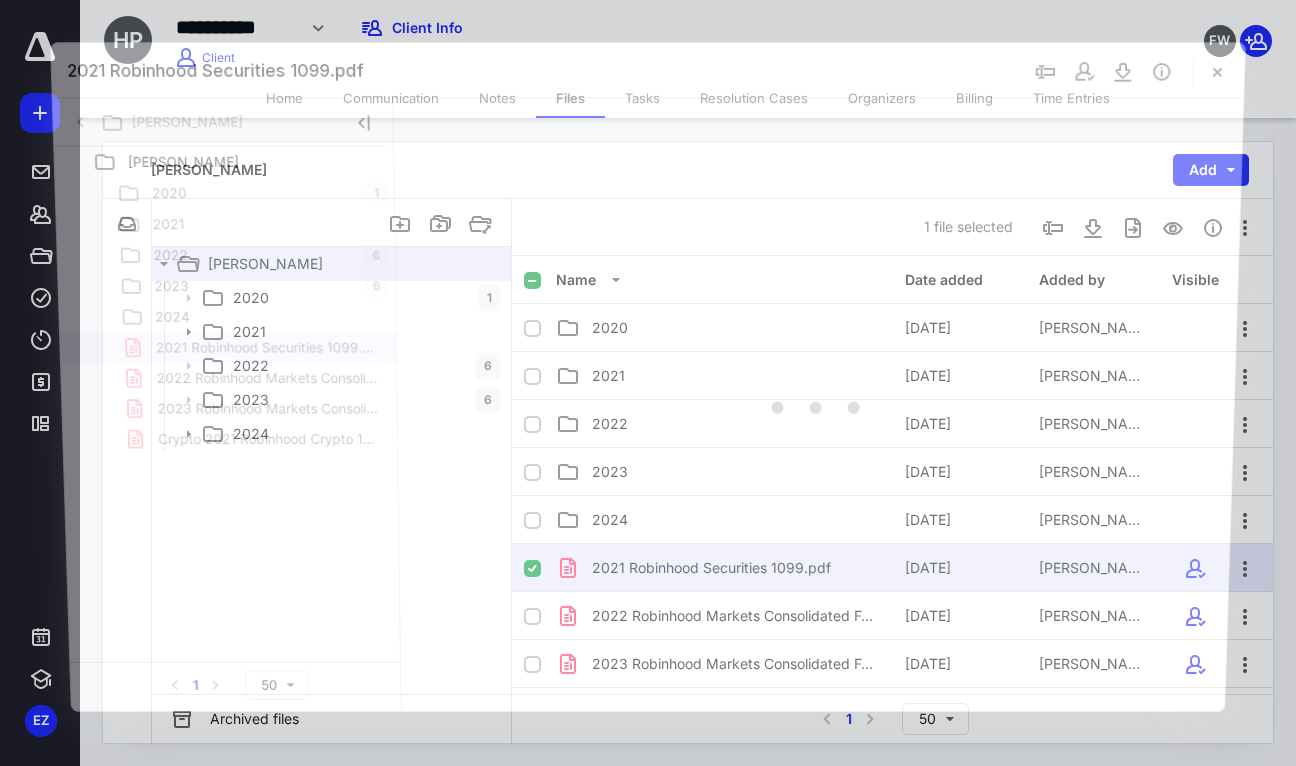 scroll, scrollTop: 100, scrollLeft: 0, axis: vertical 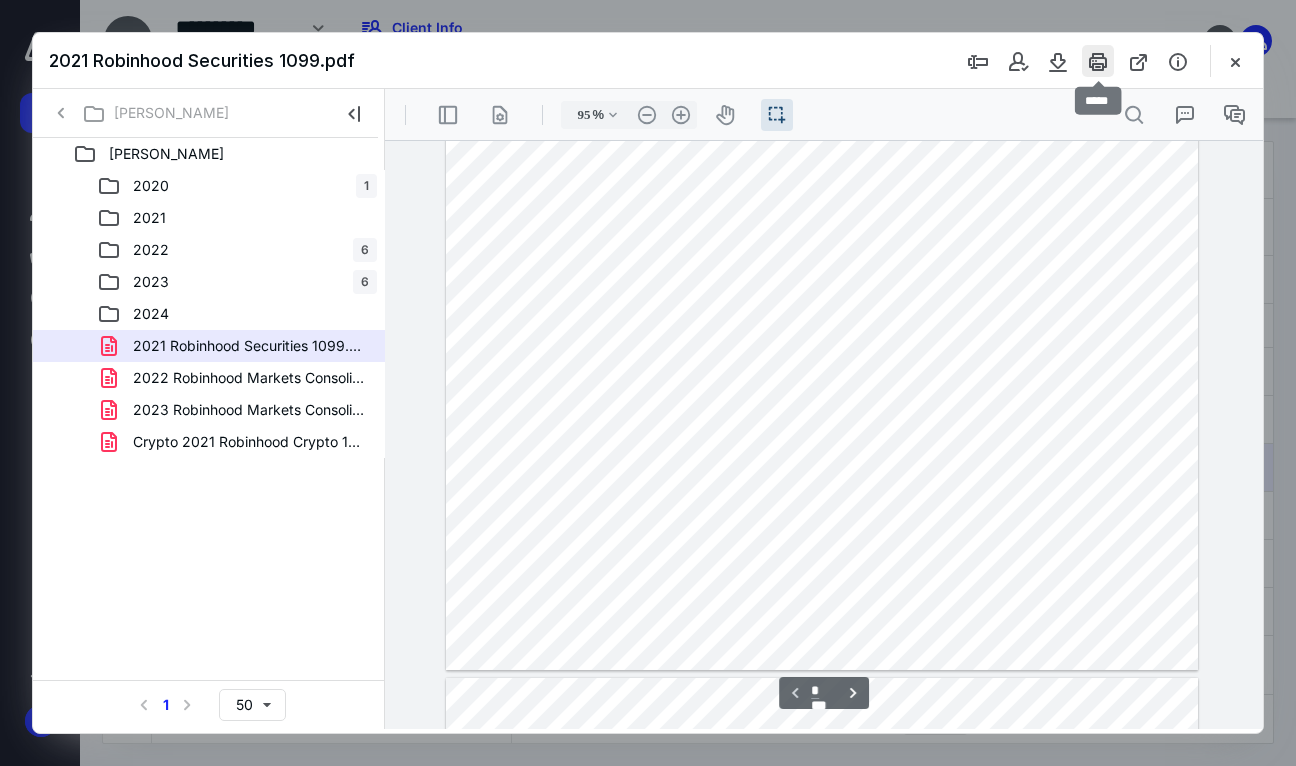 click at bounding box center [1098, 61] 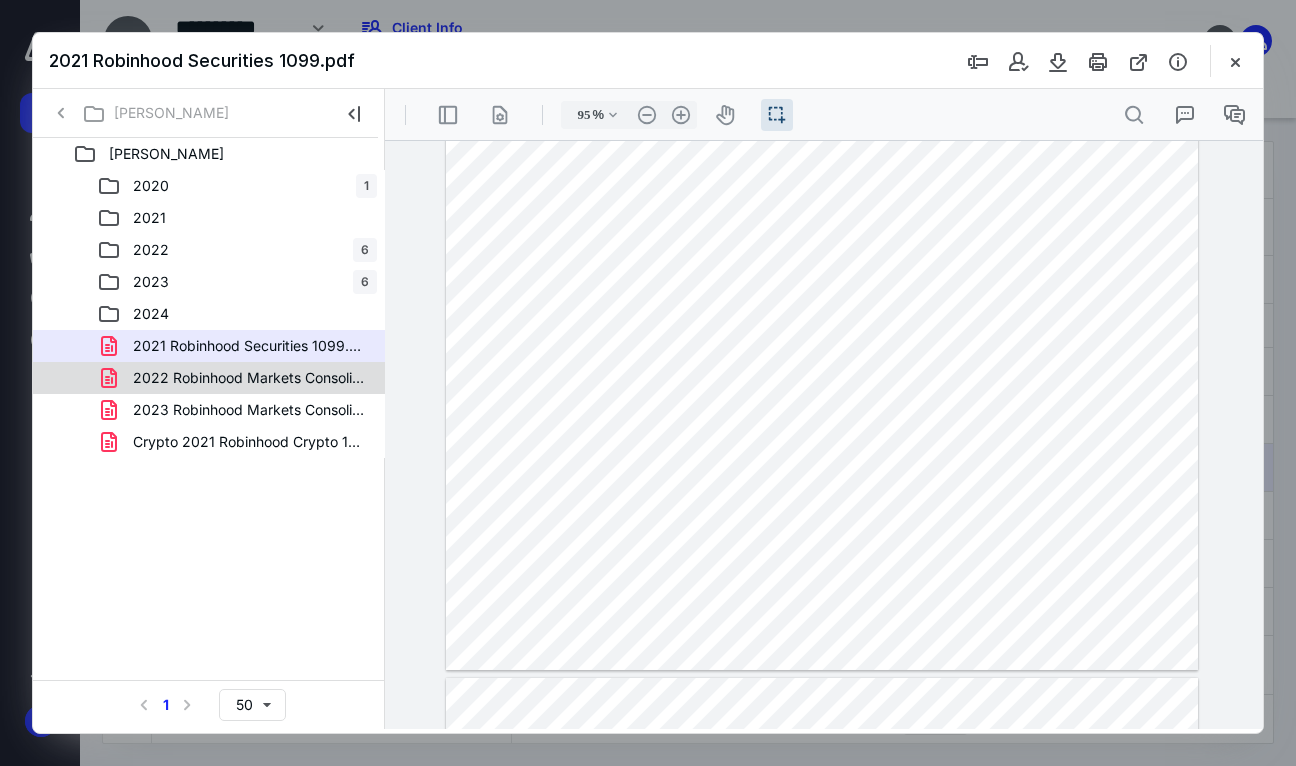 click on "2022 Robinhood Markets Consolidated Form 1099.pdf" at bounding box center (249, 378) 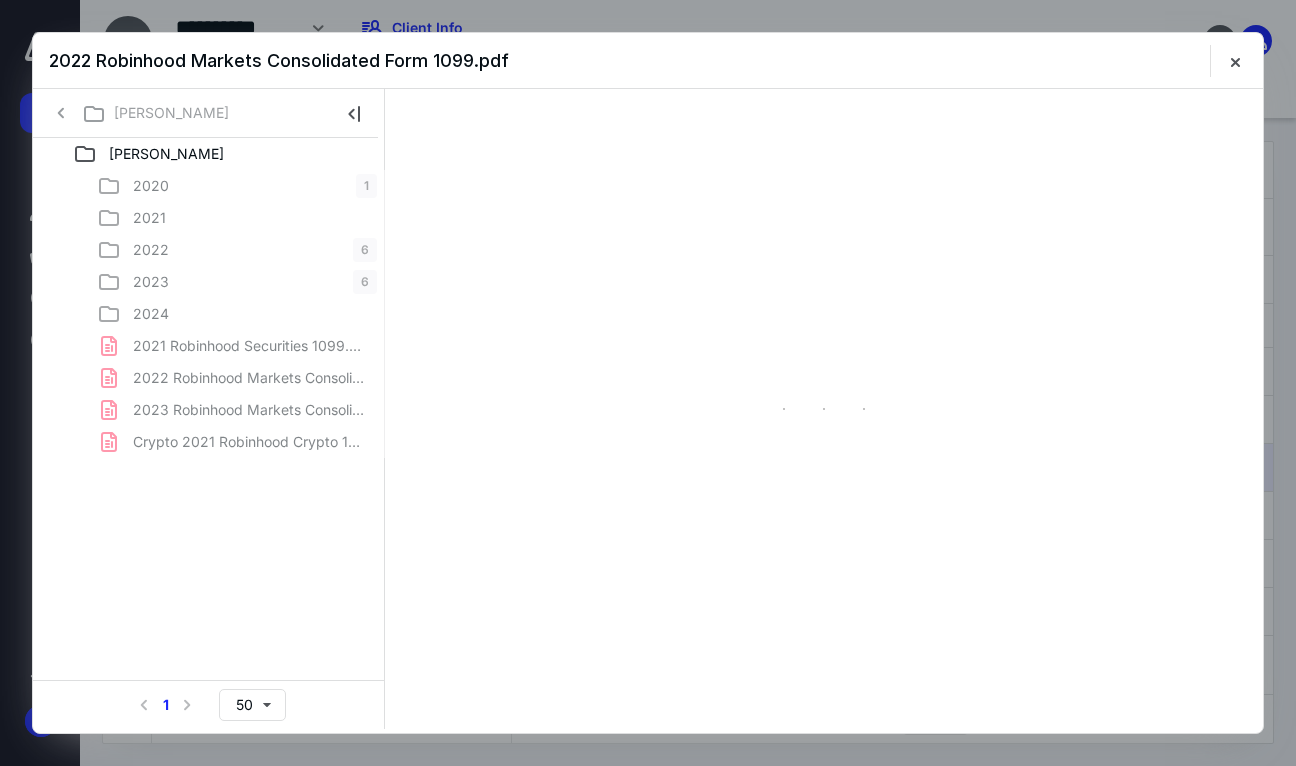 click on "2020 1 2021 2022 6 2023 6 2024 2021 Robinhood Securities 1099.pdf 2022 Robinhood Markets Consolidated Form 1099.pdf 2023 Robinhood Markets Consolidated Form 1099.pdf Crypto 2021 Robinhood Crypto 1099.pdf" at bounding box center [209, 314] 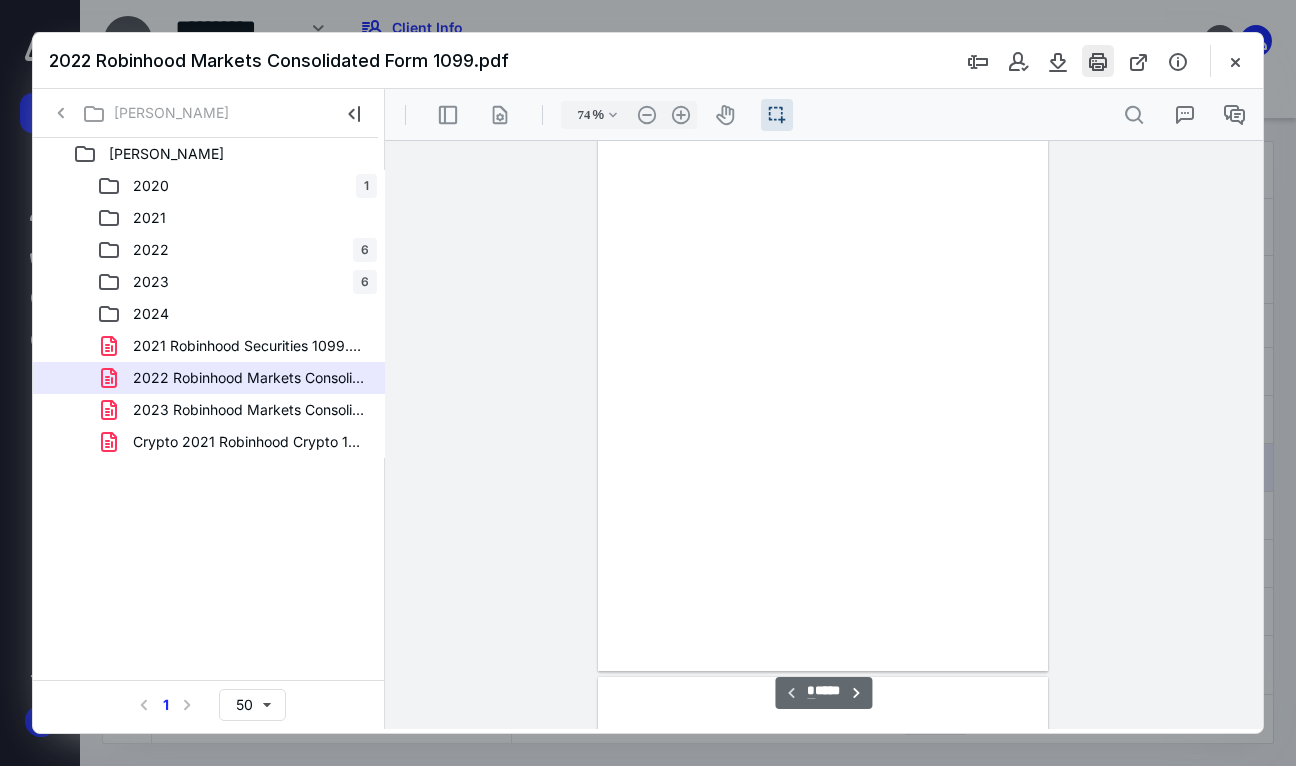 scroll, scrollTop: 55, scrollLeft: 0, axis: vertical 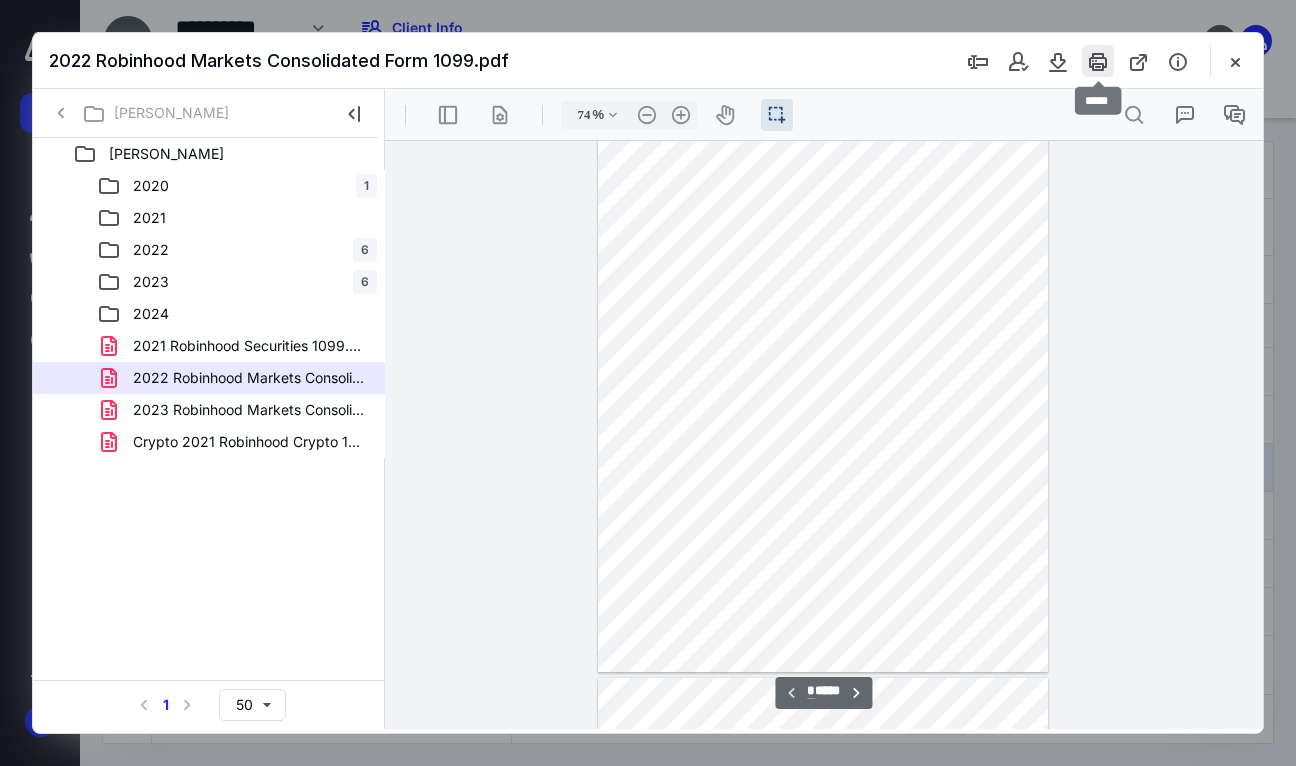 click at bounding box center (1098, 61) 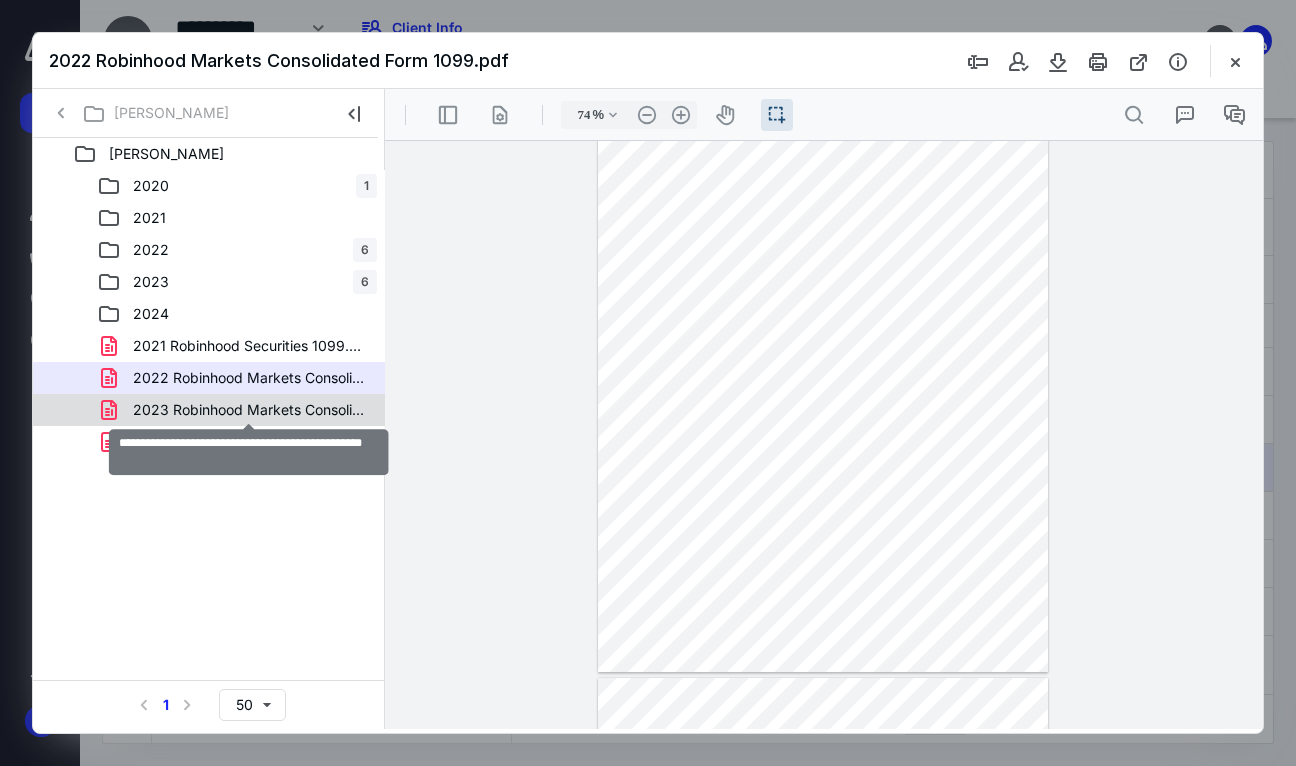 click on "2023 Robinhood Markets Consolidated Form 1099.pdf" at bounding box center (249, 410) 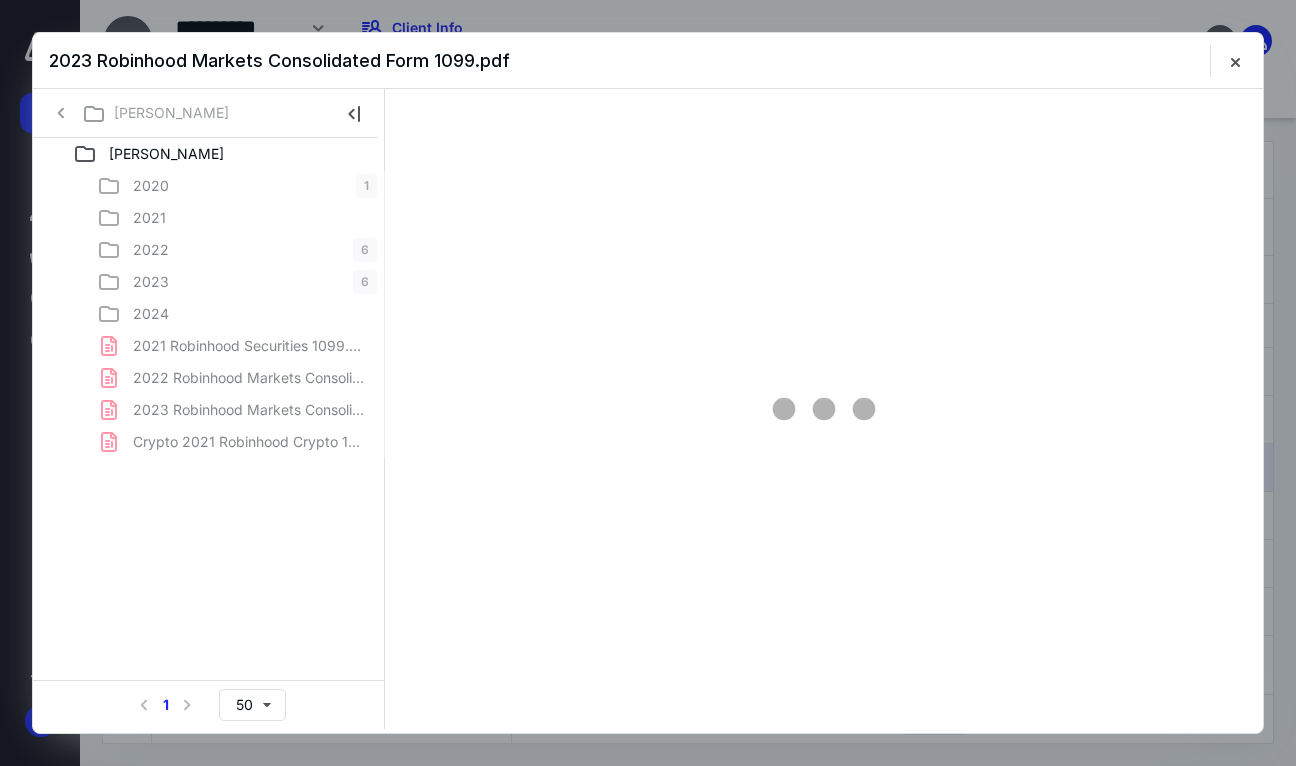click on "2020 1 2021 2022 6 2023 6 2024 2021 Robinhood Securities 1099.pdf 2022 Robinhood Markets Consolidated Form 1099.pdf 2023 Robinhood Markets Consolidated Form 1099.pdf Crypto 2021 Robinhood Crypto 1099.pdf" at bounding box center (209, 314) 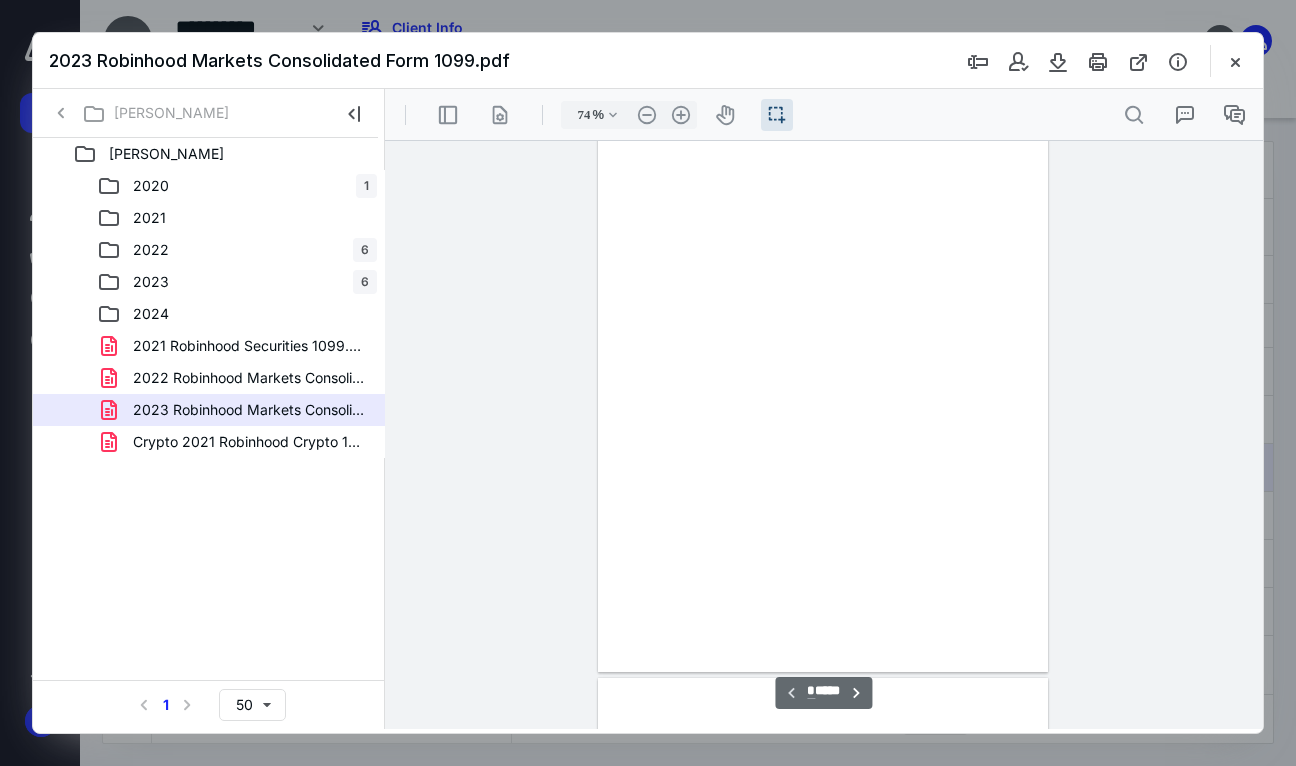 scroll, scrollTop: 55, scrollLeft: 0, axis: vertical 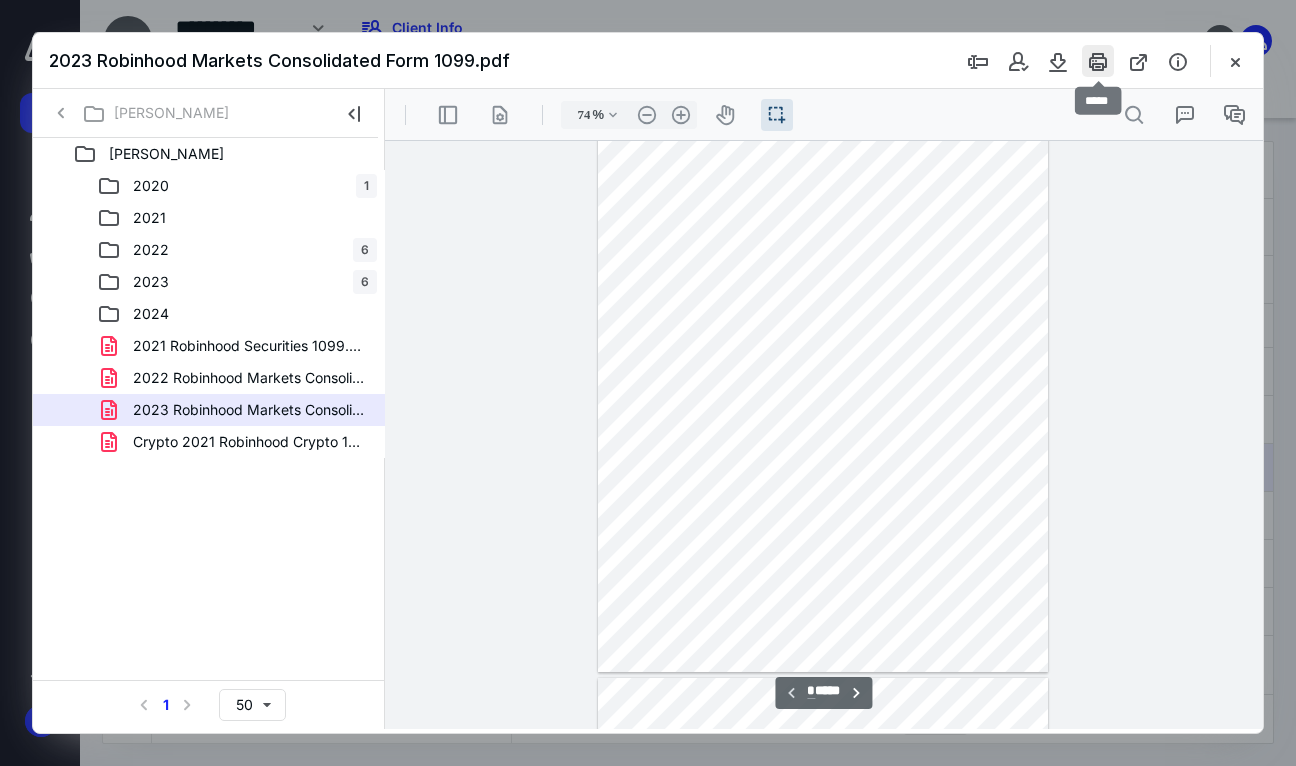 click at bounding box center (1098, 61) 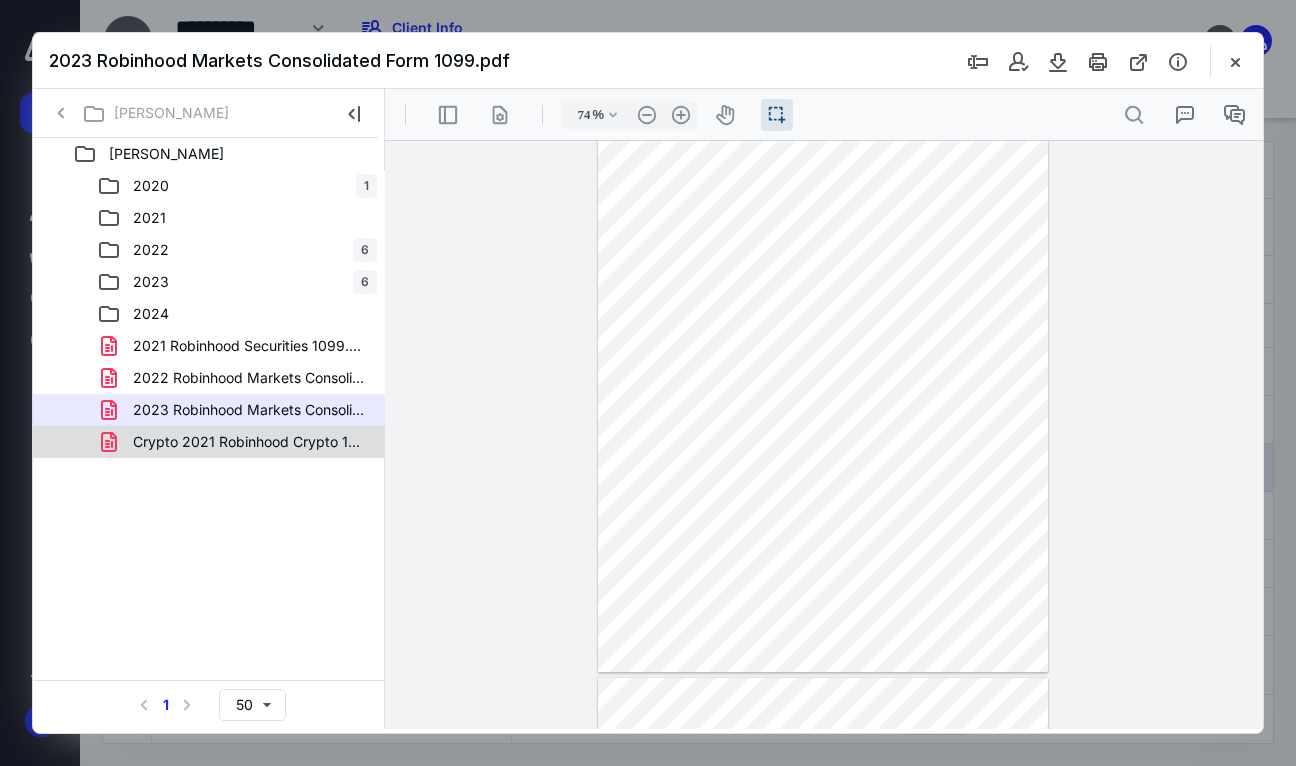 click on "Crypto 2021 Robinhood Crypto 1099.pdf" at bounding box center [249, 442] 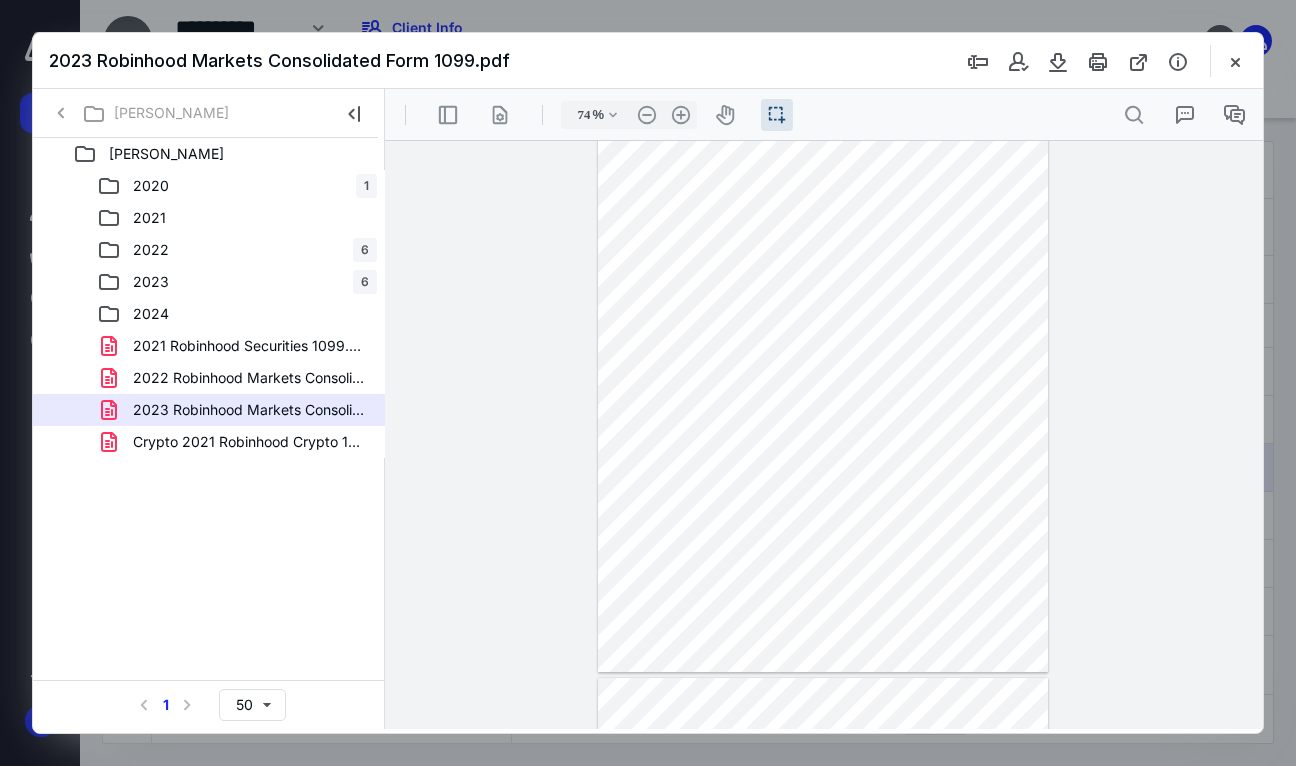 click on "2020 1 2021 2022 6 2023 6 2024 2021 Robinhood Securities 1099.pdf 2022 Robinhood Markets Consolidated Form 1099.pdf 2023 Robinhood Markets Consolidated Form 1099.pdf Crypto 2021 Robinhood Crypto 1099.pdf" at bounding box center [209, 314] 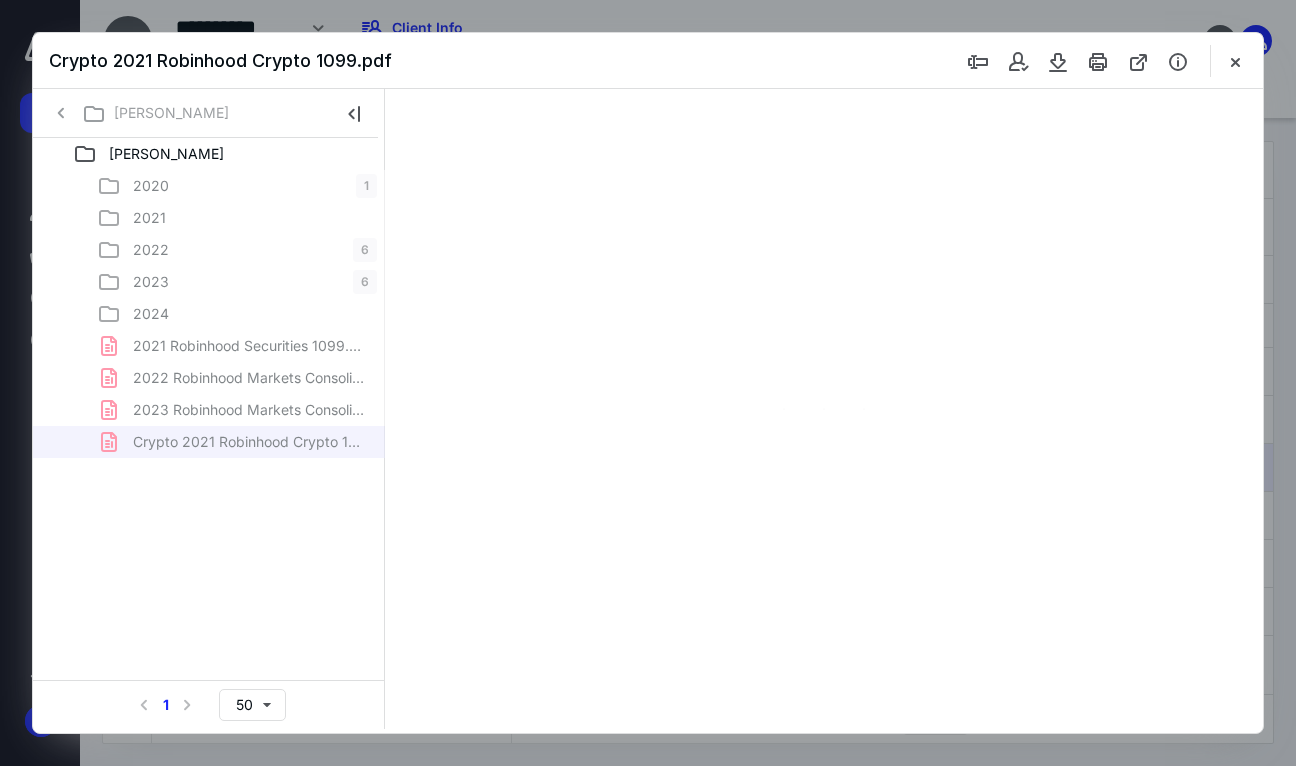 scroll, scrollTop: 55, scrollLeft: 0, axis: vertical 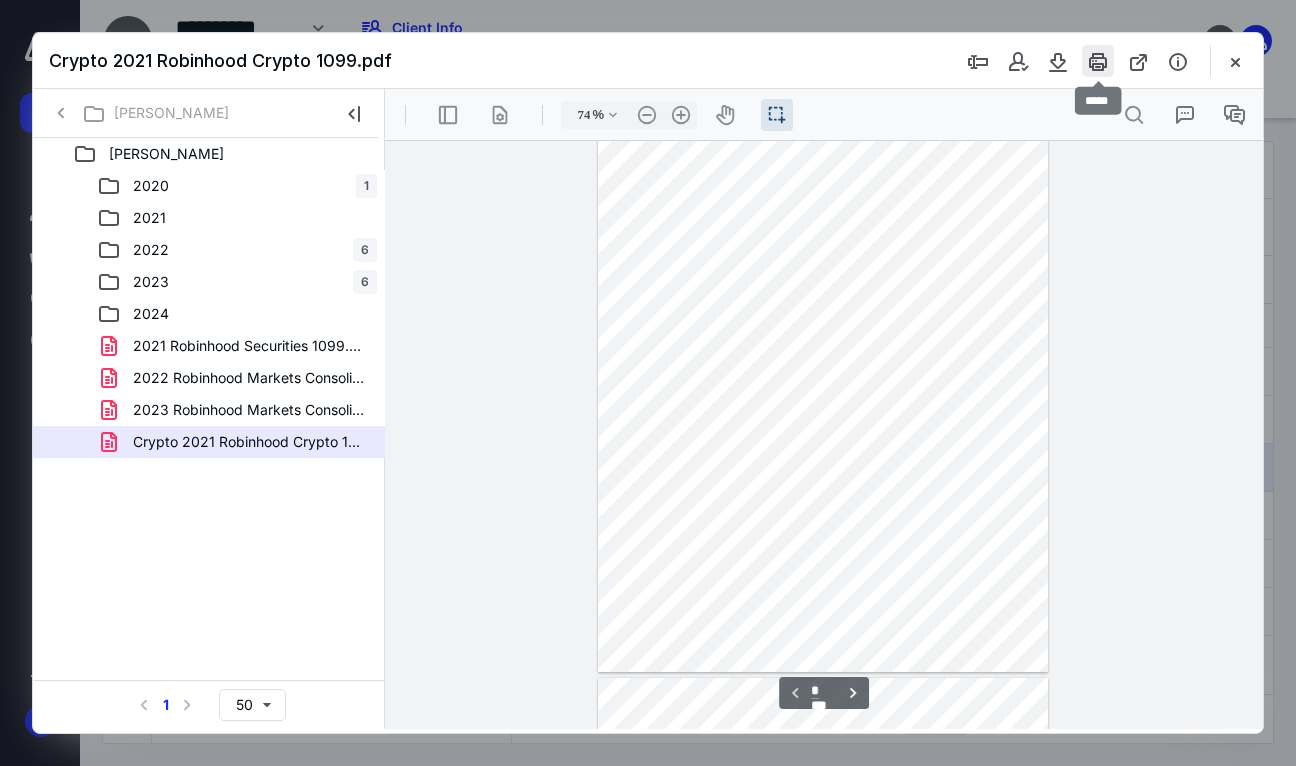 click at bounding box center [1098, 61] 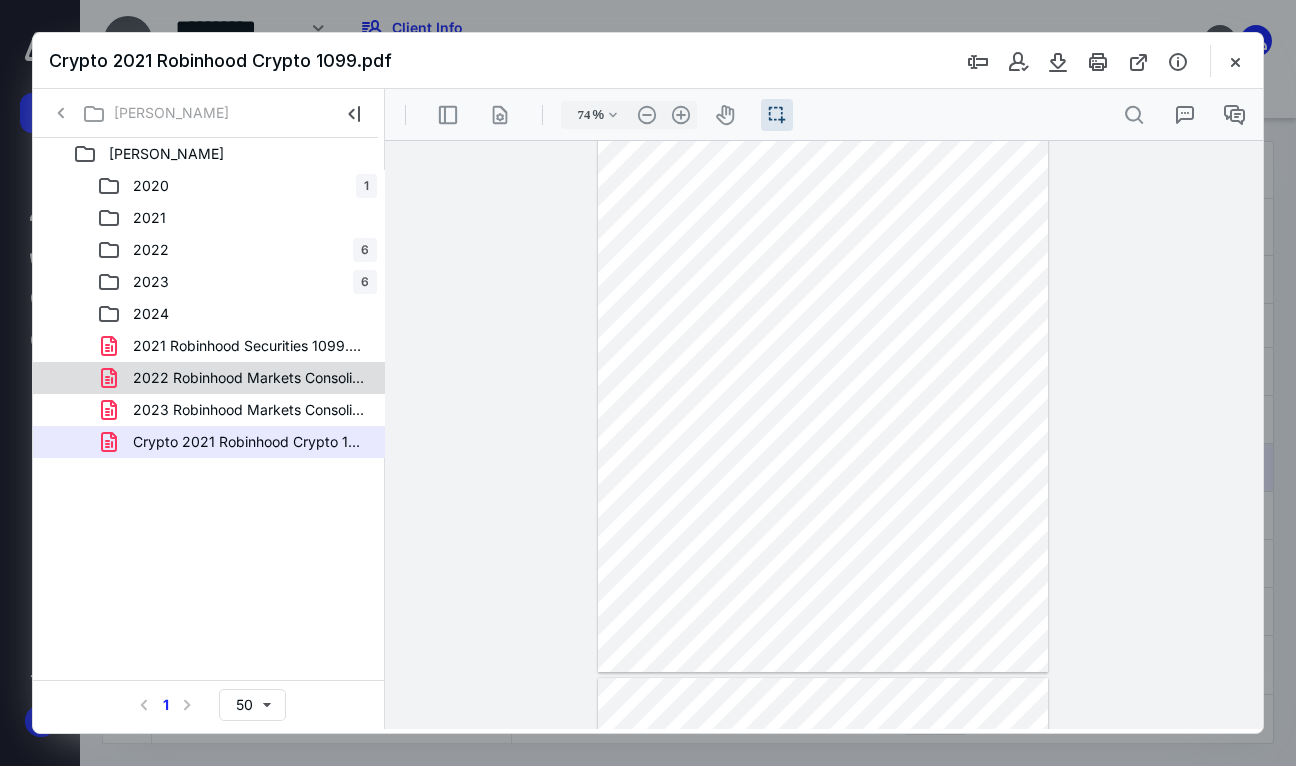 click on "2022 Robinhood Markets Consolidated Form 1099.pdf" at bounding box center [249, 378] 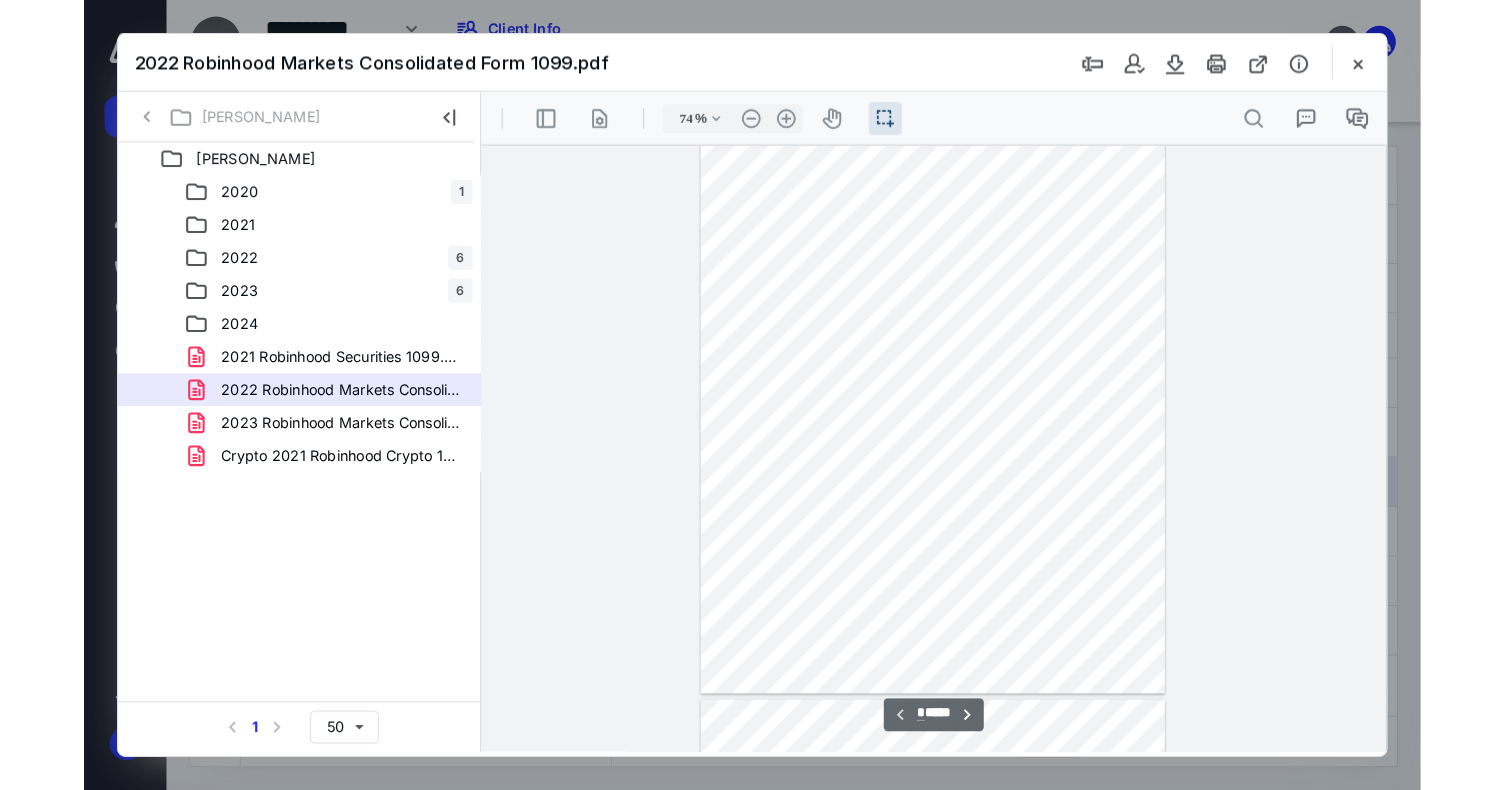 scroll, scrollTop: 0, scrollLeft: 0, axis: both 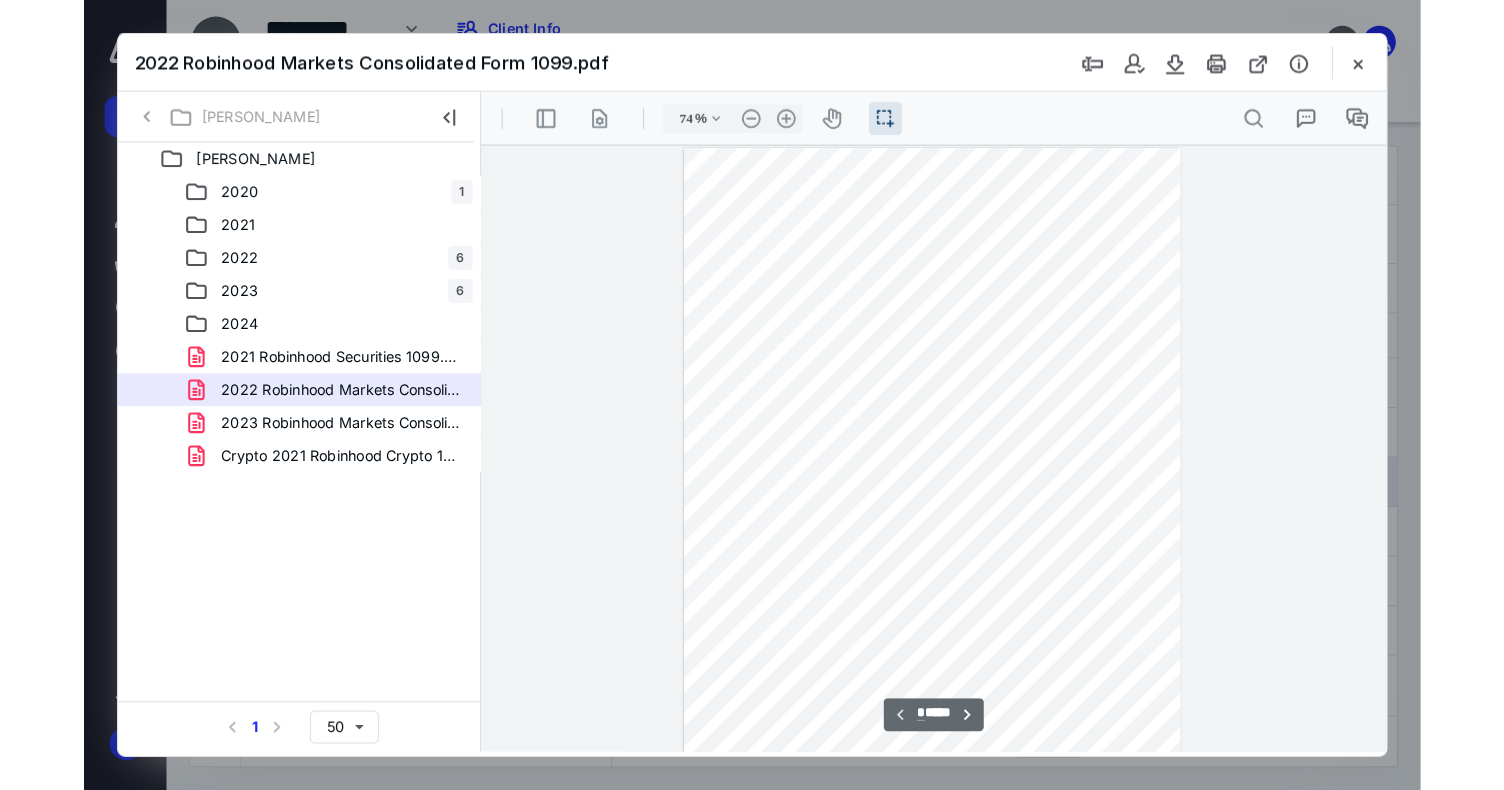 type on "79" 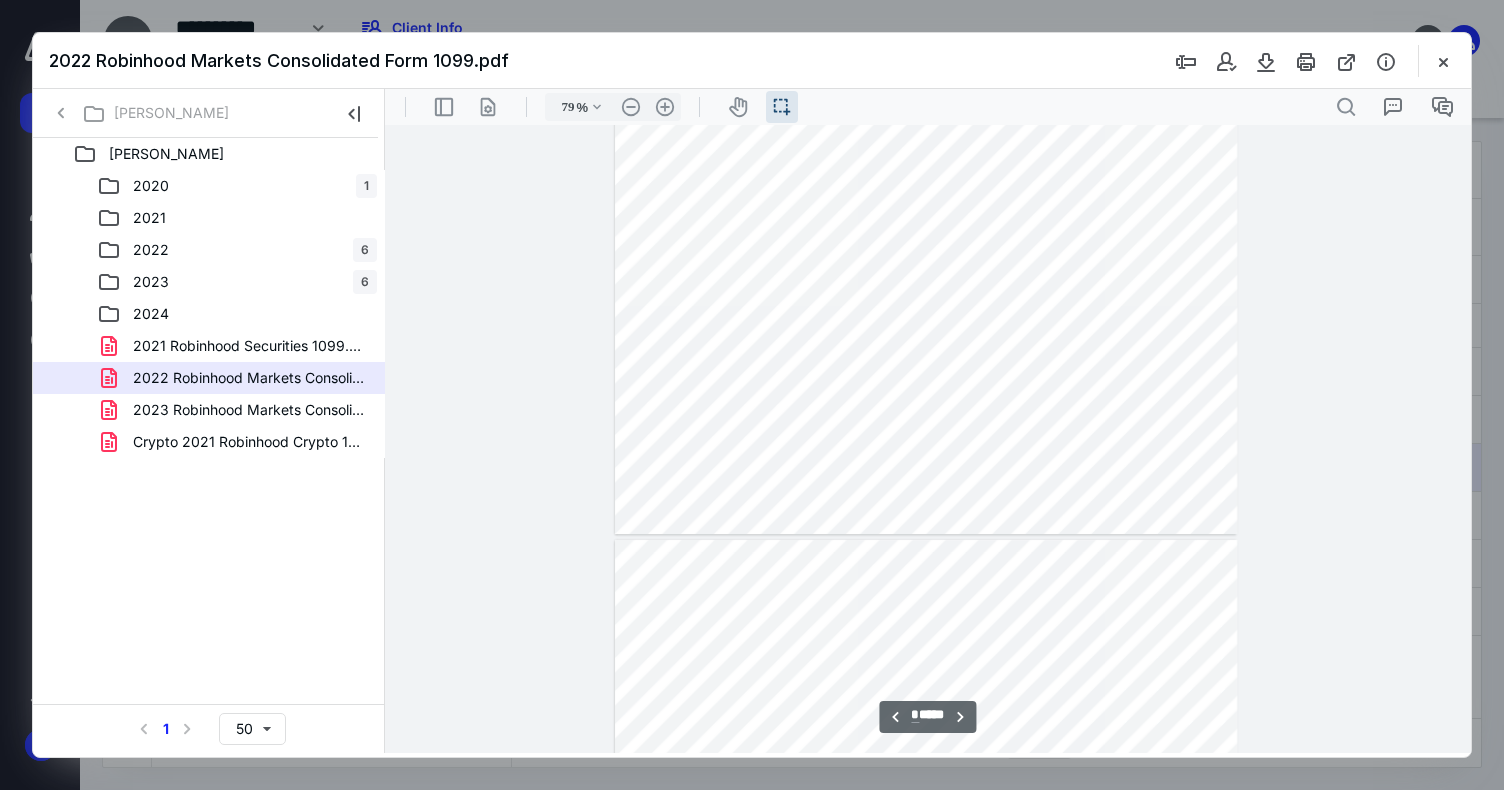 scroll, scrollTop: 4300, scrollLeft: 0, axis: vertical 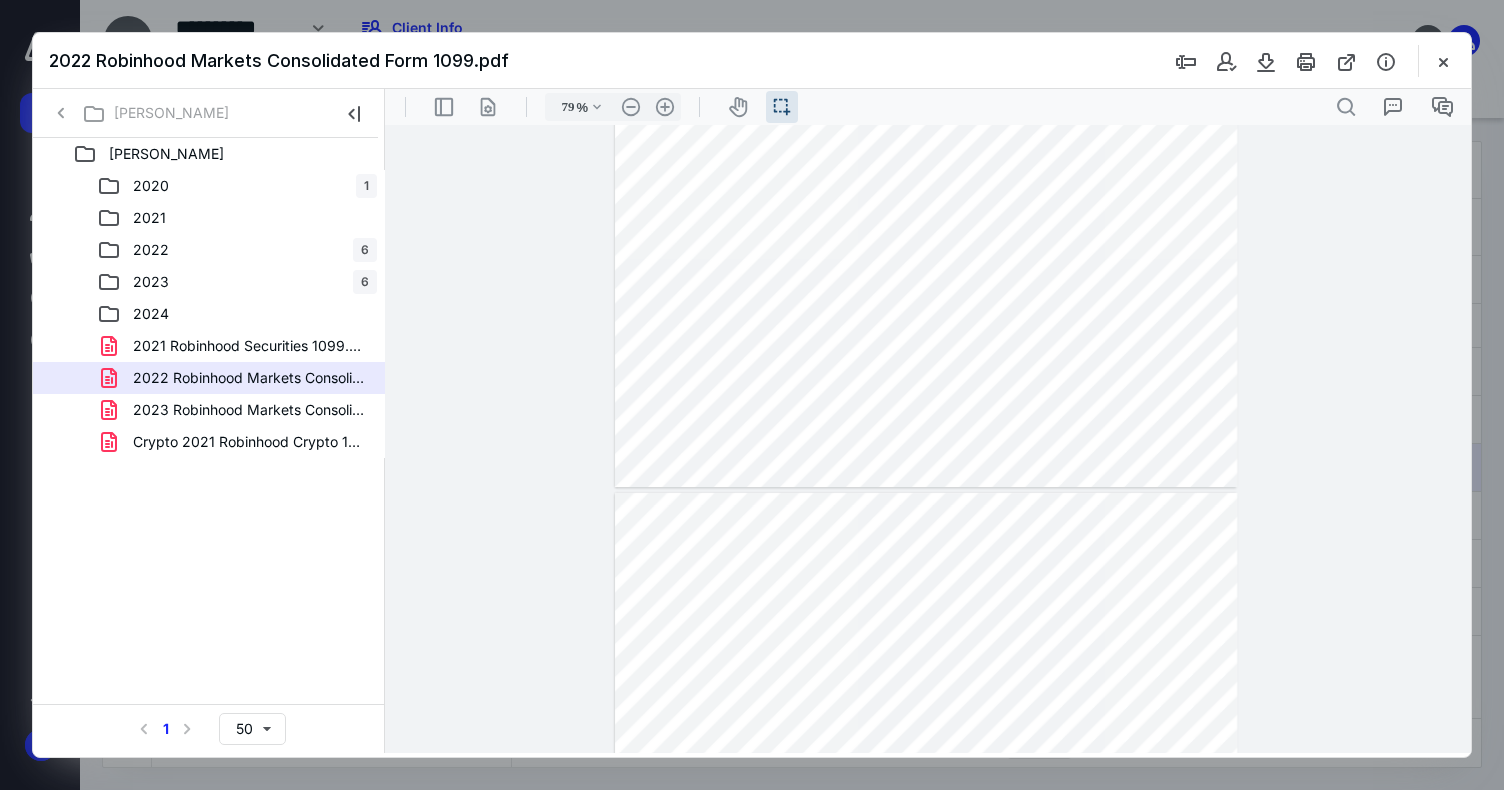 click at bounding box center [926, 246] 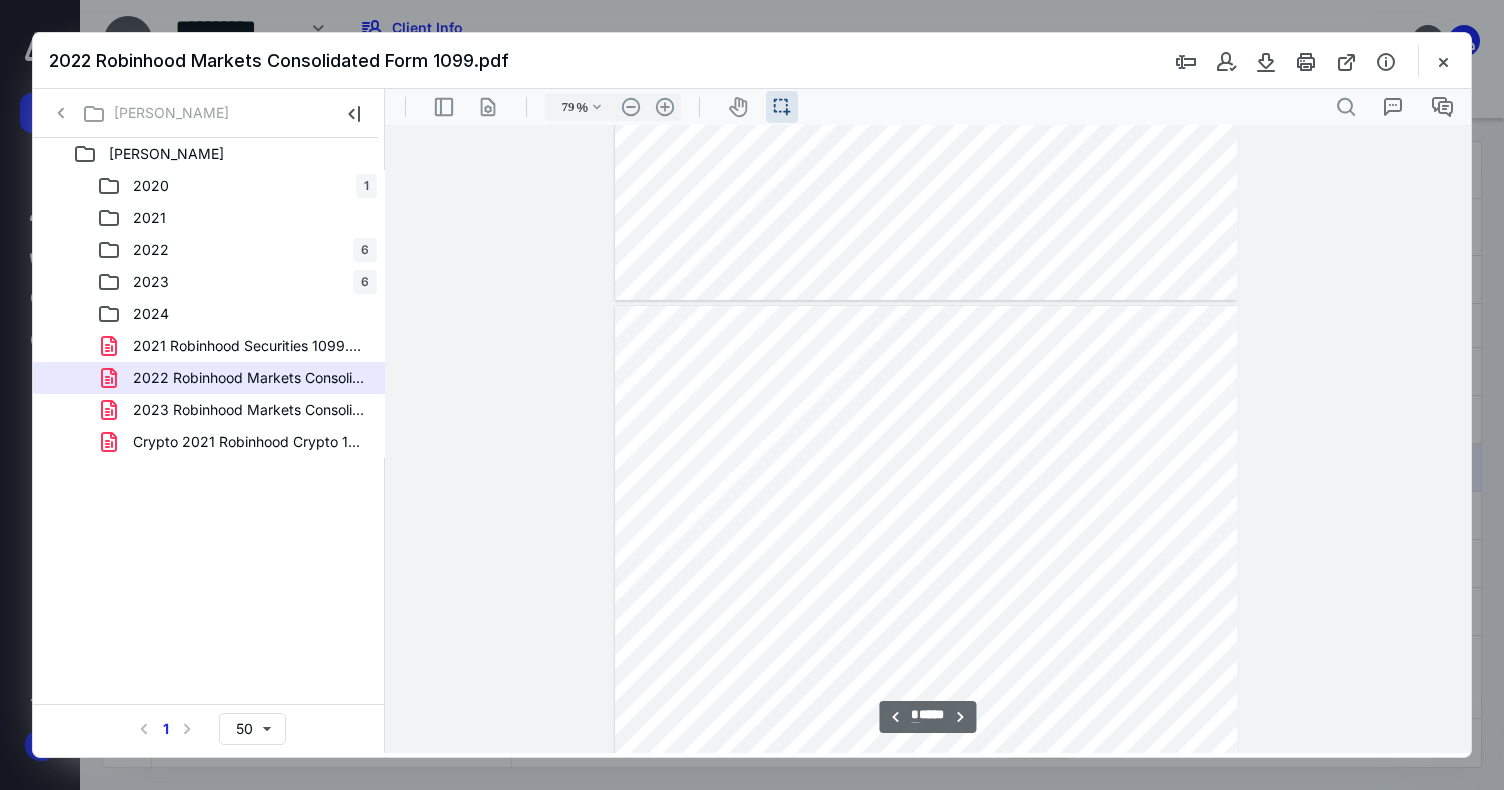 scroll, scrollTop: 4100, scrollLeft: 0, axis: vertical 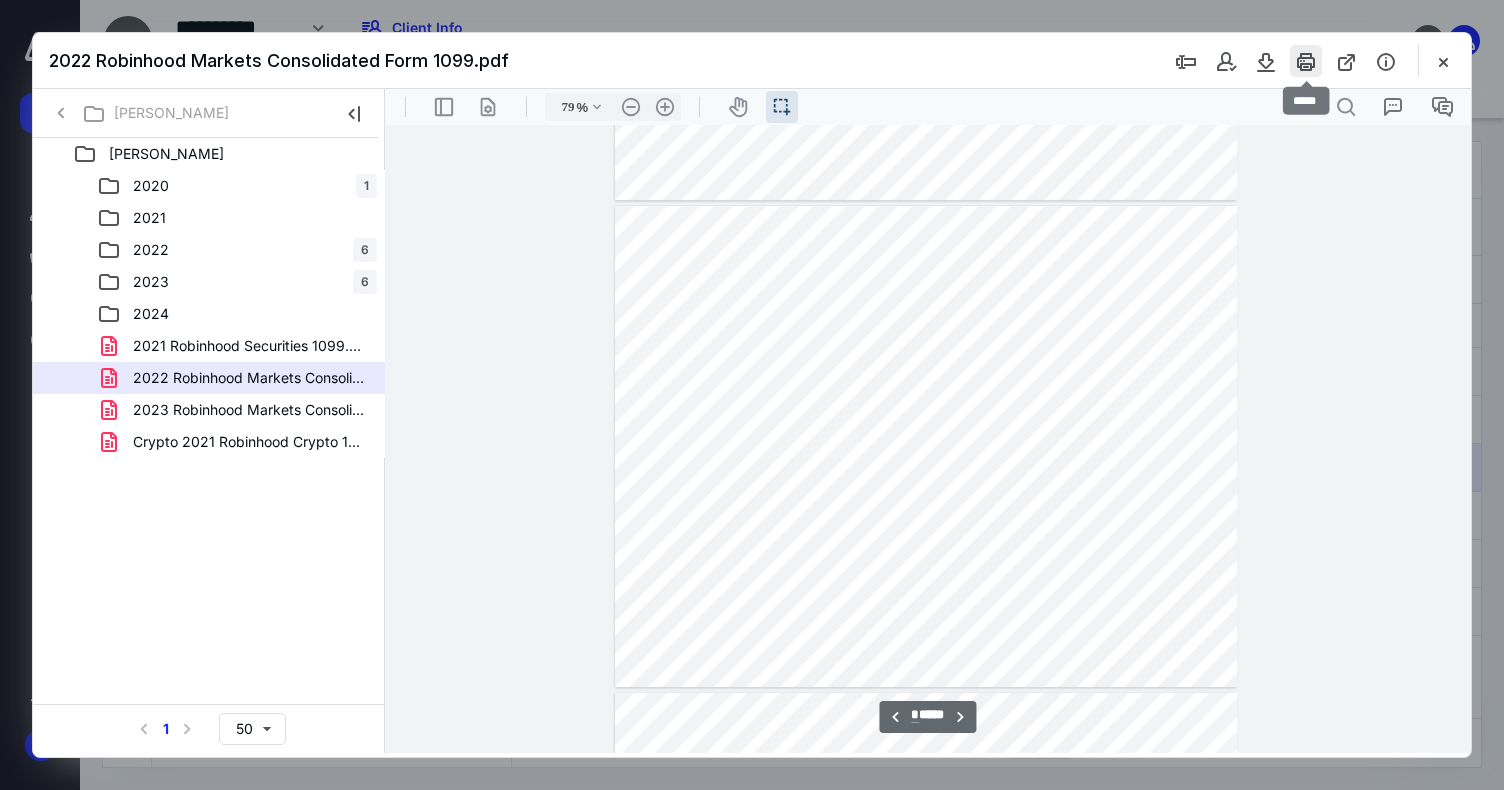 click at bounding box center (1306, 61) 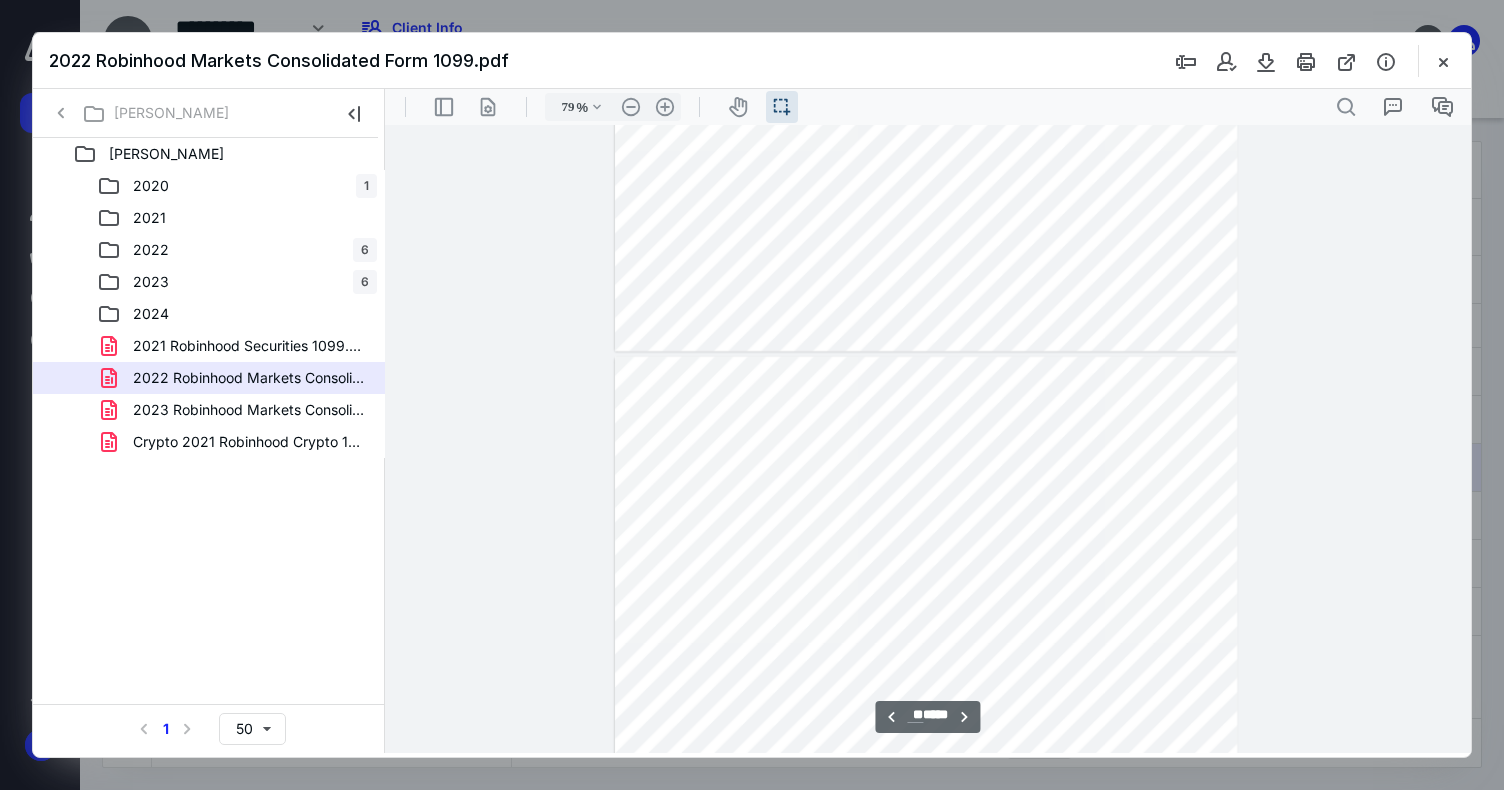 scroll, scrollTop: 6900, scrollLeft: 0, axis: vertical 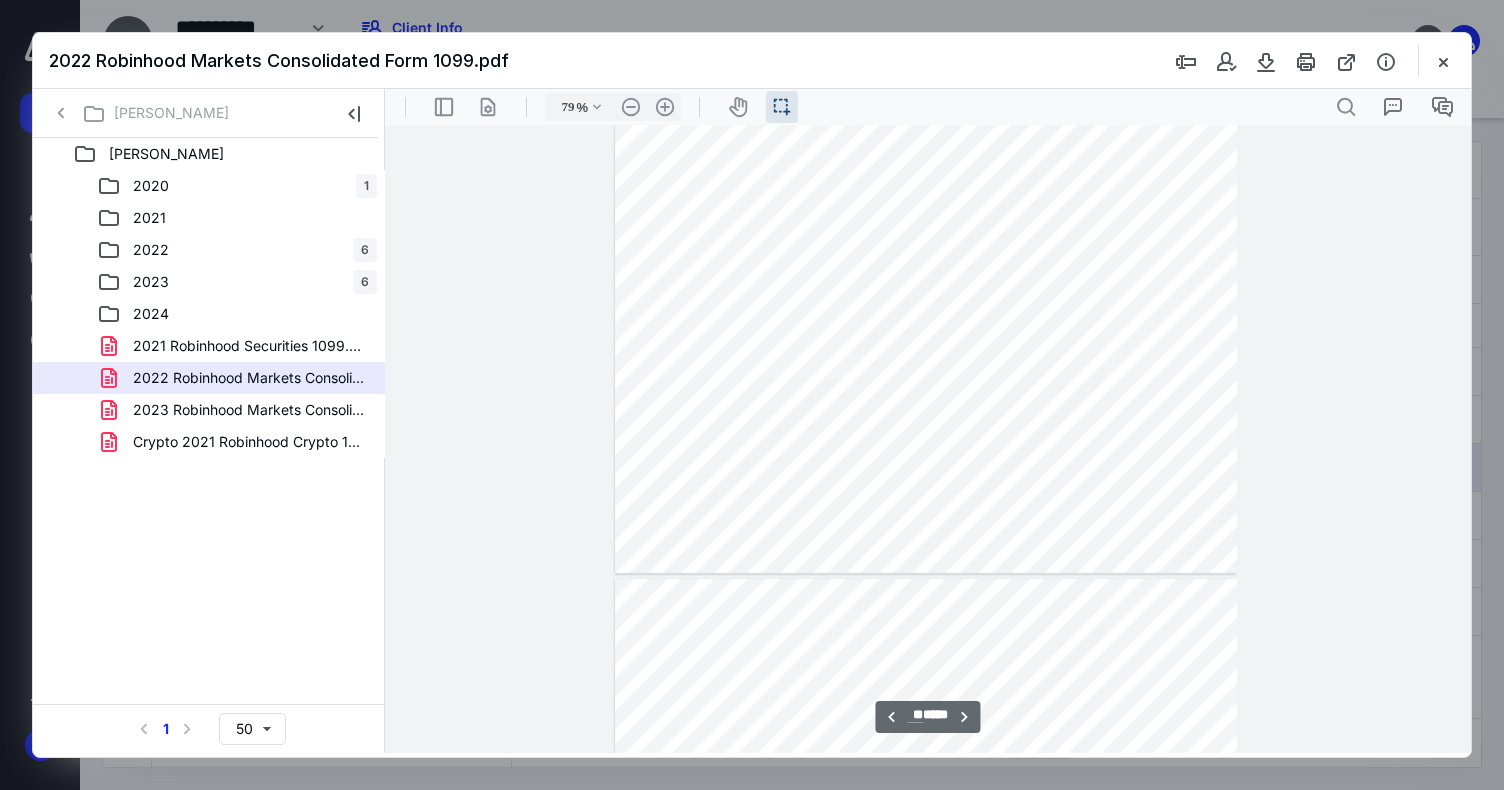 type on "**" 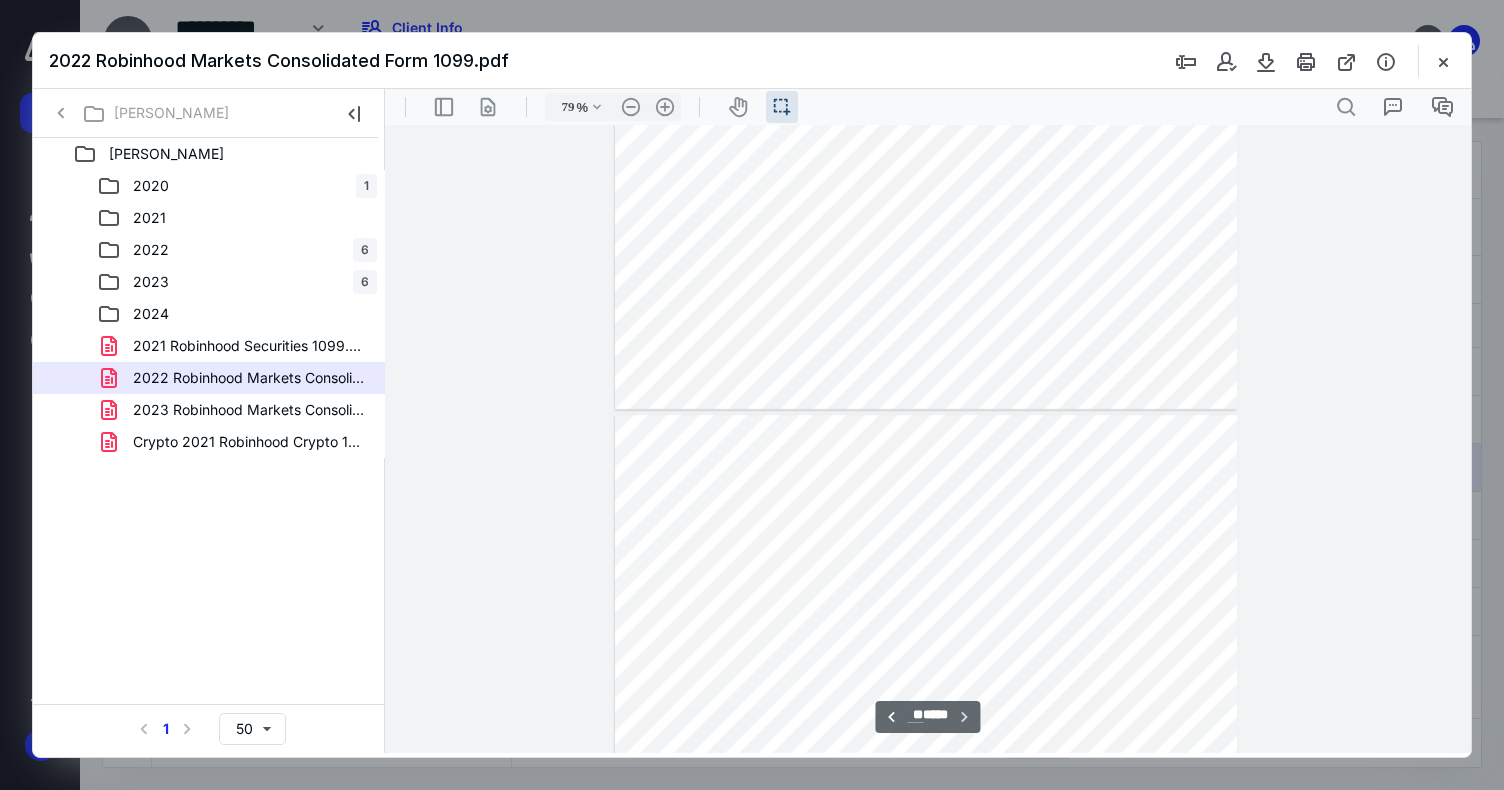 scroll, scrollTop: 7400, scrollLeft: 0, axis: vertical 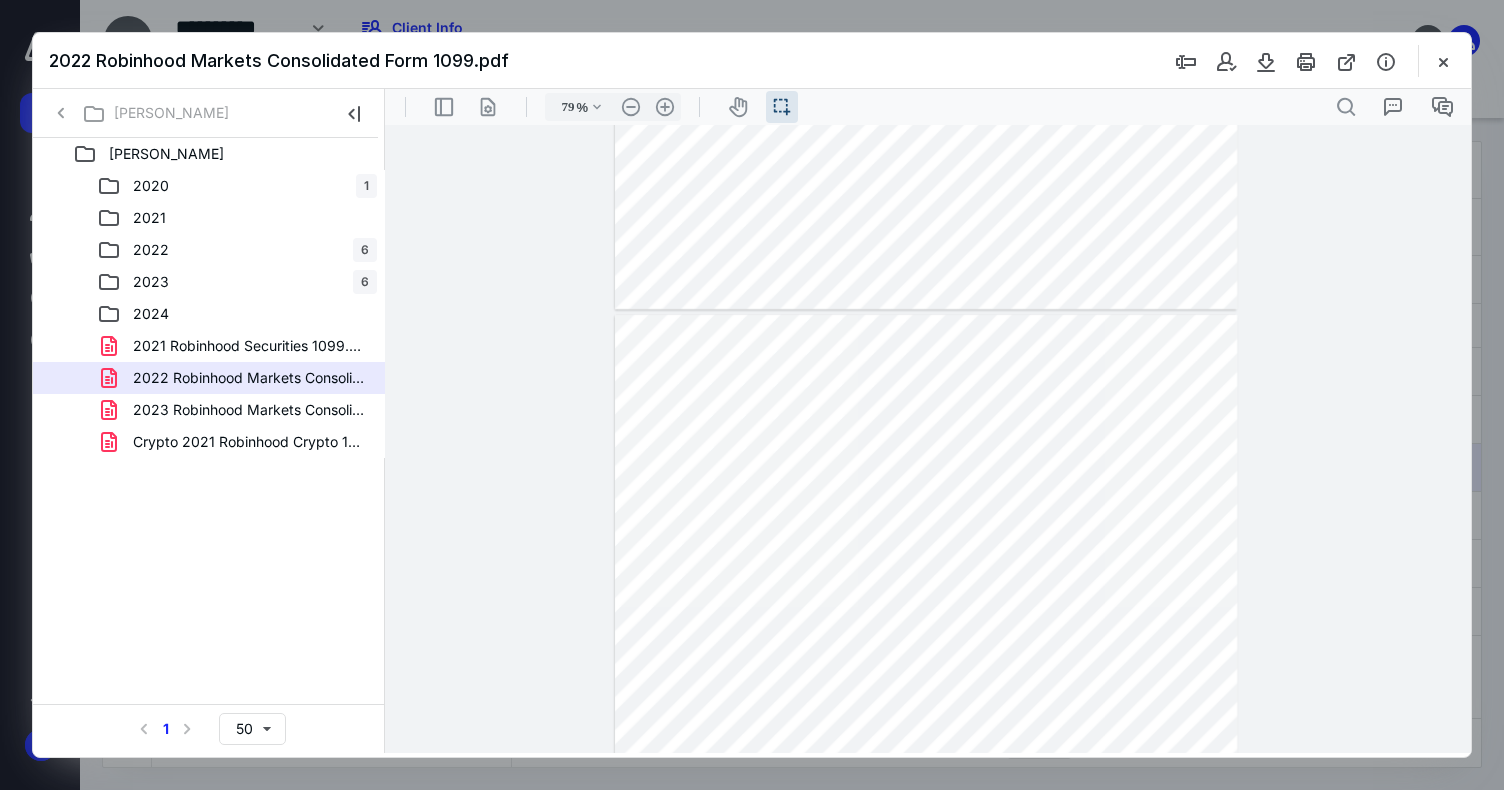 type 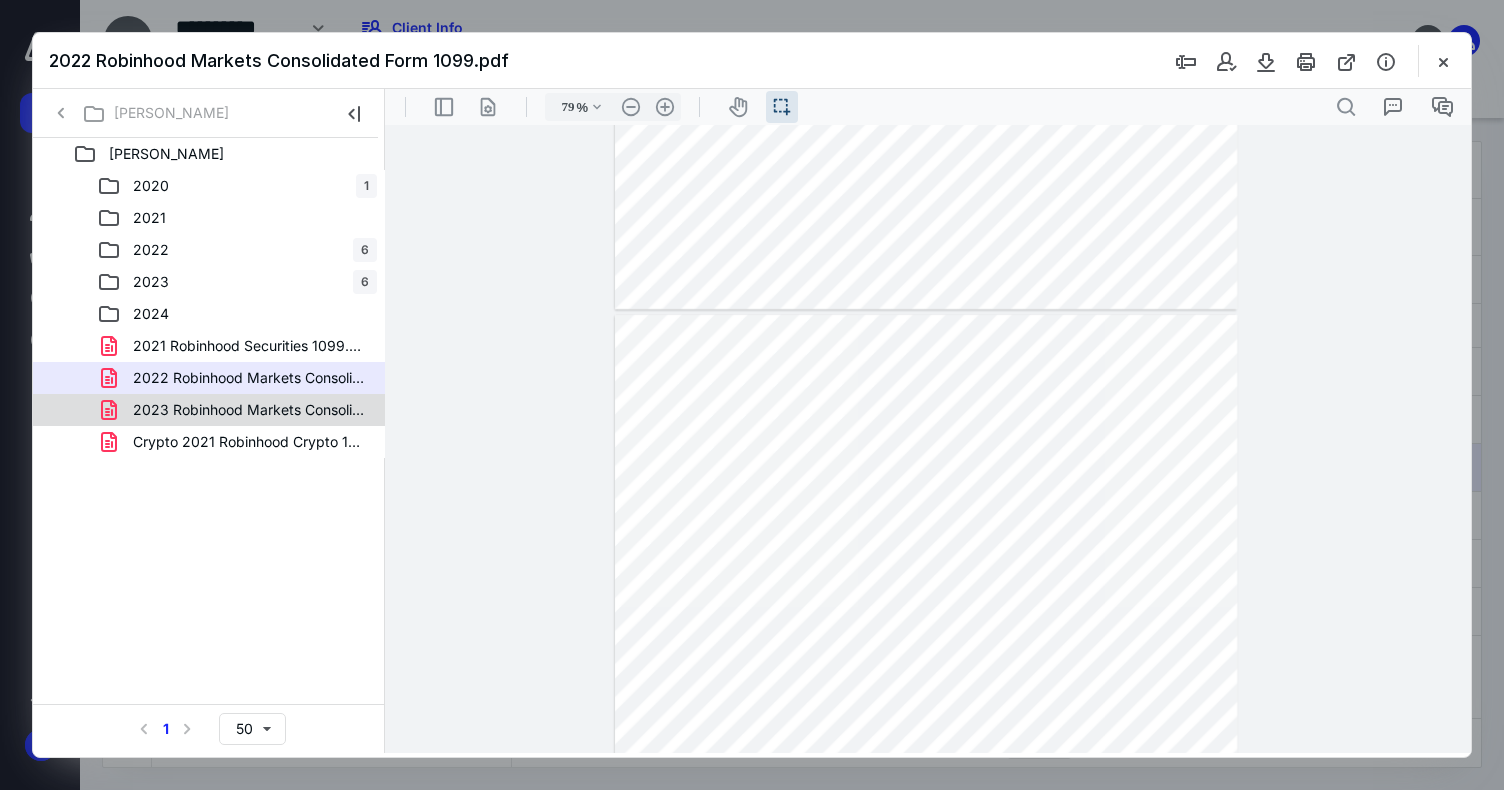 click on "2023 Robinhood Markets Consolidated Form 1099.pdf" at bounding box center [237, 410] 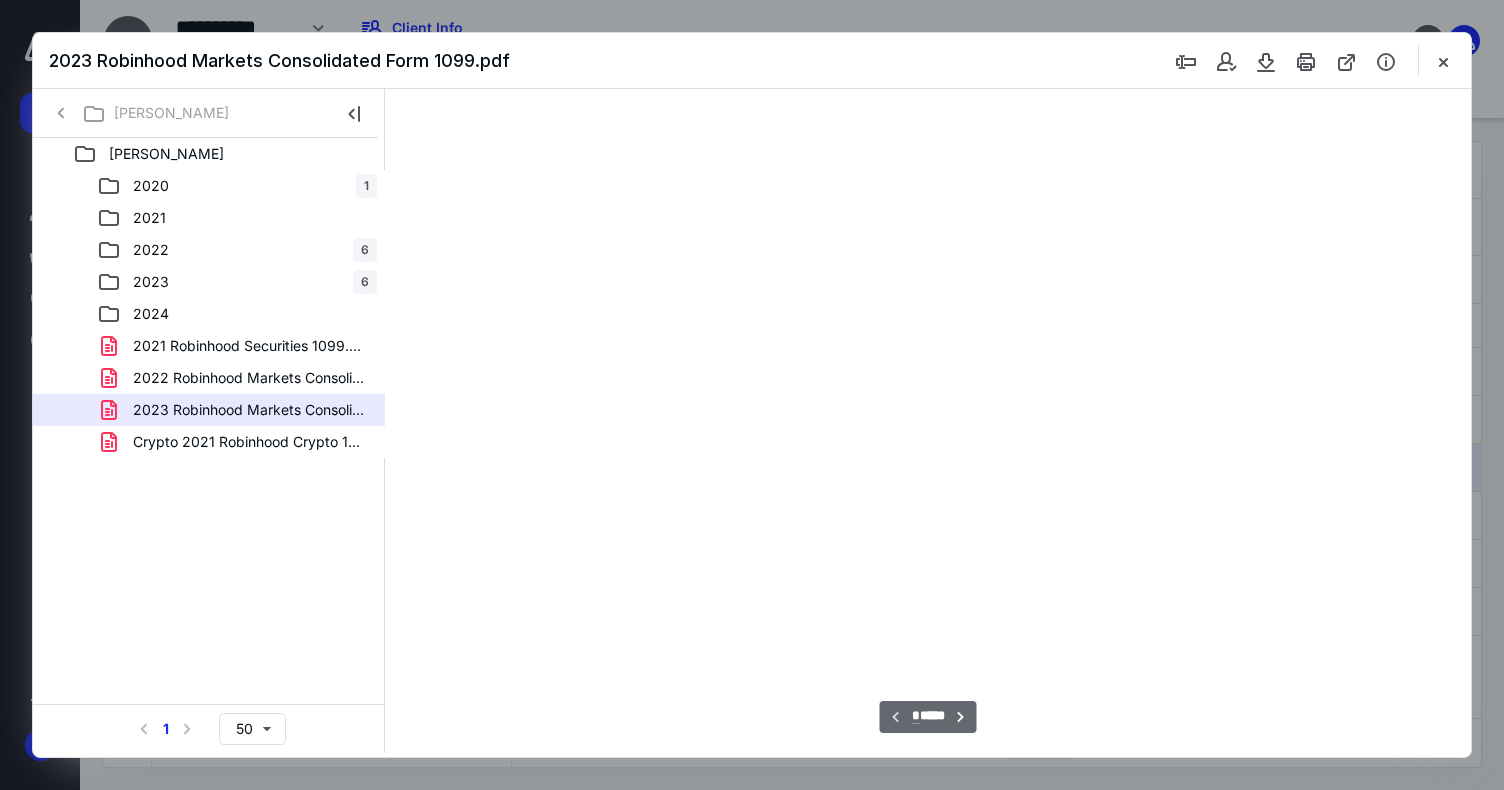 type on "79" 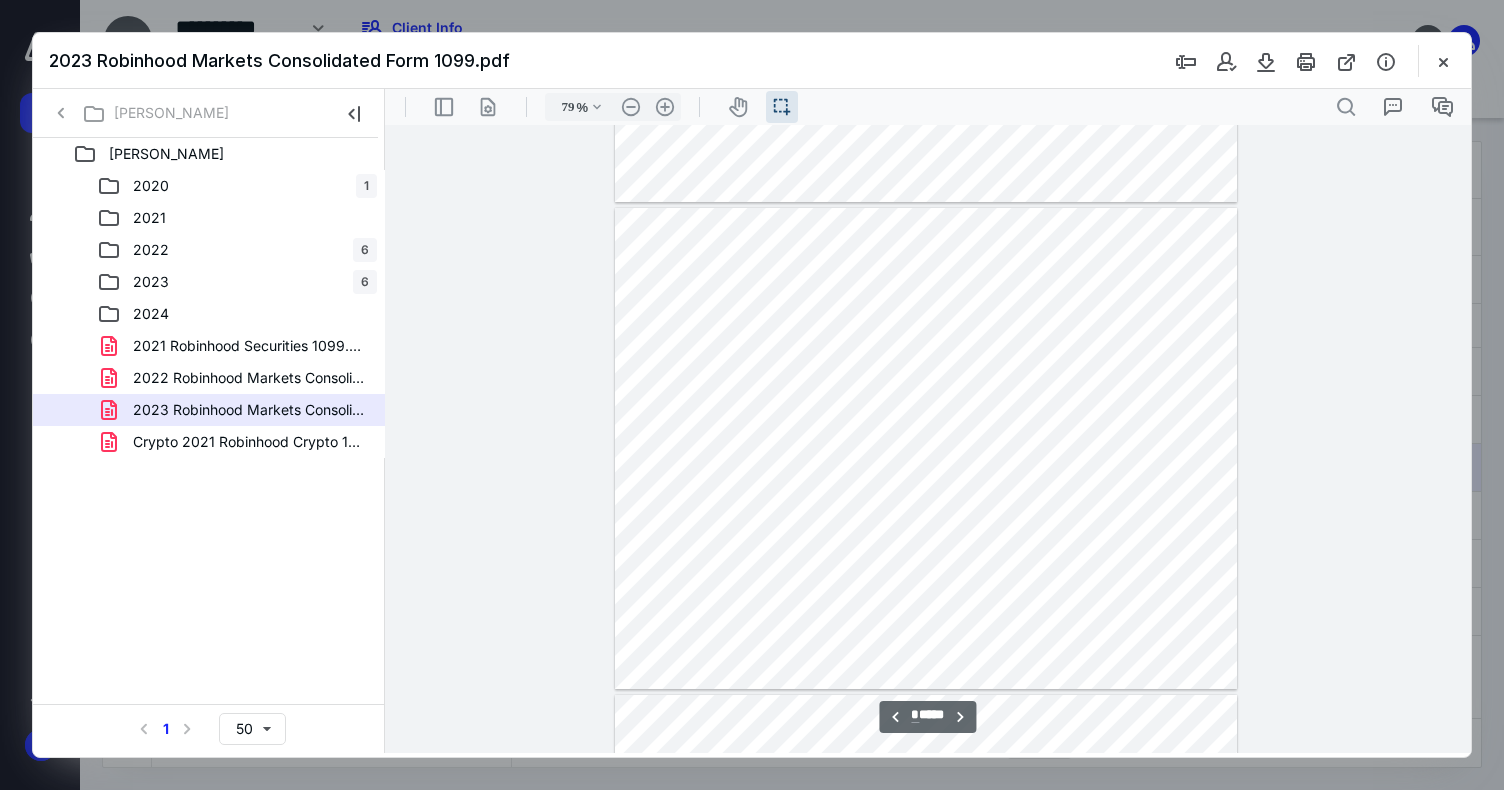 scroll, scrollTop: 3639, scrollLeft: 0, axis: vertical 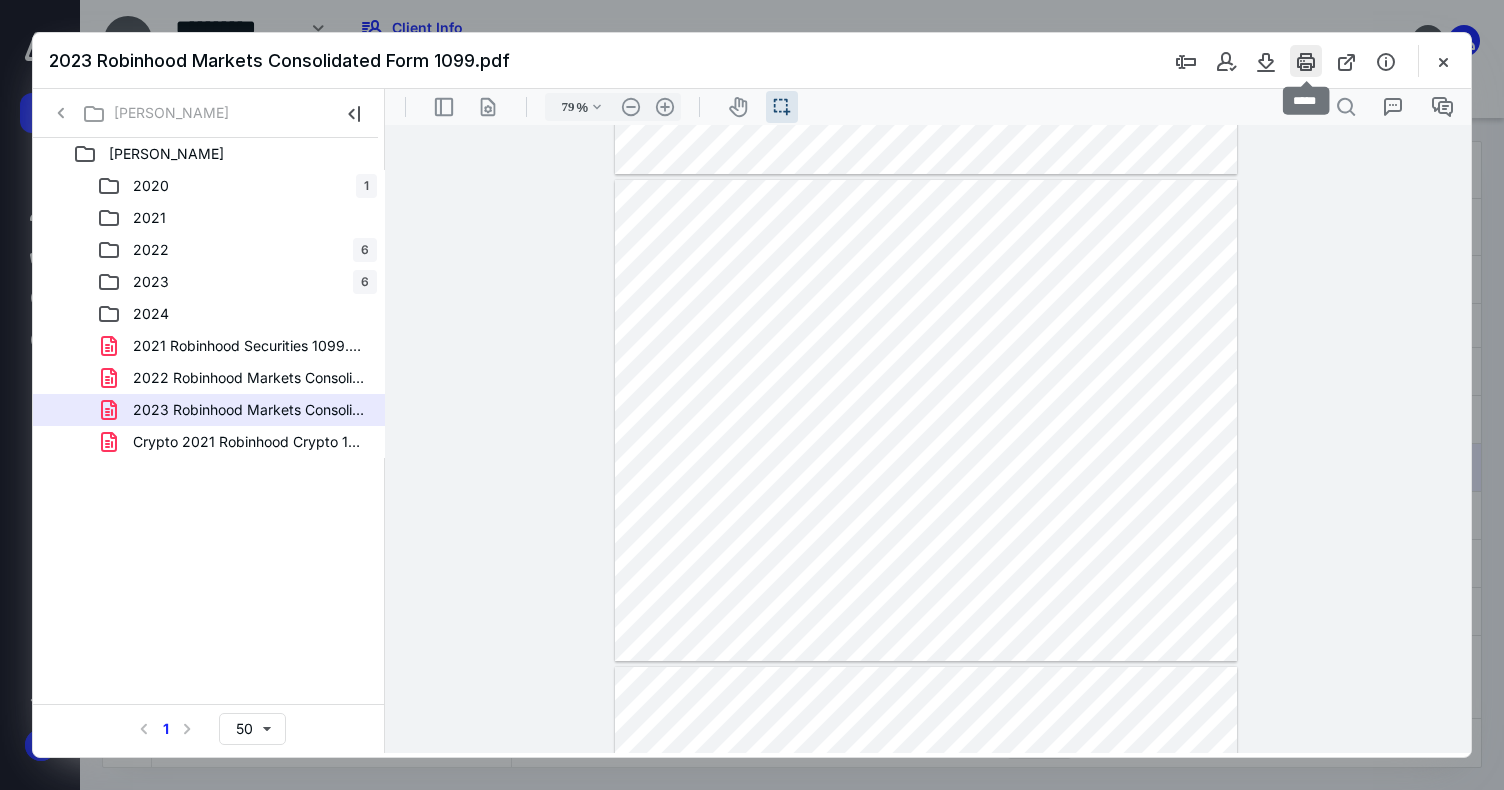 click at bounding box center (1306, 61) 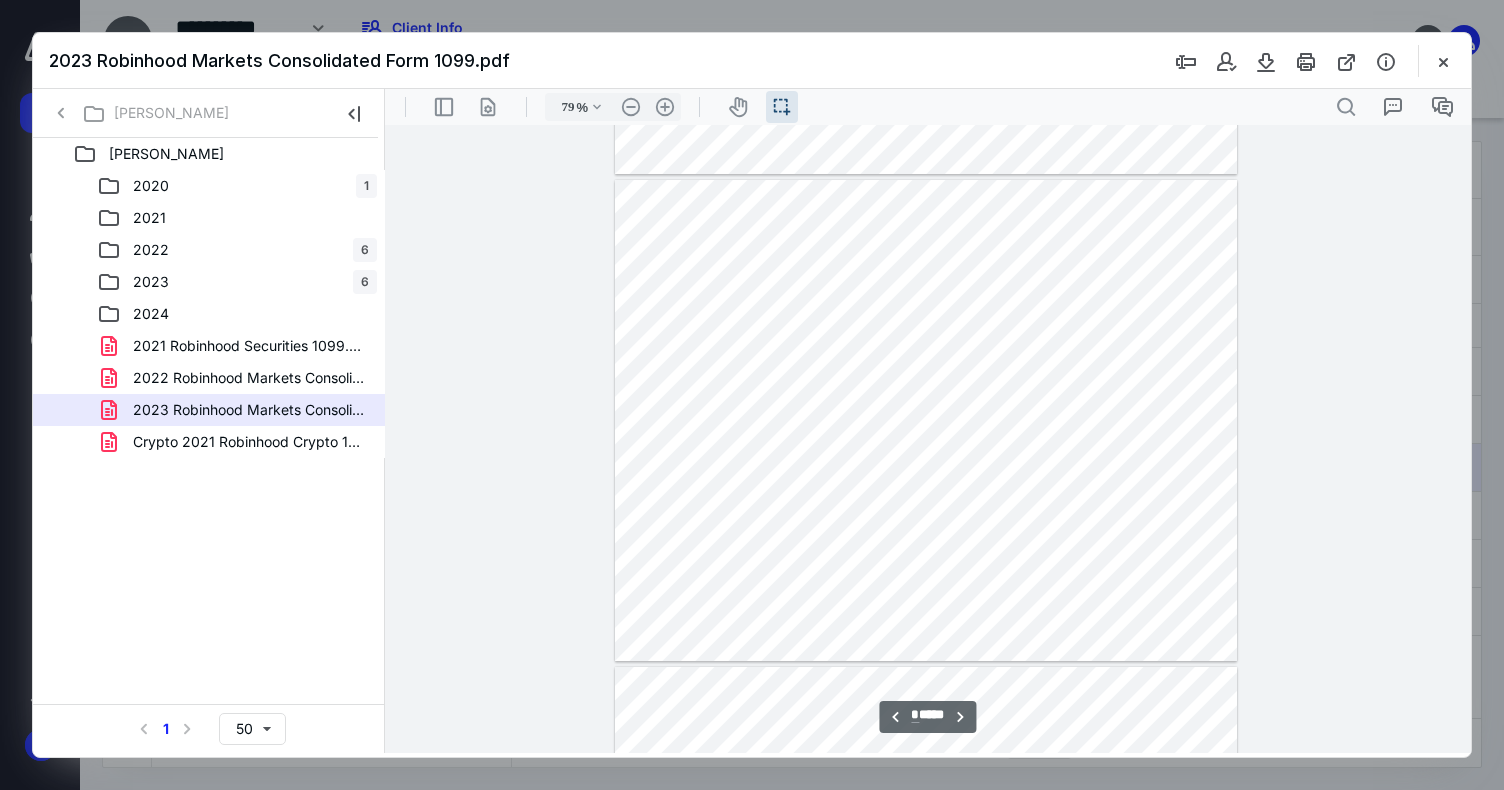 scroll, scrollTop: 4030, scrollLeft: 0, axis: vertical 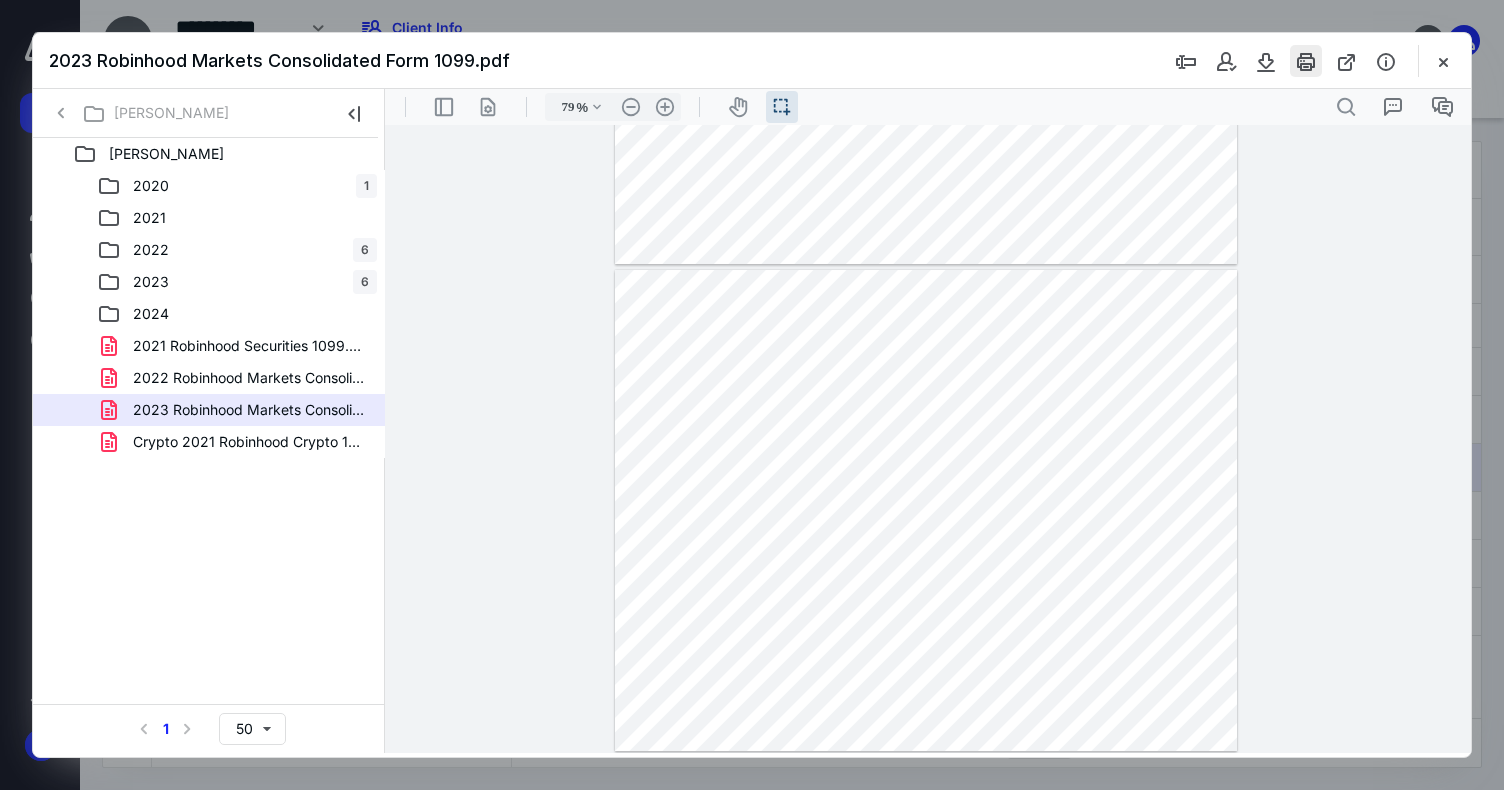 click at bounding box center (1306, 61) 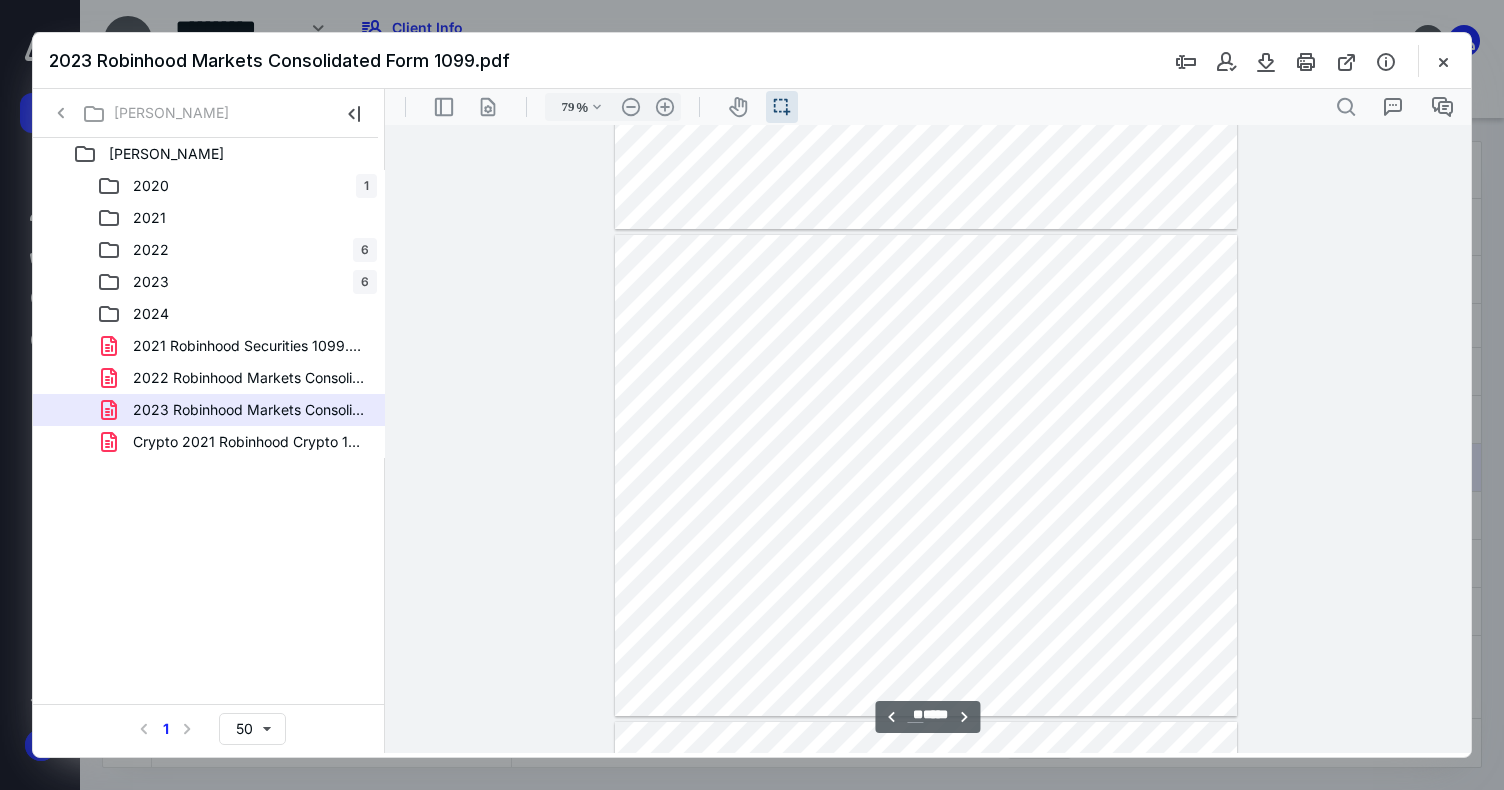 scroll, scrollTop: 8119, scrollLeft: 0, axis: vertical 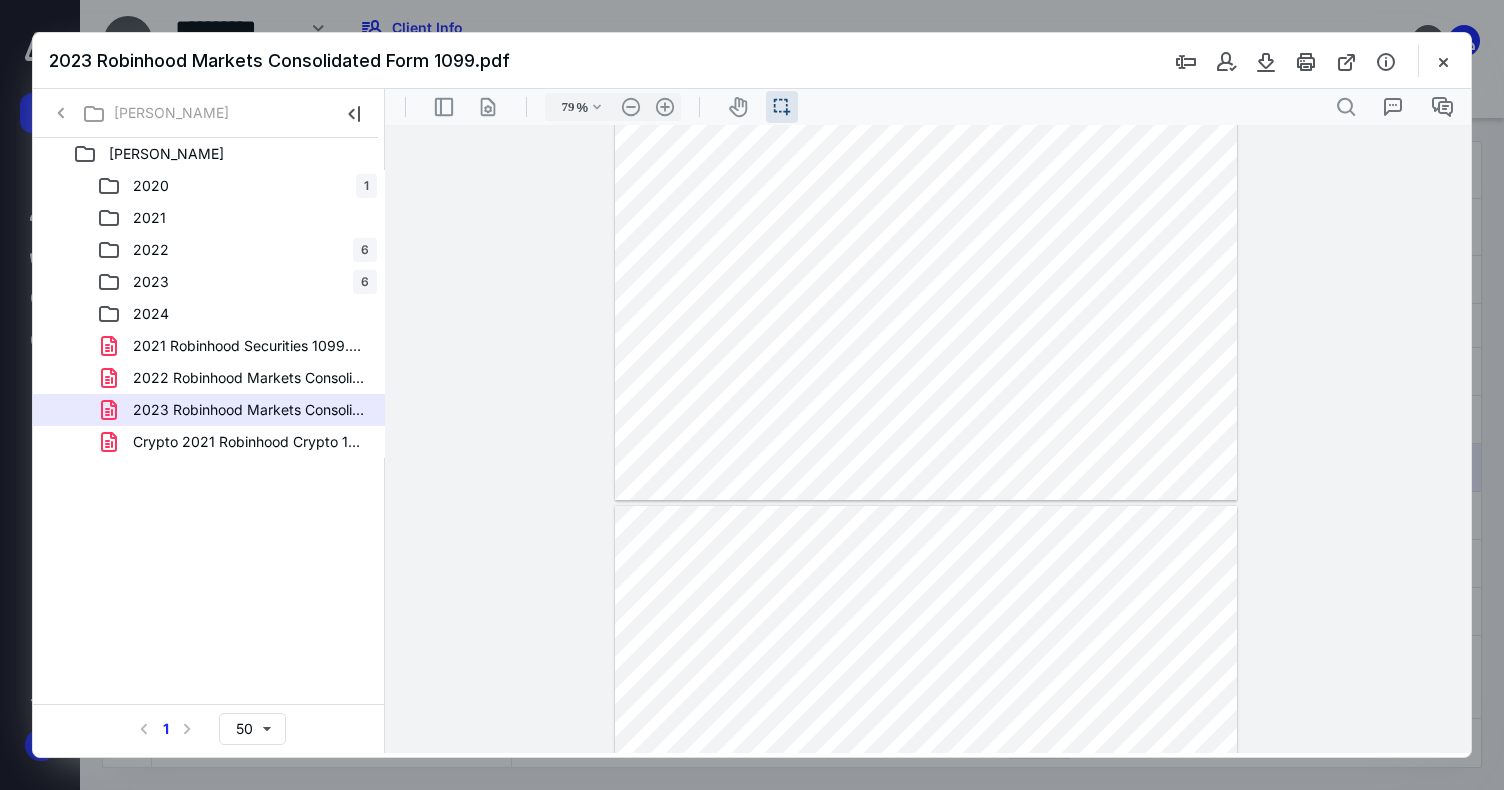 type on "**" 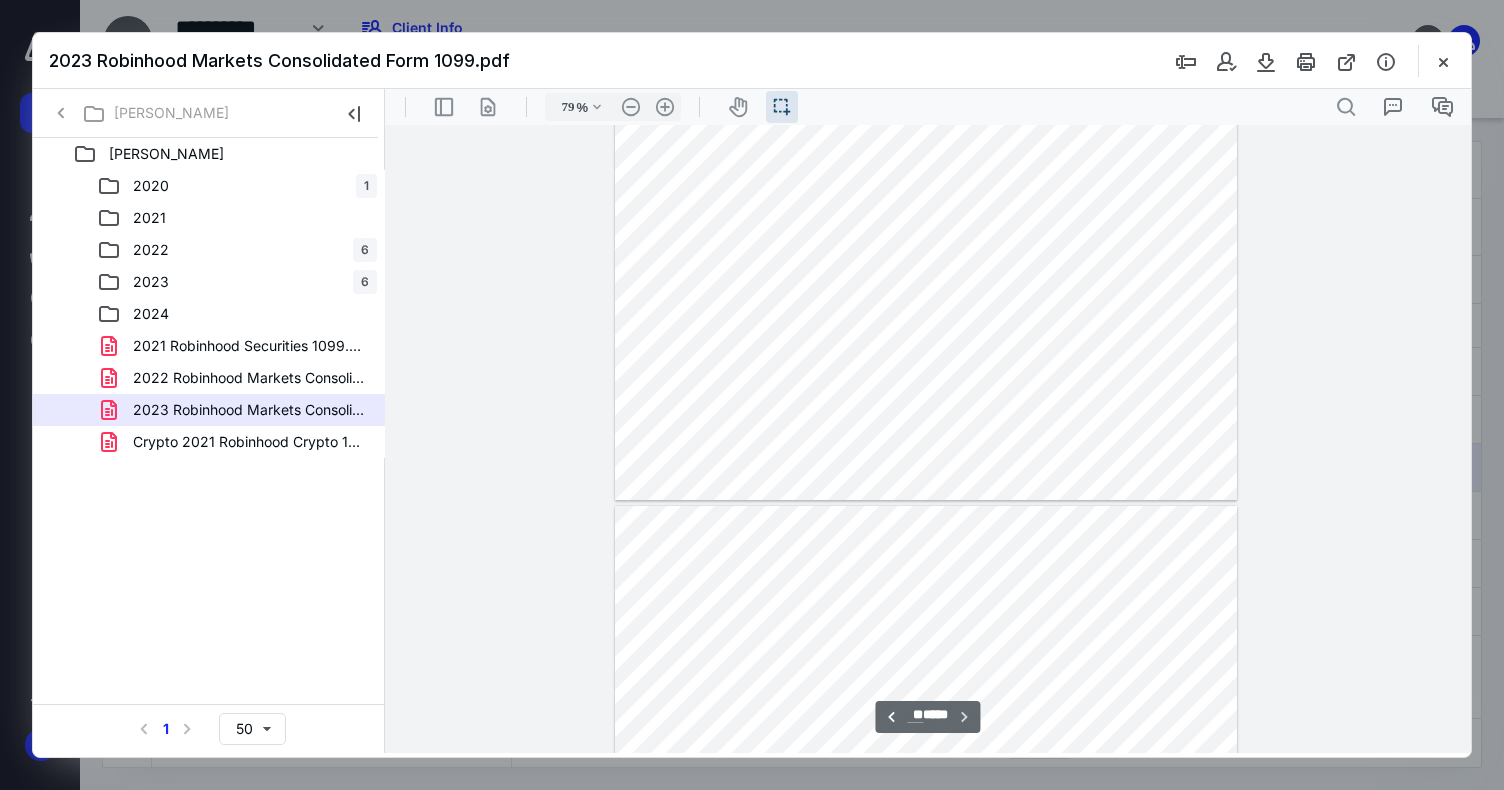 scroll, scrollTop: 8419, scrollLeft: 0, axis: vertical 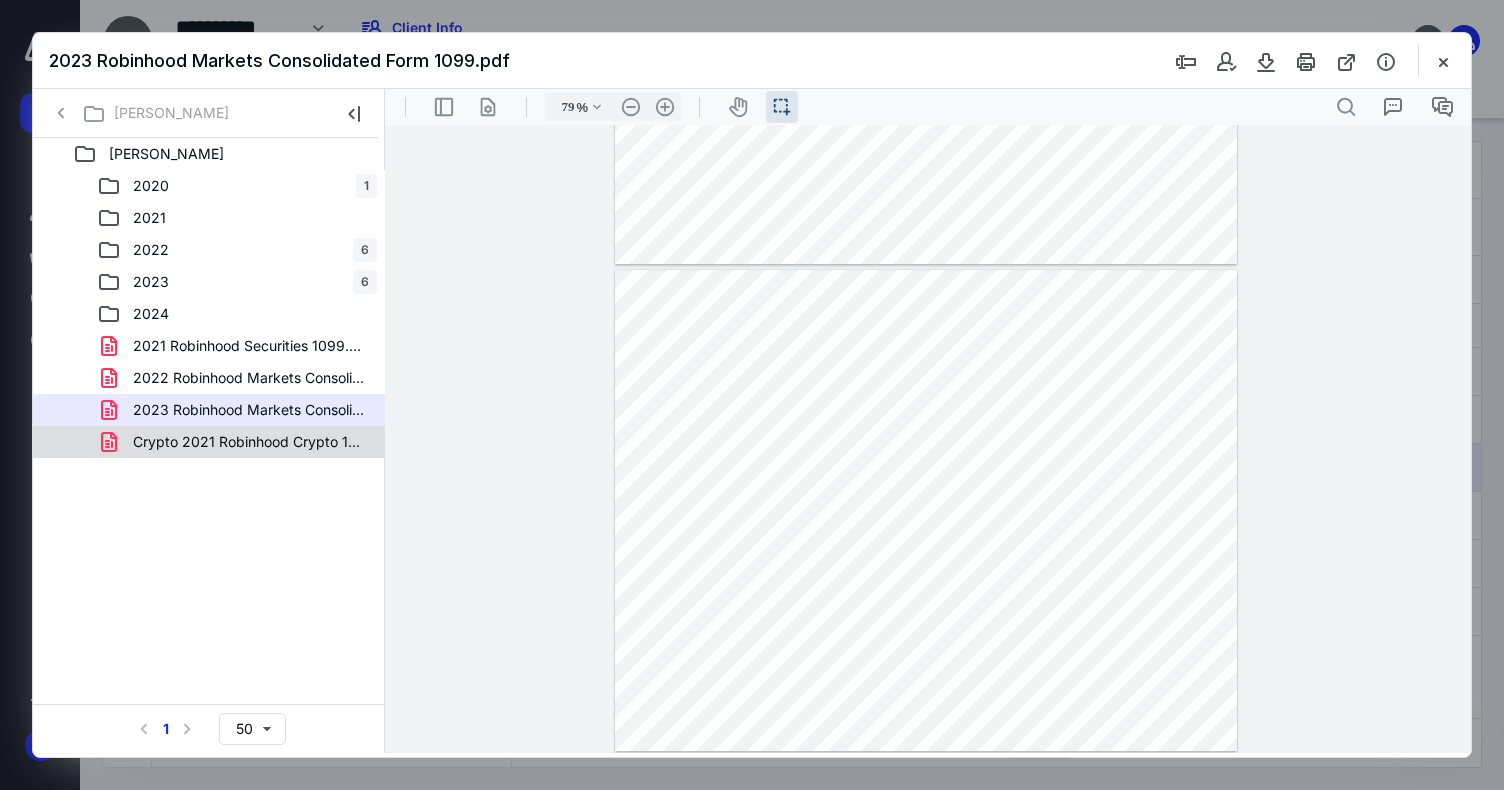 click on "Crypto 2021 Robinhood Crypto 1099.pdf" at bounding box center [237, 442] 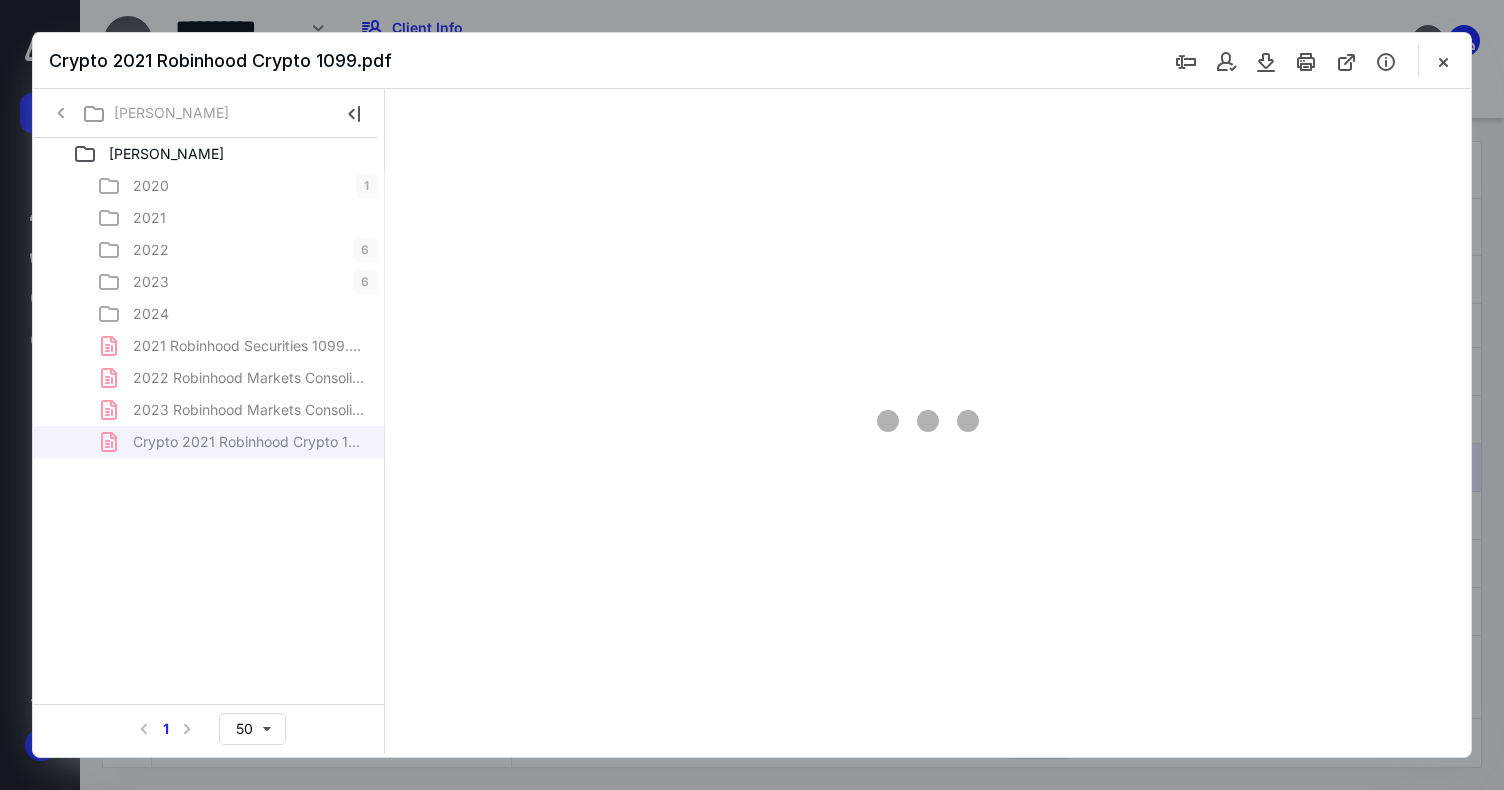 type on "79" 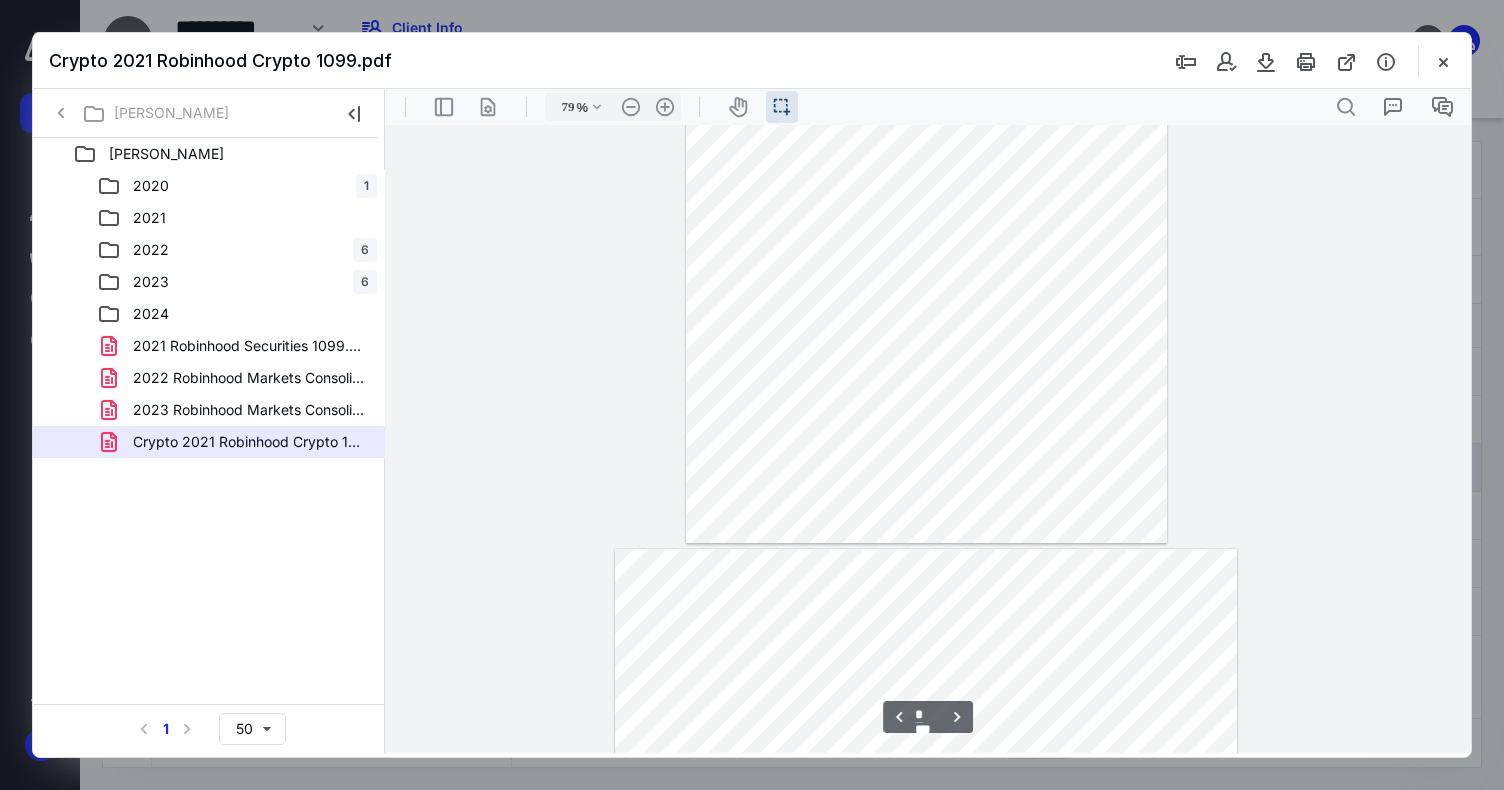 scroll, scrollTop: 839, scrollLeft: 0, axis: vertical 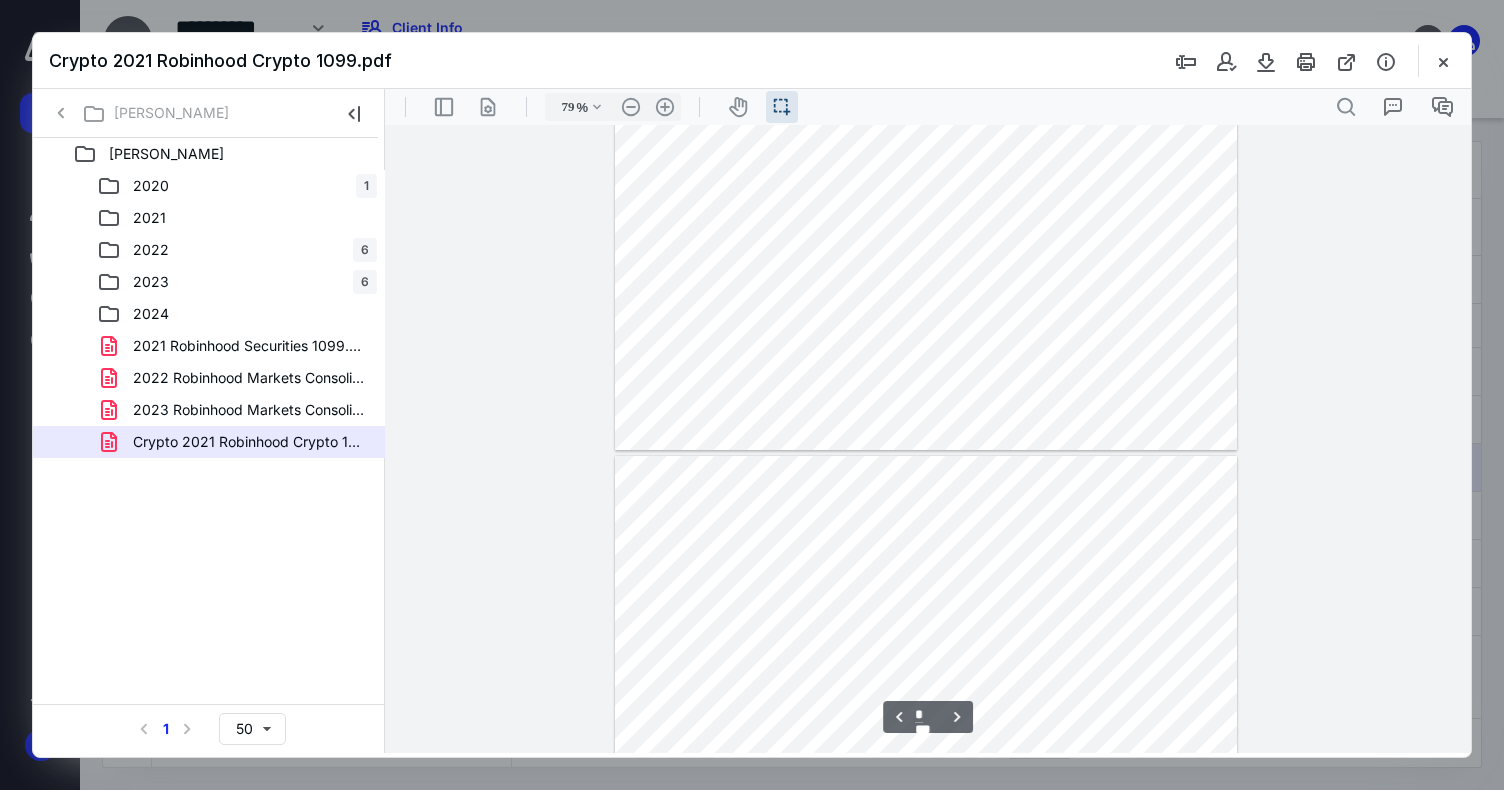 type on "*" 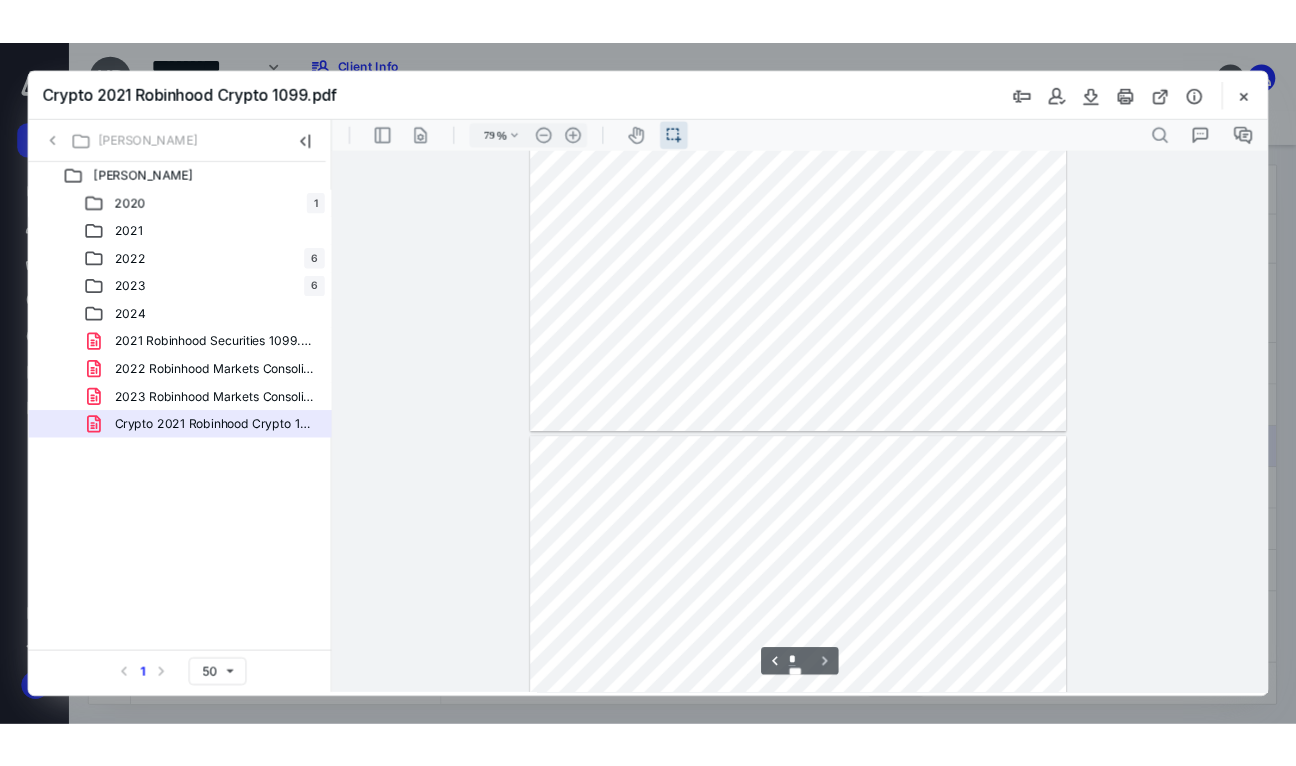 scroll, scrollTop: 2088, scrollLeft: 0, axis: vertical 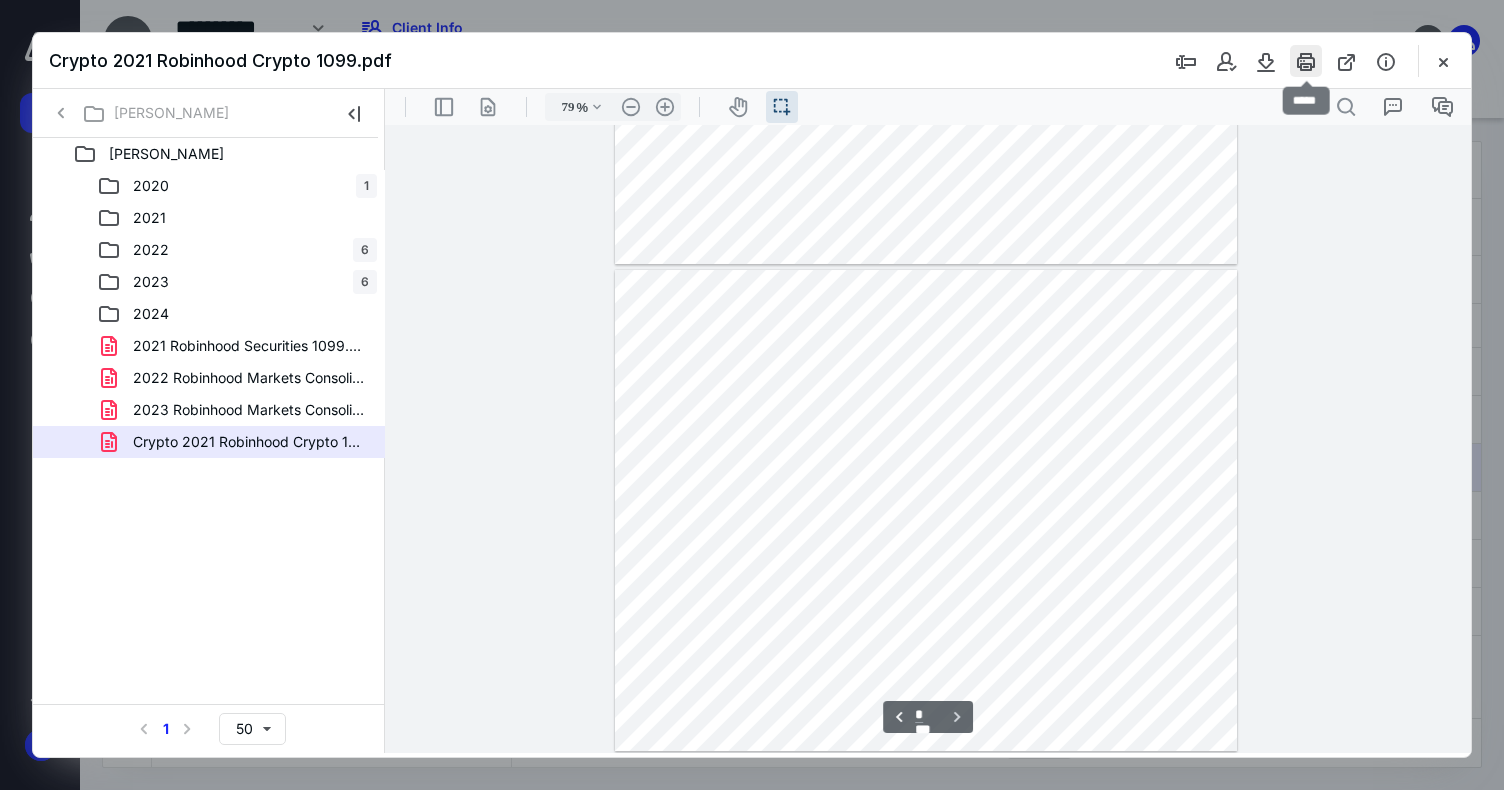 click at bounding box center (1306, 61) 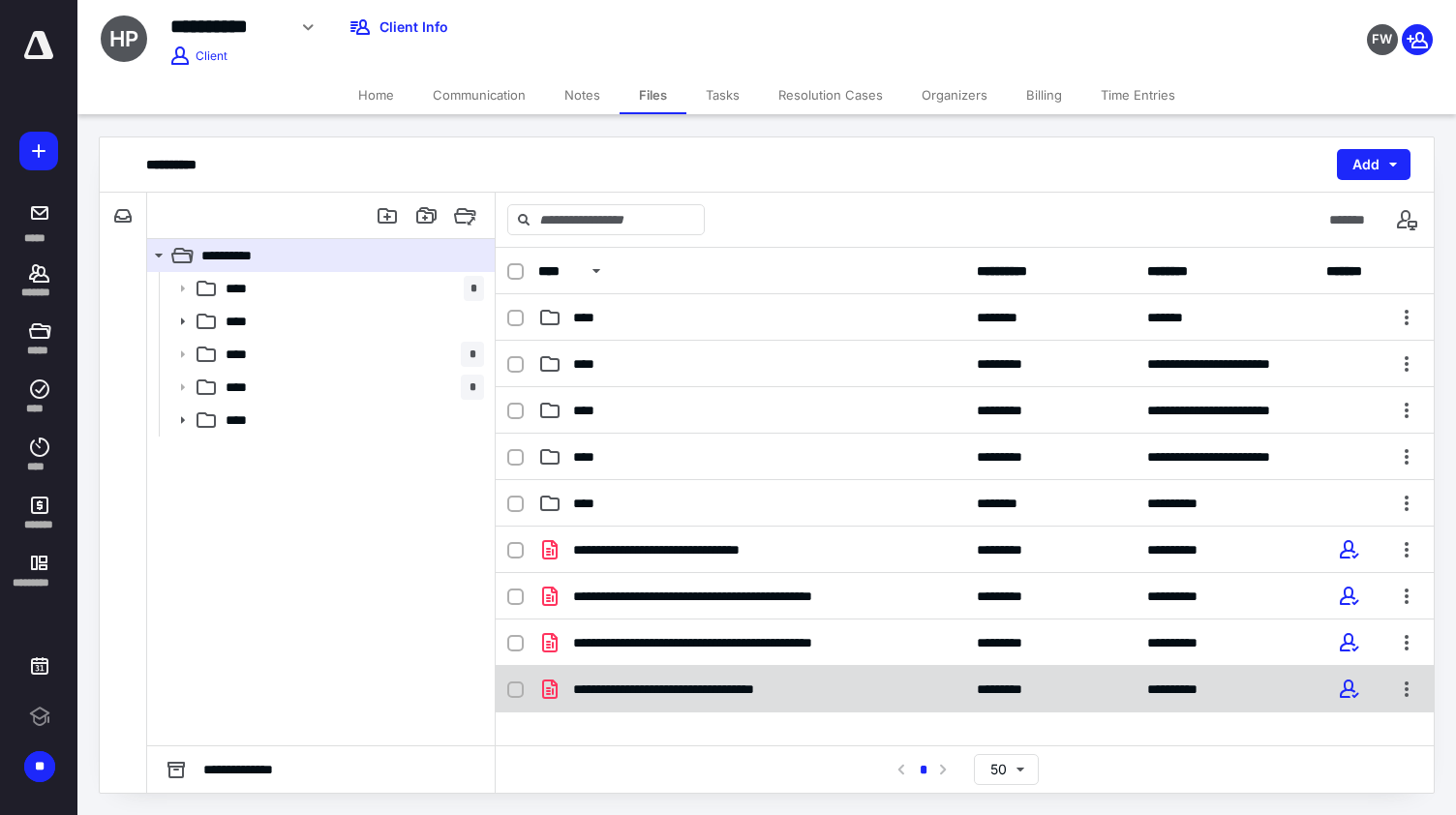 scroll, scrollTop: 0, scrollLeft: 0, axis: both 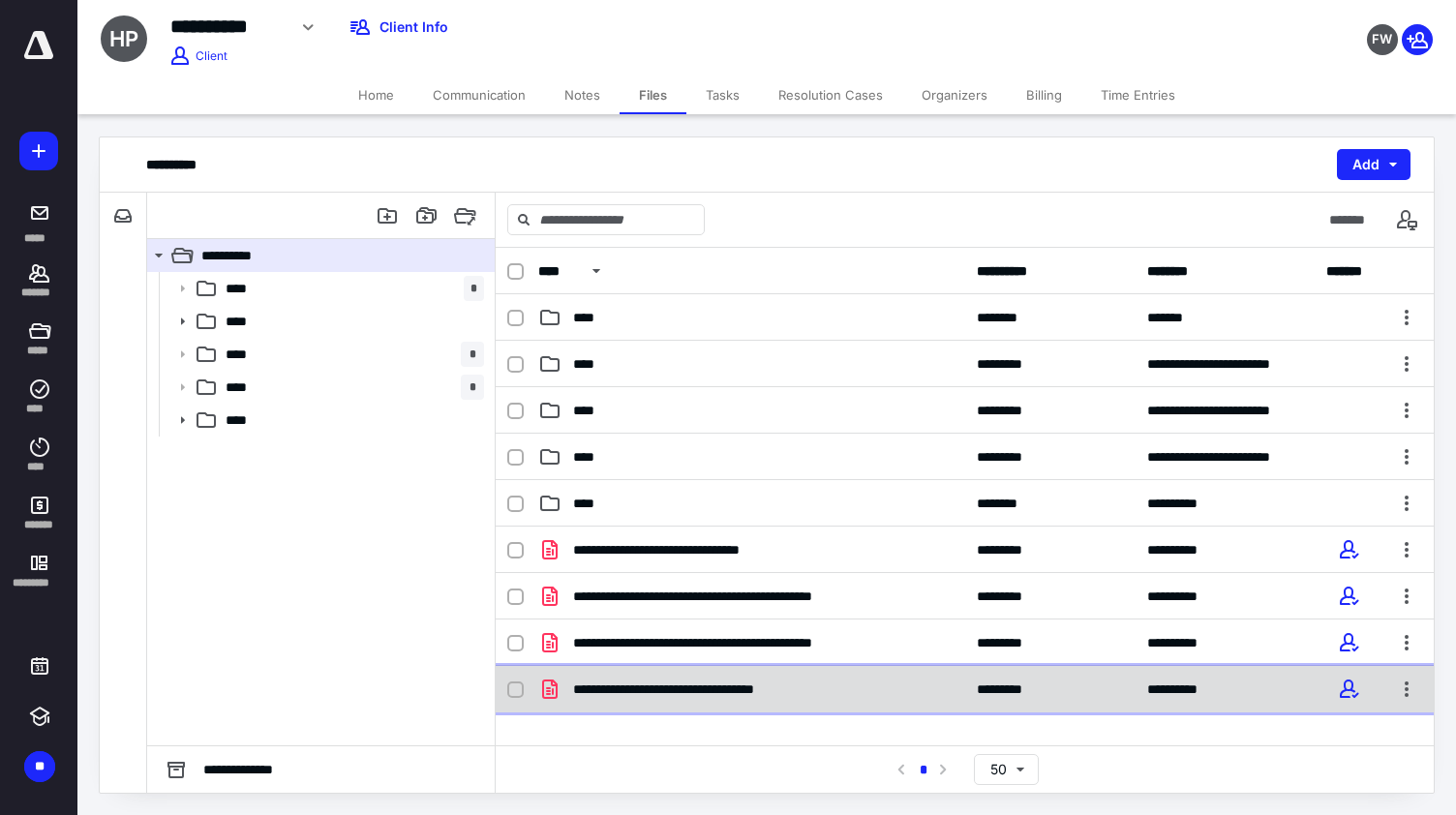 click on "**********" at bounding box center [751, 689] 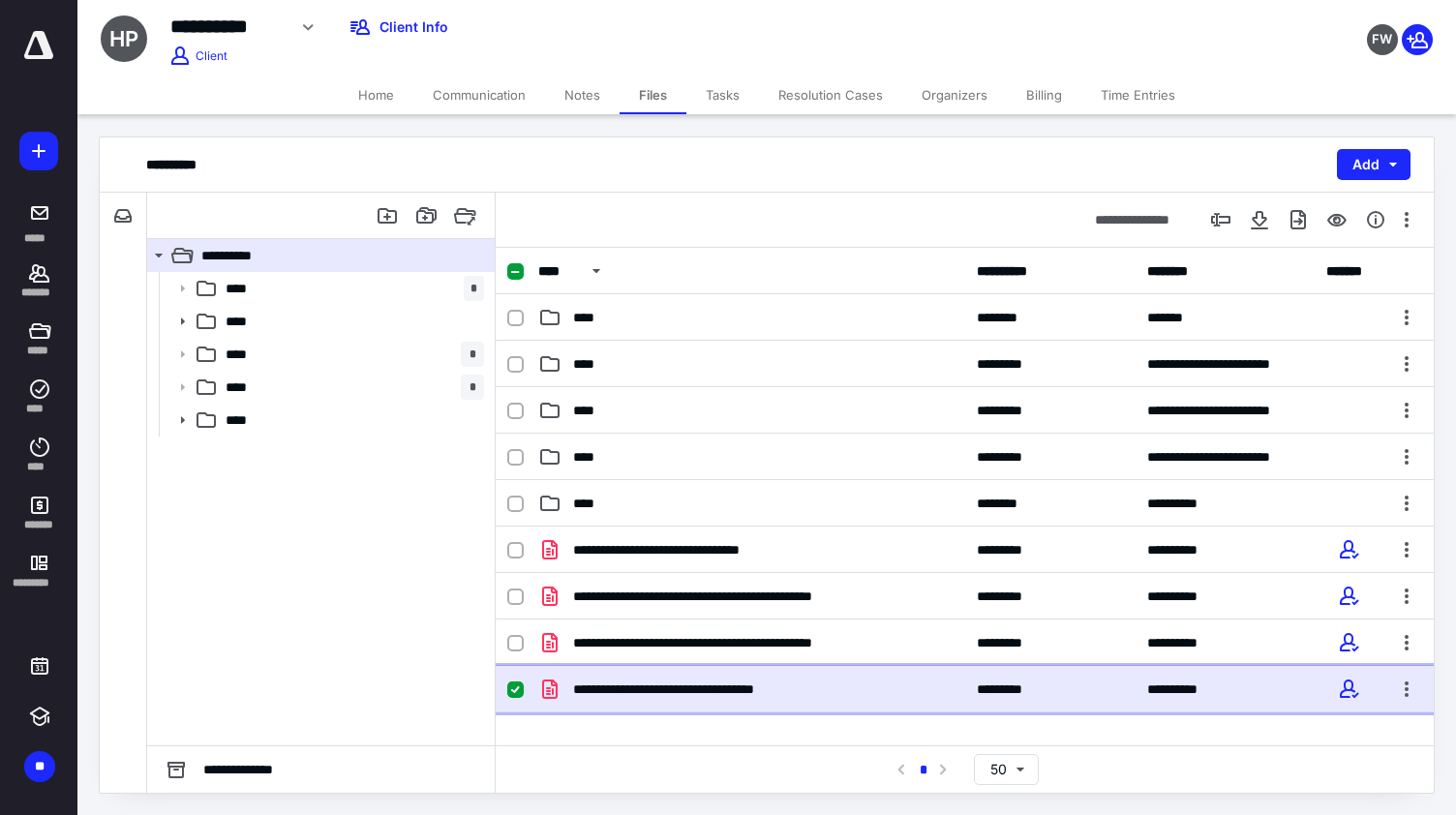 click on "**********" at bounding box center (751, 689) 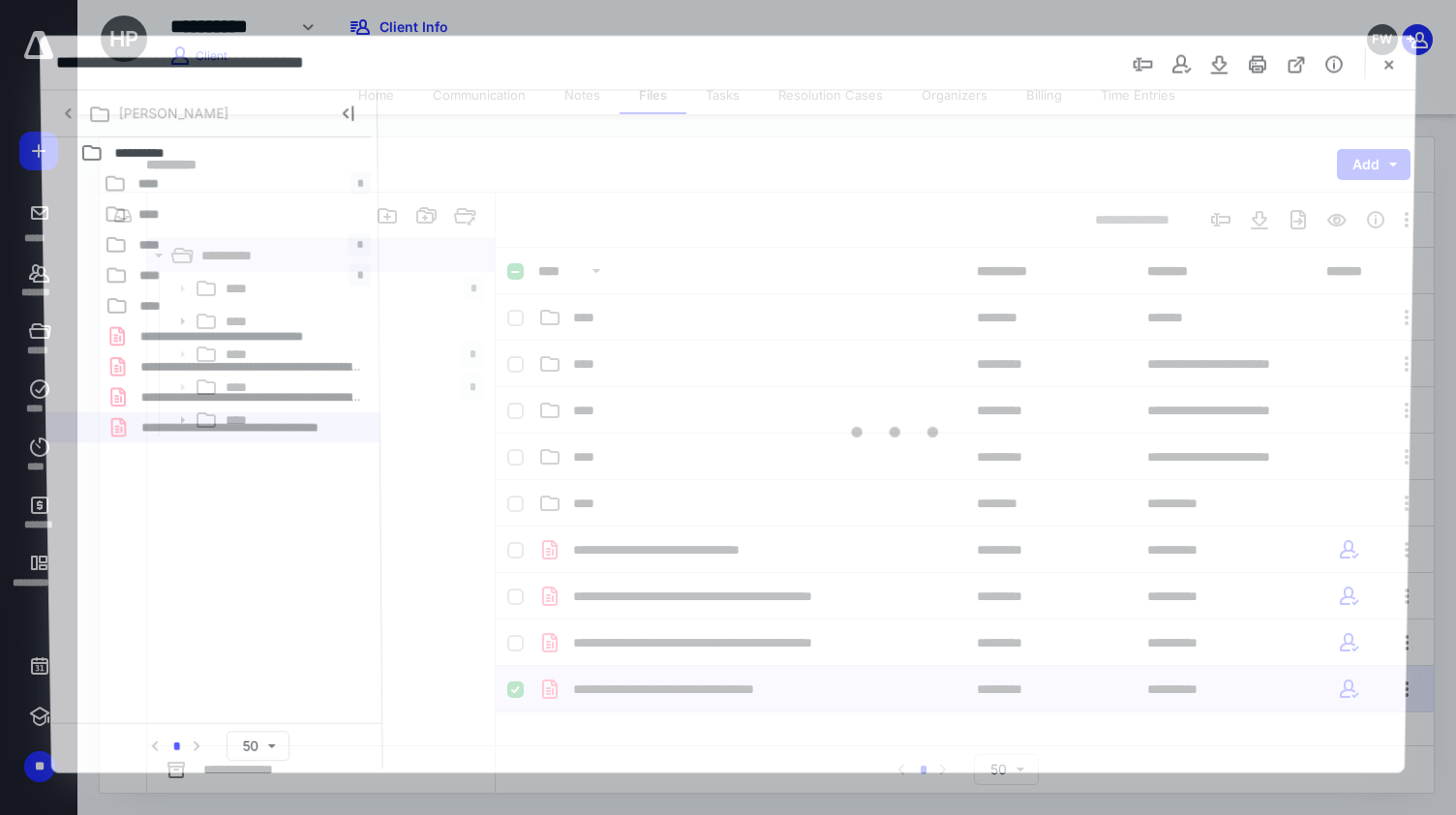 scroll, scrollTop: 0, scrollLeft: 0, axis: both 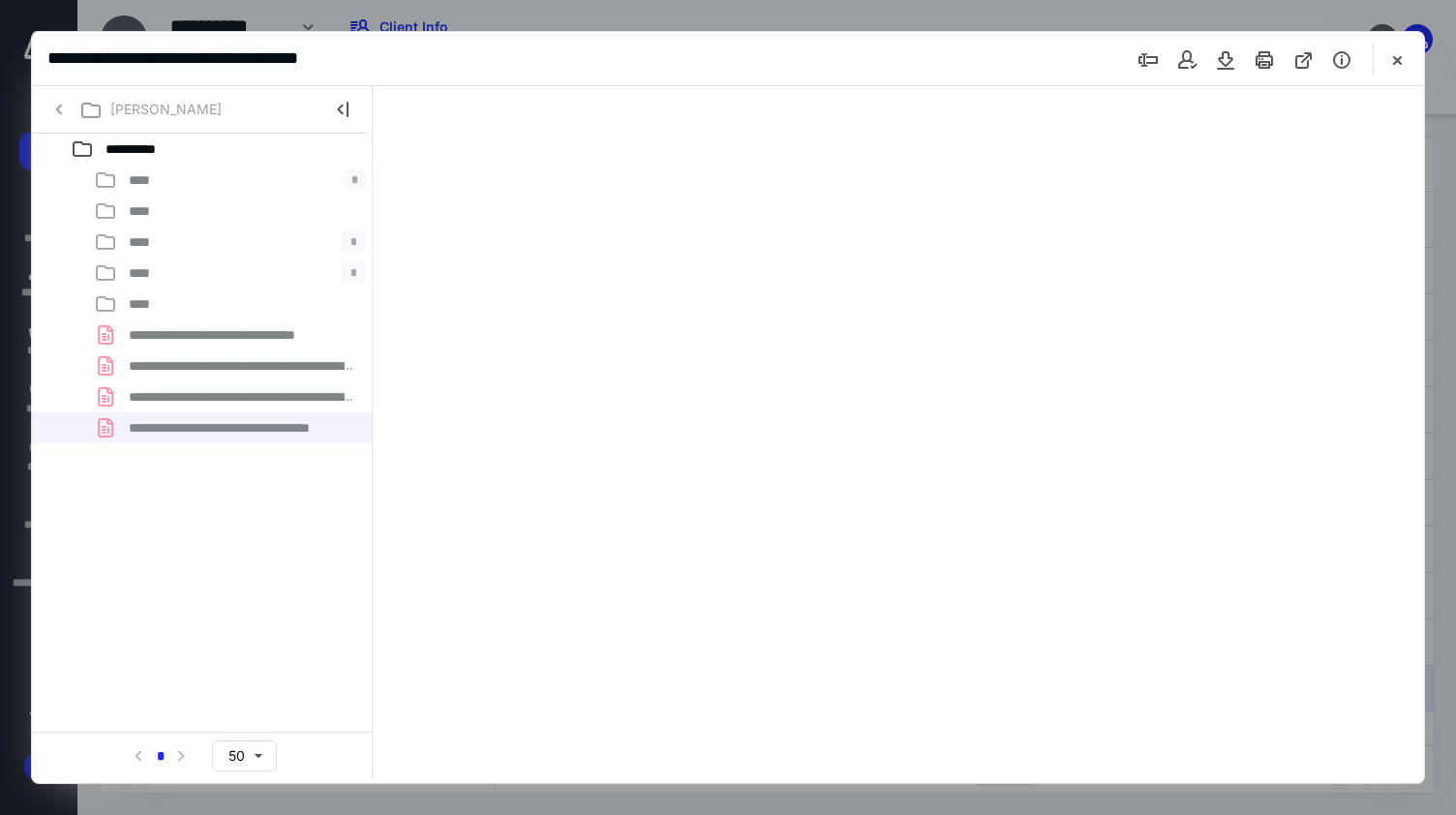 type on "86" 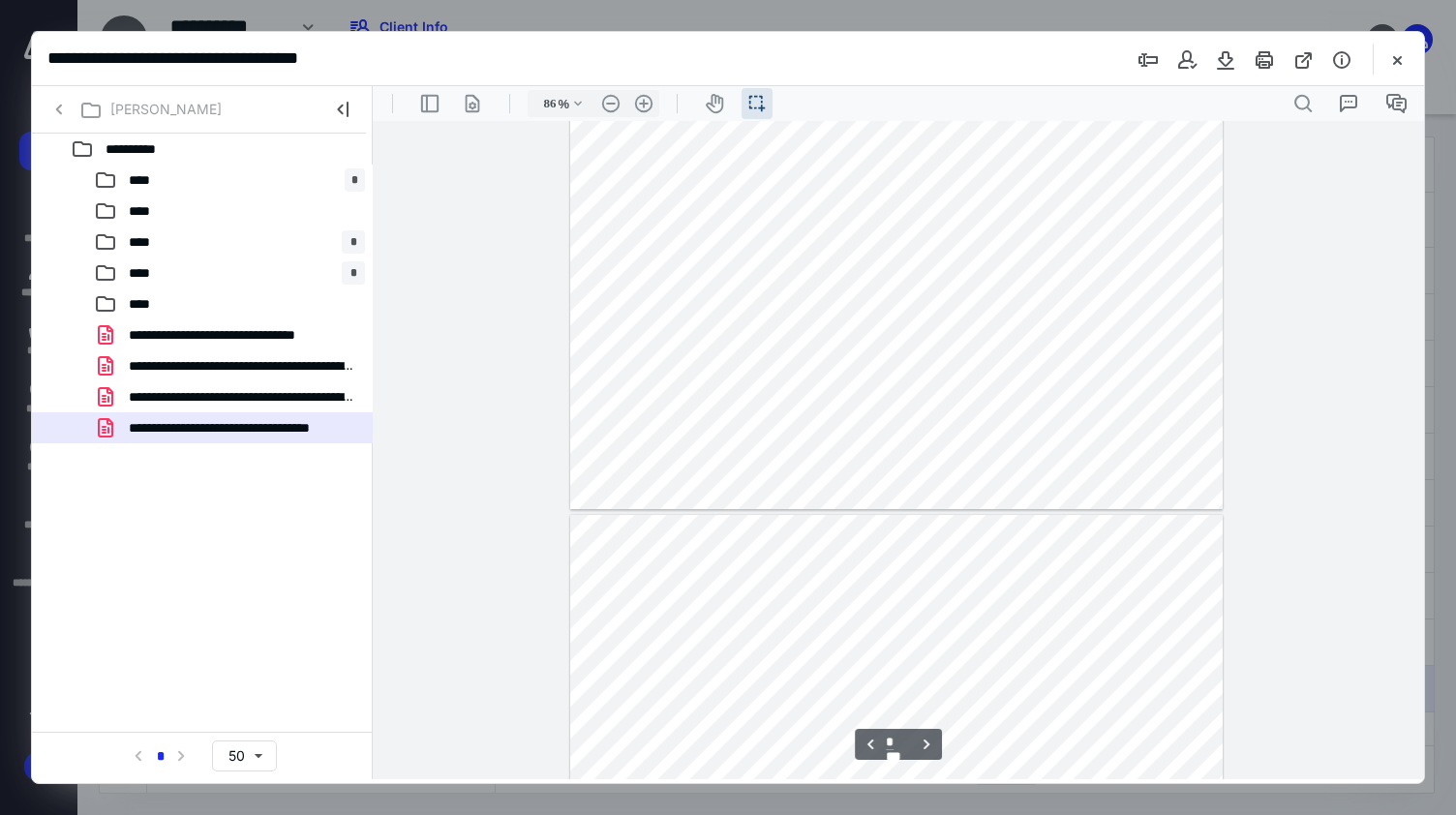 scroll, scrollTop: 1991, scrollLeft: 0, axis: vertical 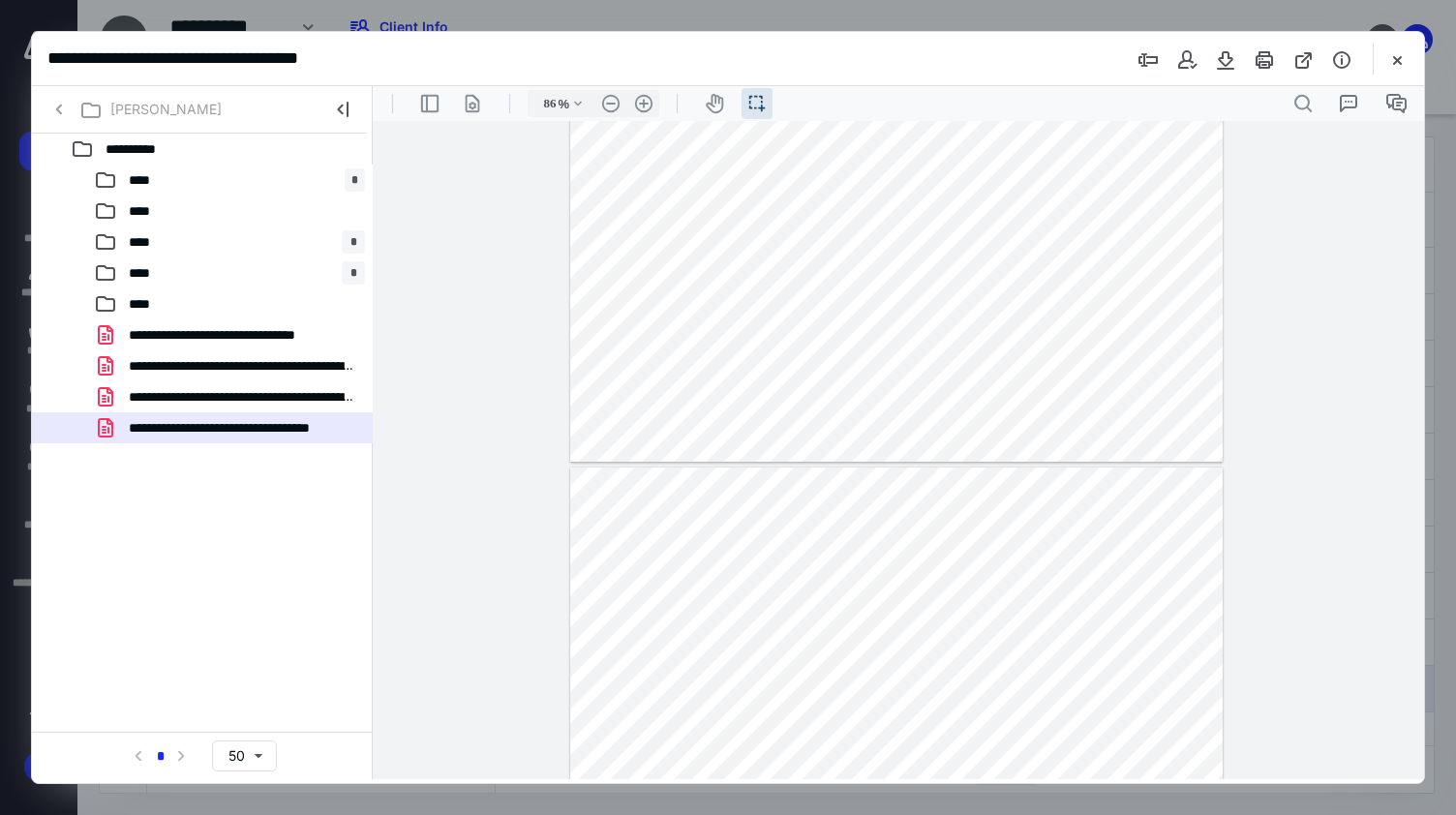 type on "*" 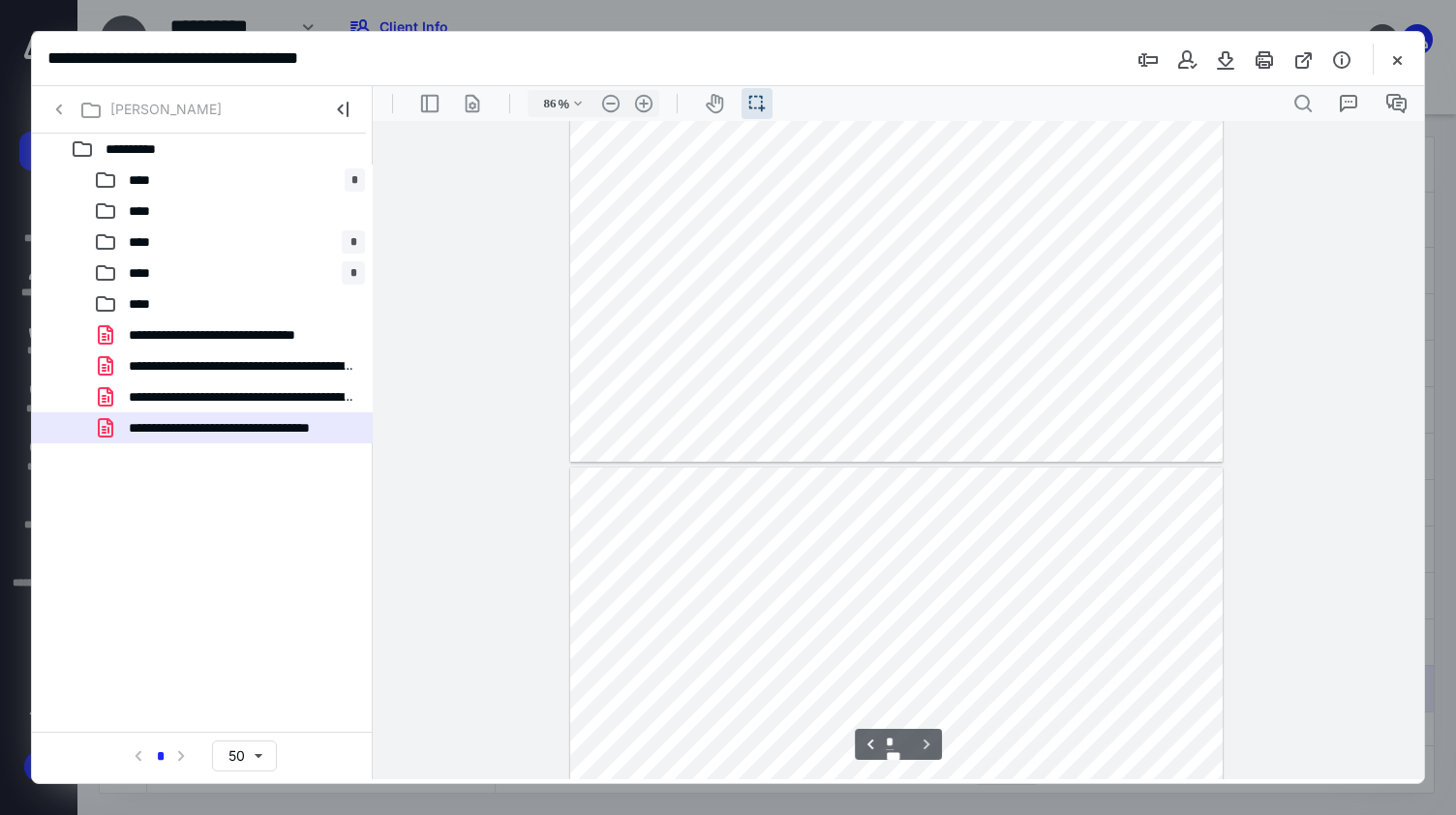 scroll, scrollTop: 2185, scrollLeft: 0, axis: vertical 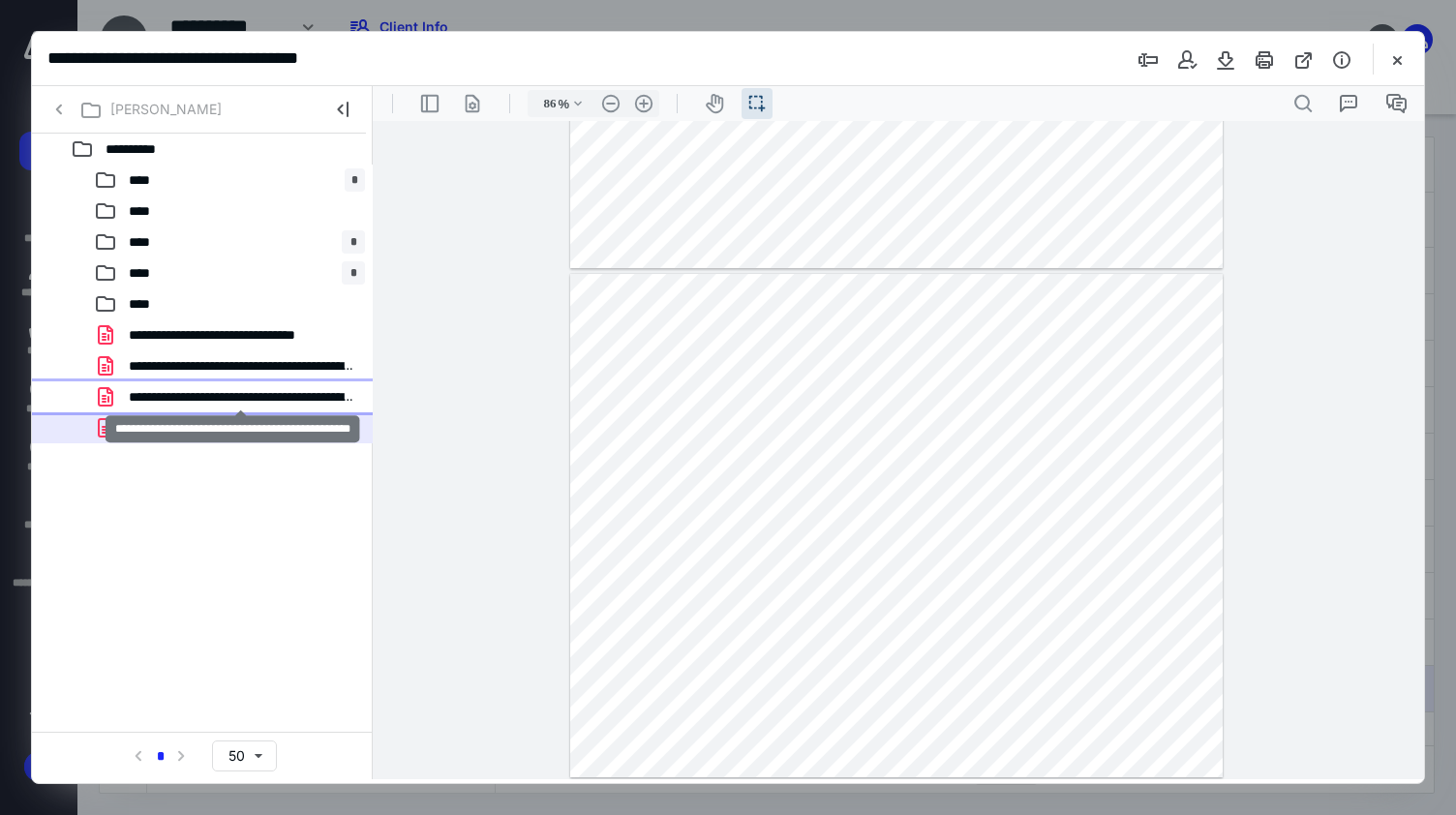 drag, startPoint x: 272, startPoint y: 388, endPoint x: 1327, endPoint y: 497, distance: 1060.616 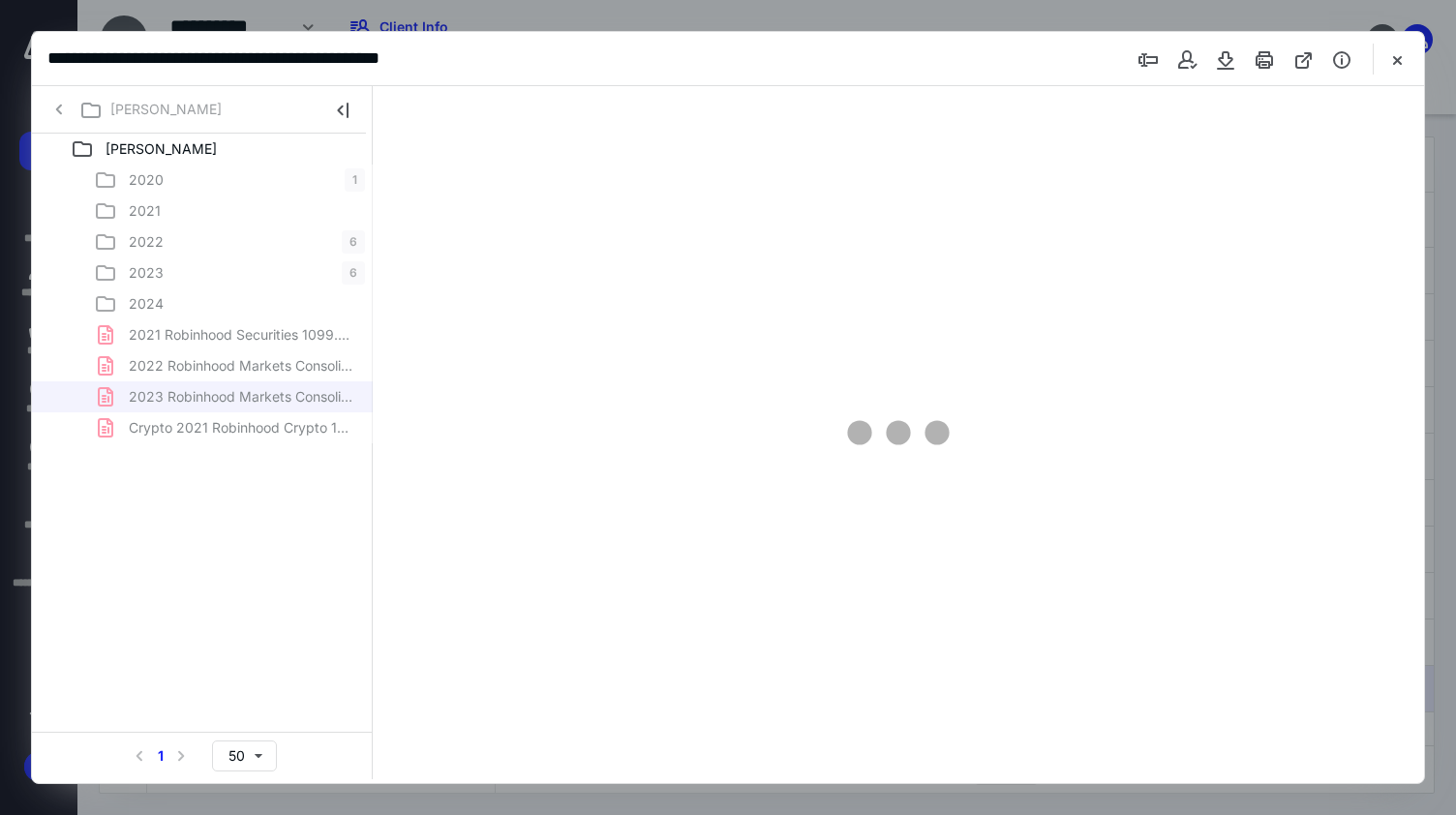 scroll, scrollTop: 0, scrollLeft: 0, axis: both 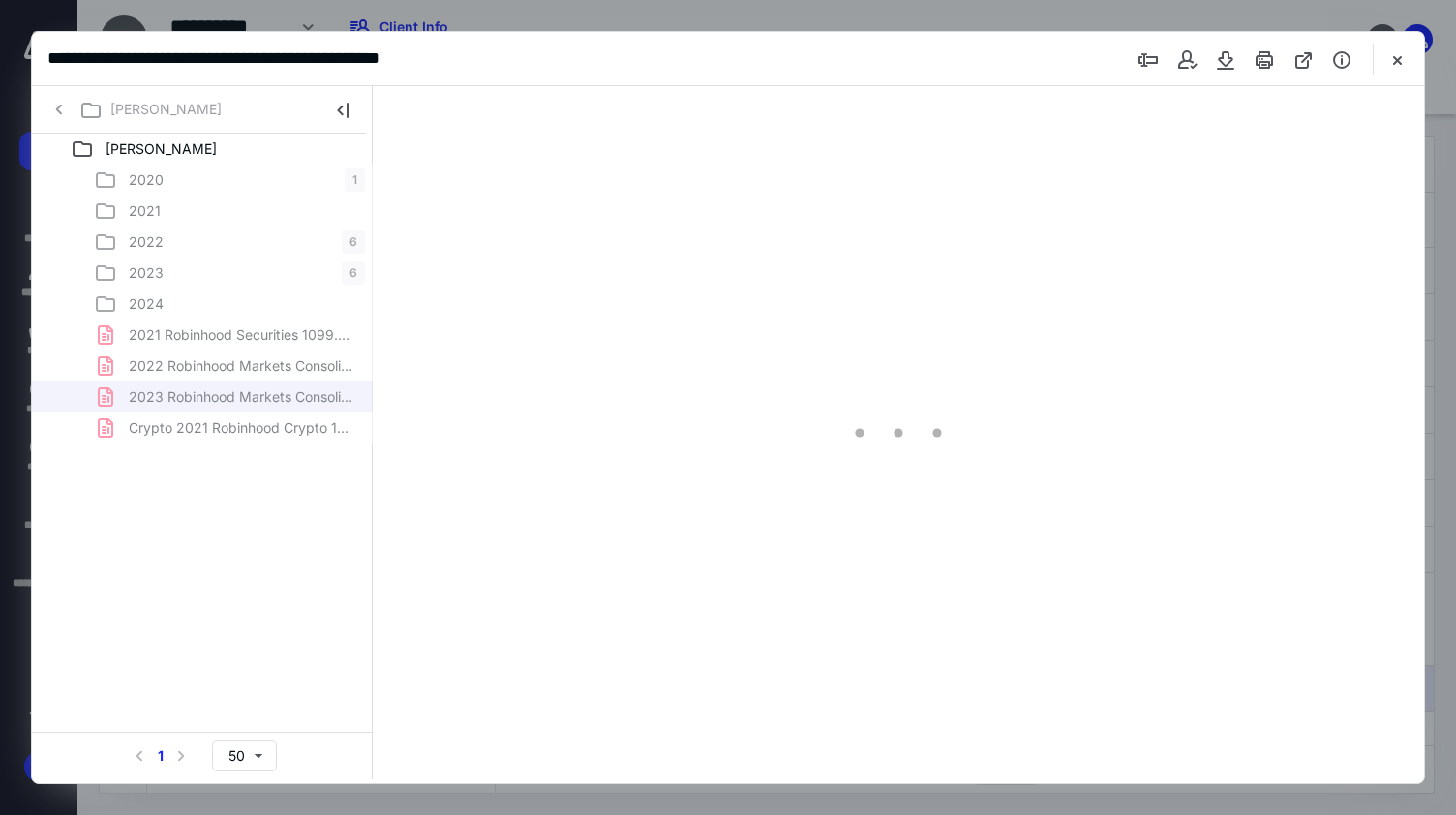 type on "86" 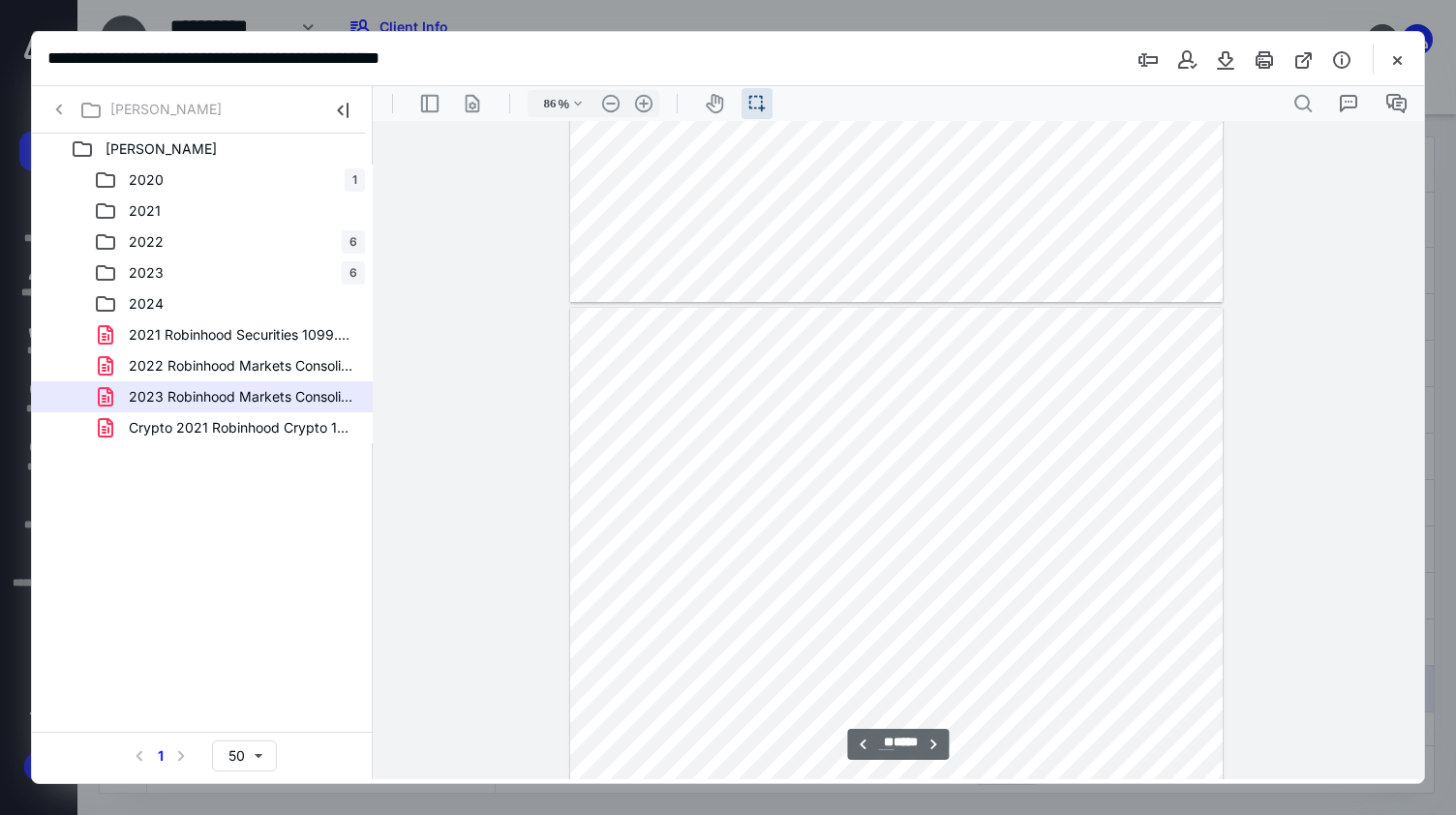 scroll, scrollTop: 7781, scrollLeft: 0, axis: vertical 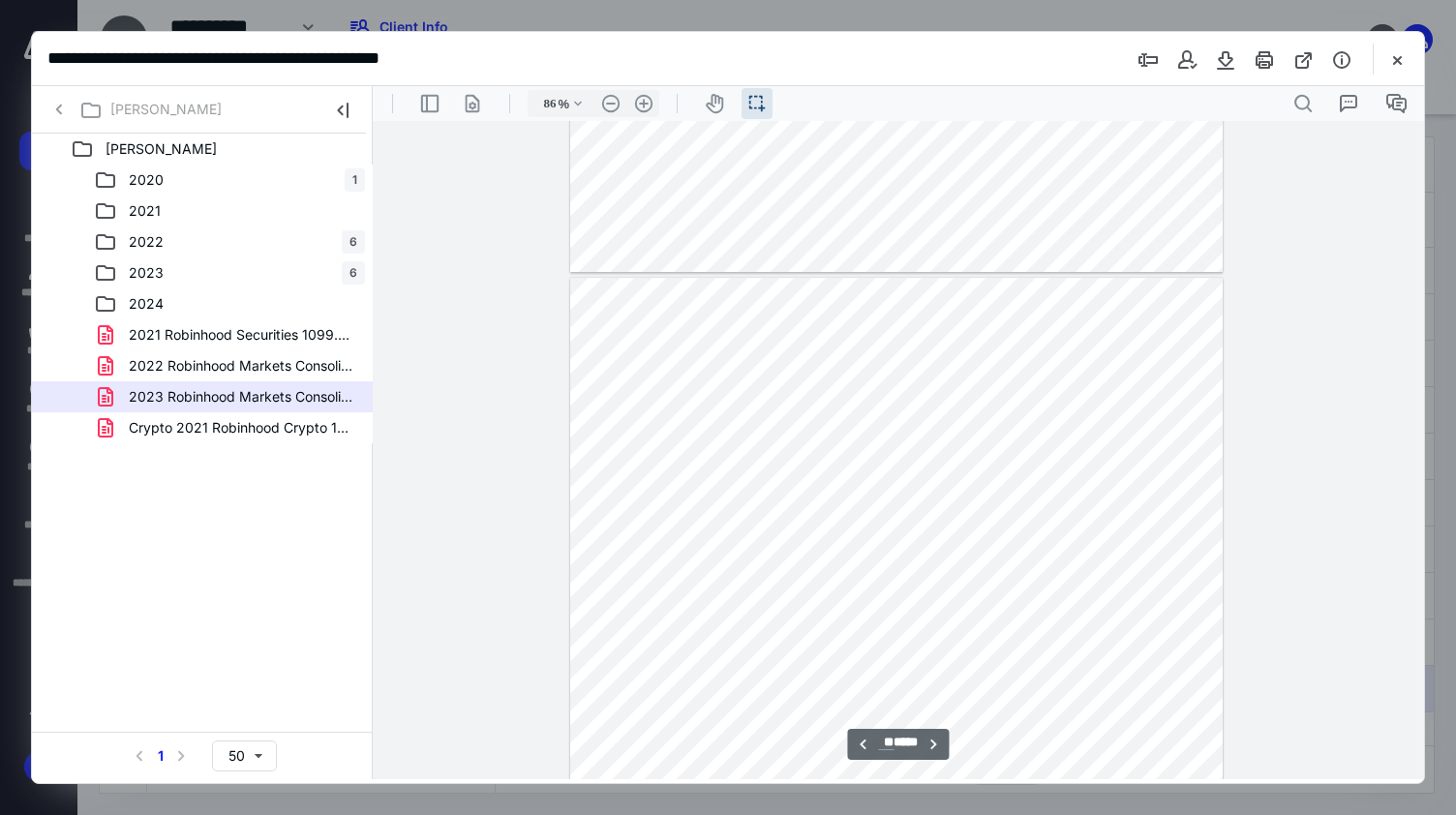 click at bounding box center [896, 529] 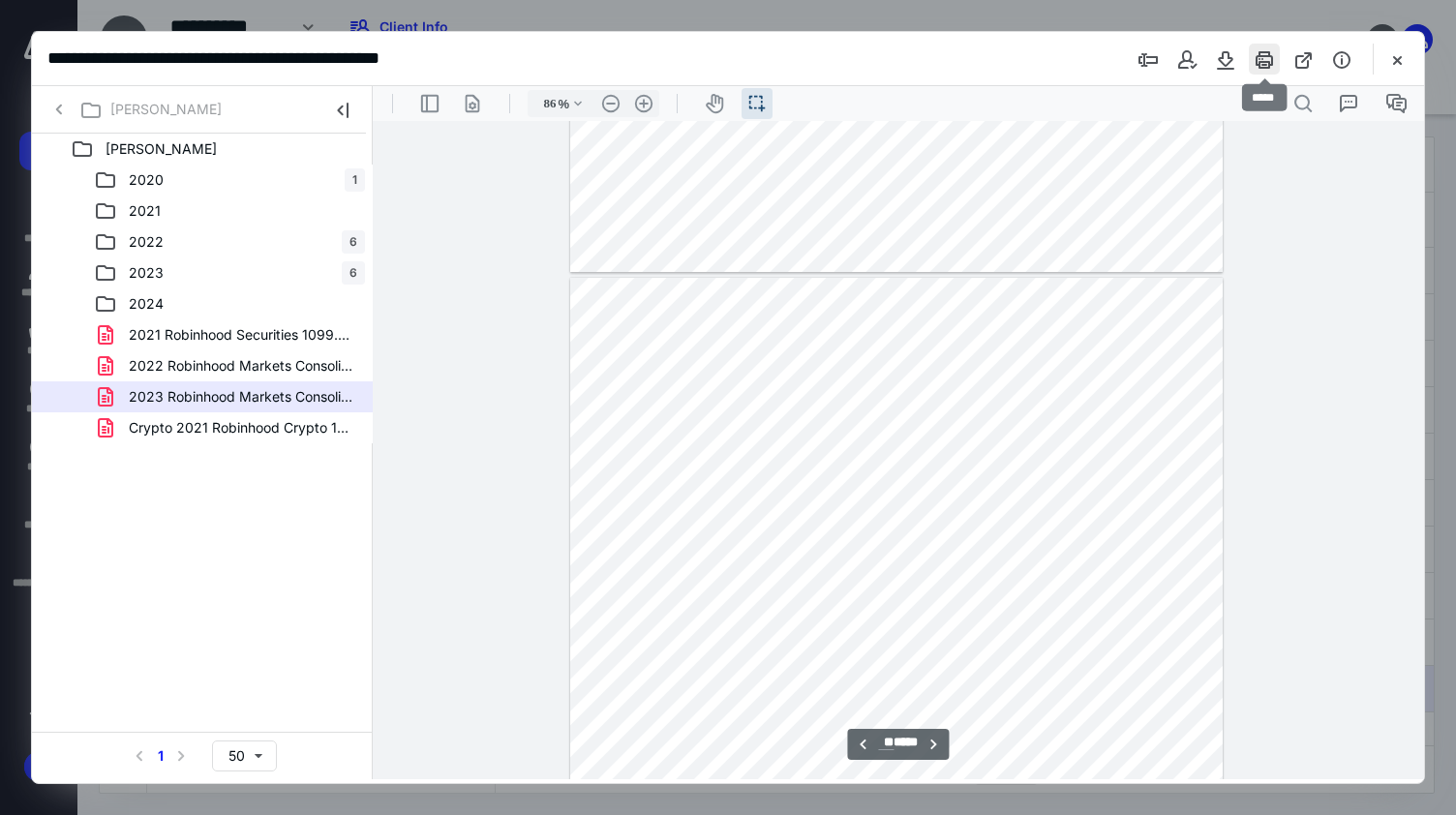 click at bounding box center [1264, 59] 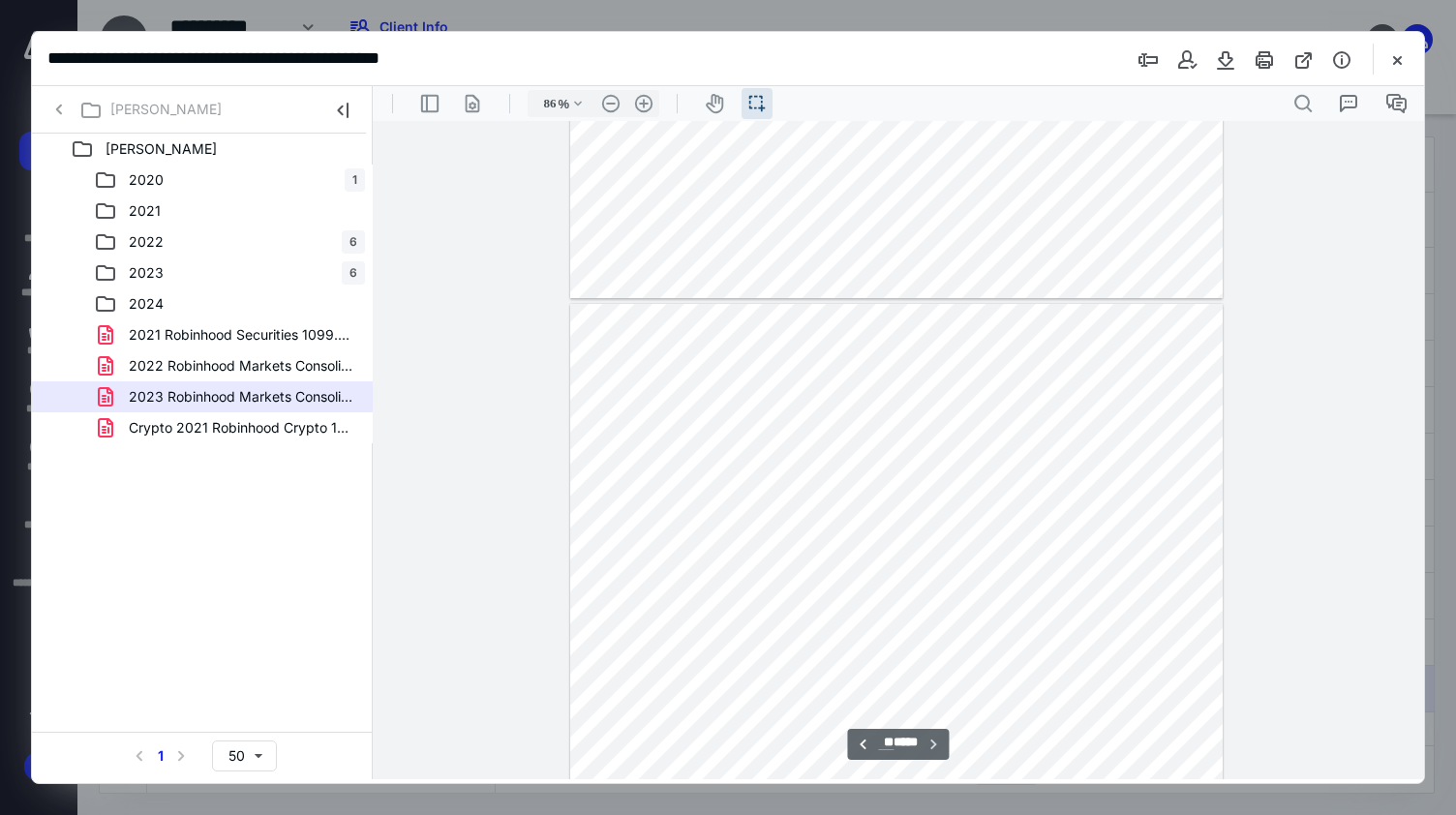 scroll, scrollTop: 8803, scrollLeft: 0, axis: vertical 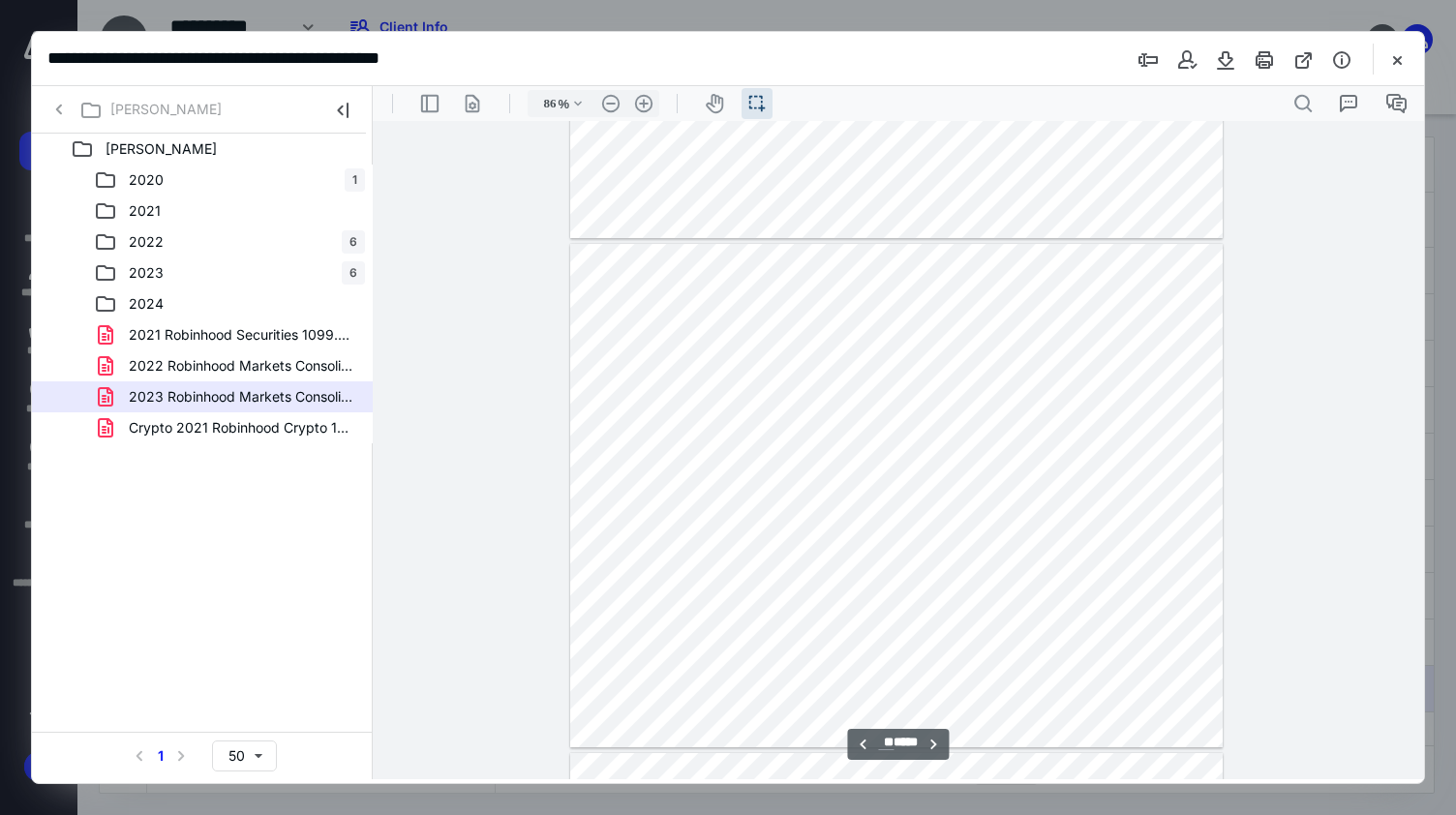 type on "**" 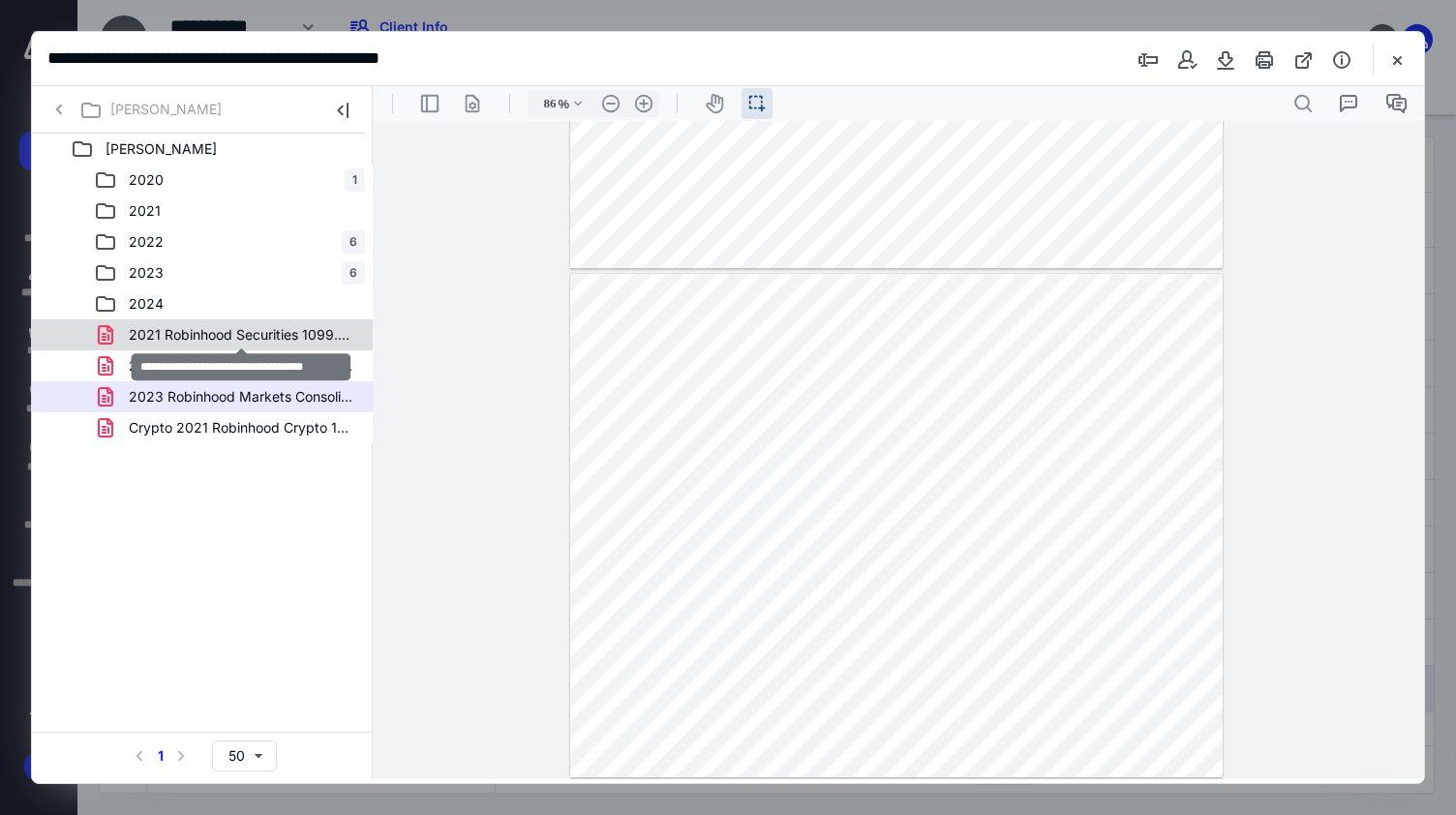 click on "2021 Robinhood Securities 1099.pdf" at bounding box center (241, 335) 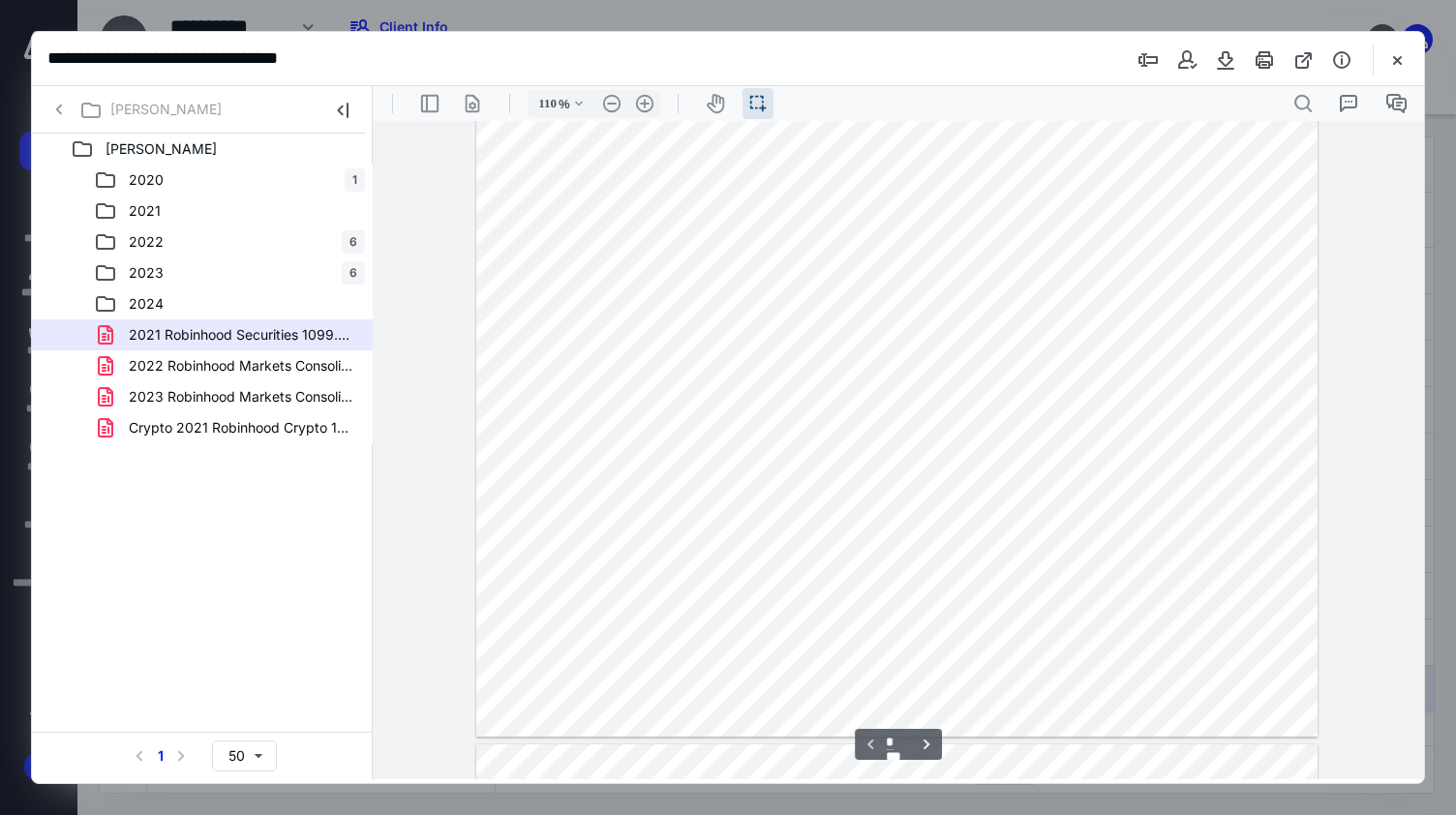scroll, scrollTop: 0, scrollLeft: 0, axis: both 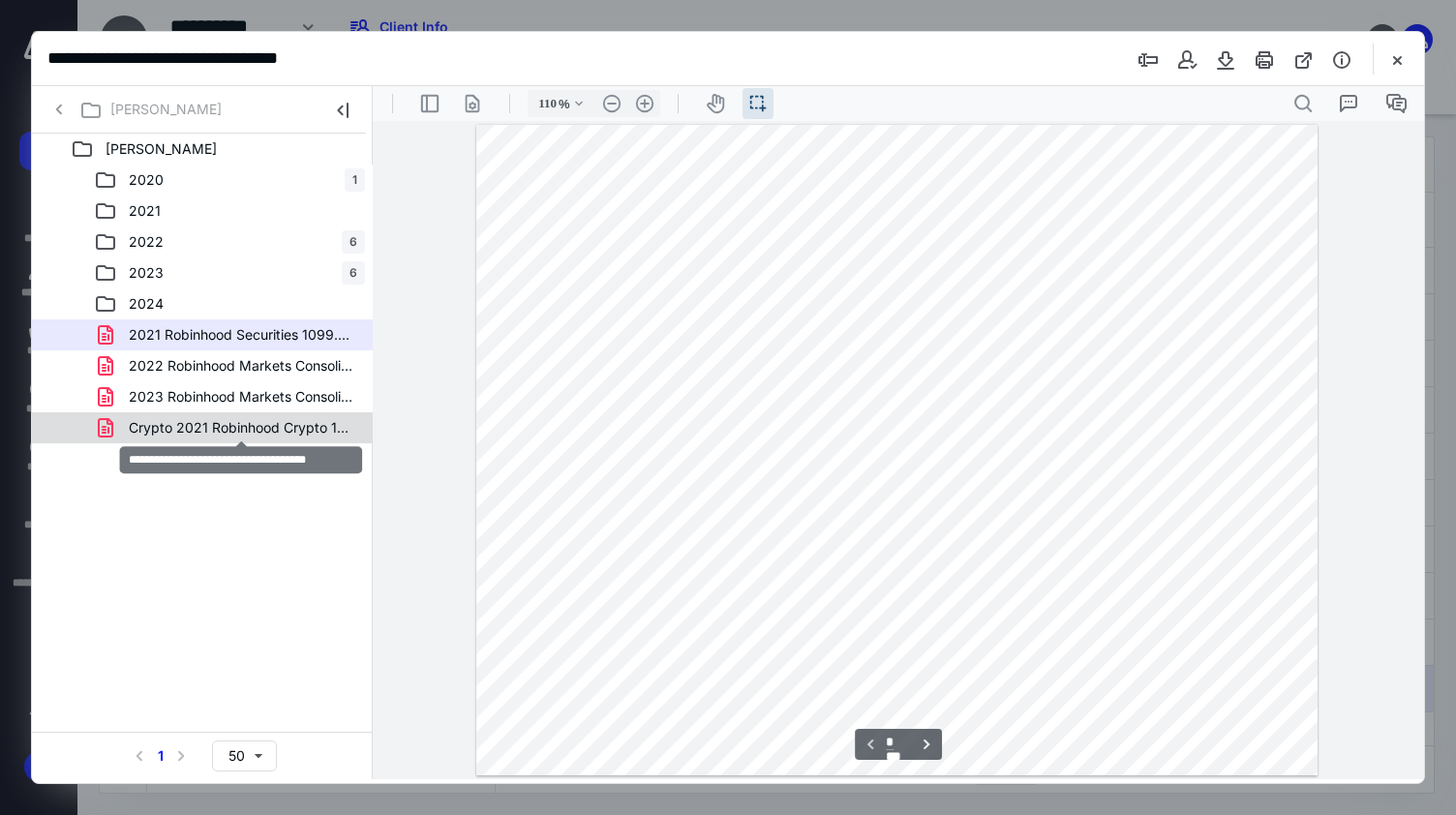click on "Crypto 2021 Robinhood Crypto 1099.pdf" at bounding box center [241, 428] 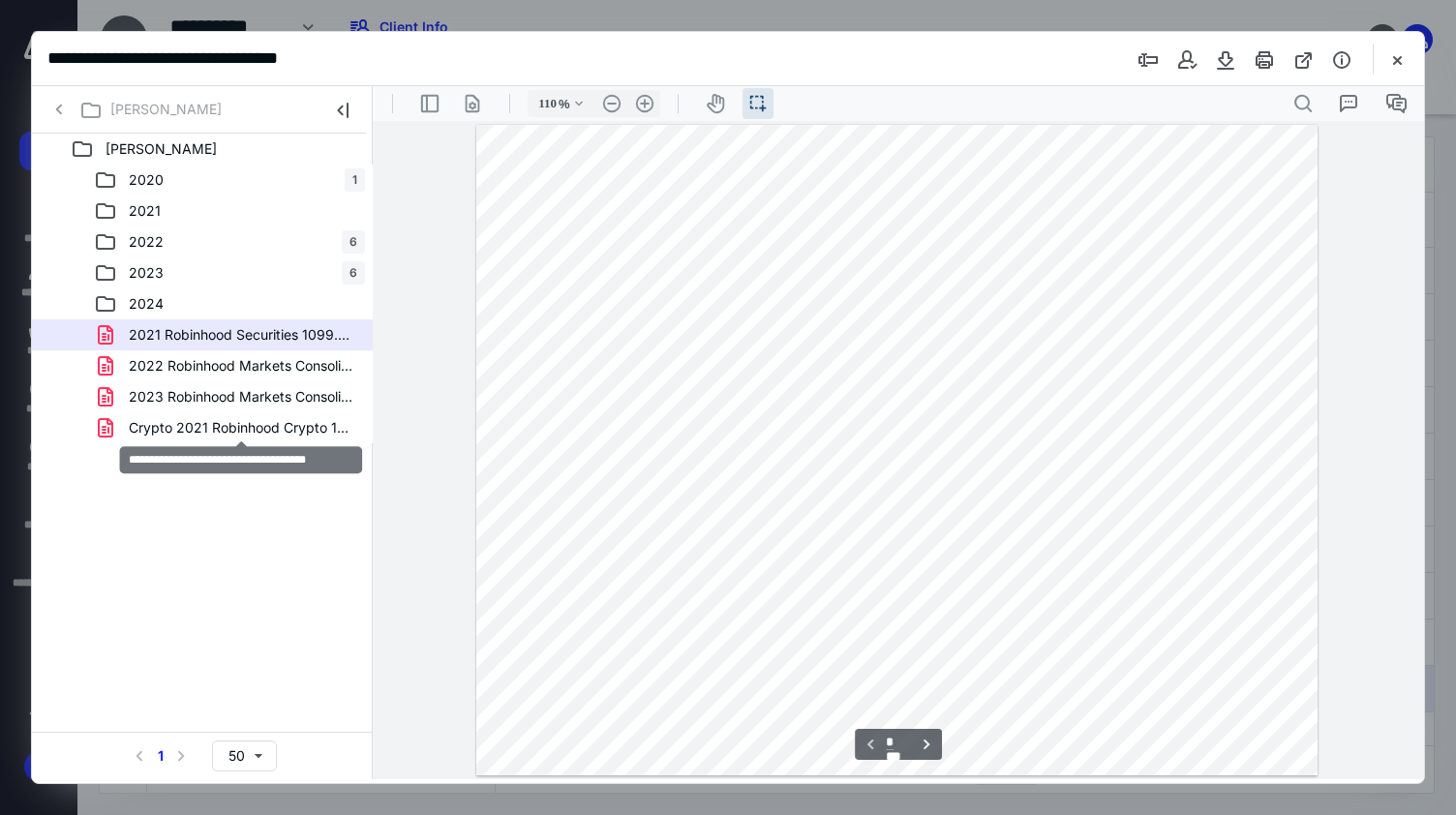 click on "2020 1 2021 2022 6 2023 6 2024 2021 Robinhood Securities 1099.pdf 2022 Robinhood Markets Consolidated Form 1099.pdf 2023 Robinhood Markets Consolidated Form 1099.pdf Crypto 2021 Robinhood Crypto 1099.pdf" at bounding box center [202, 304] 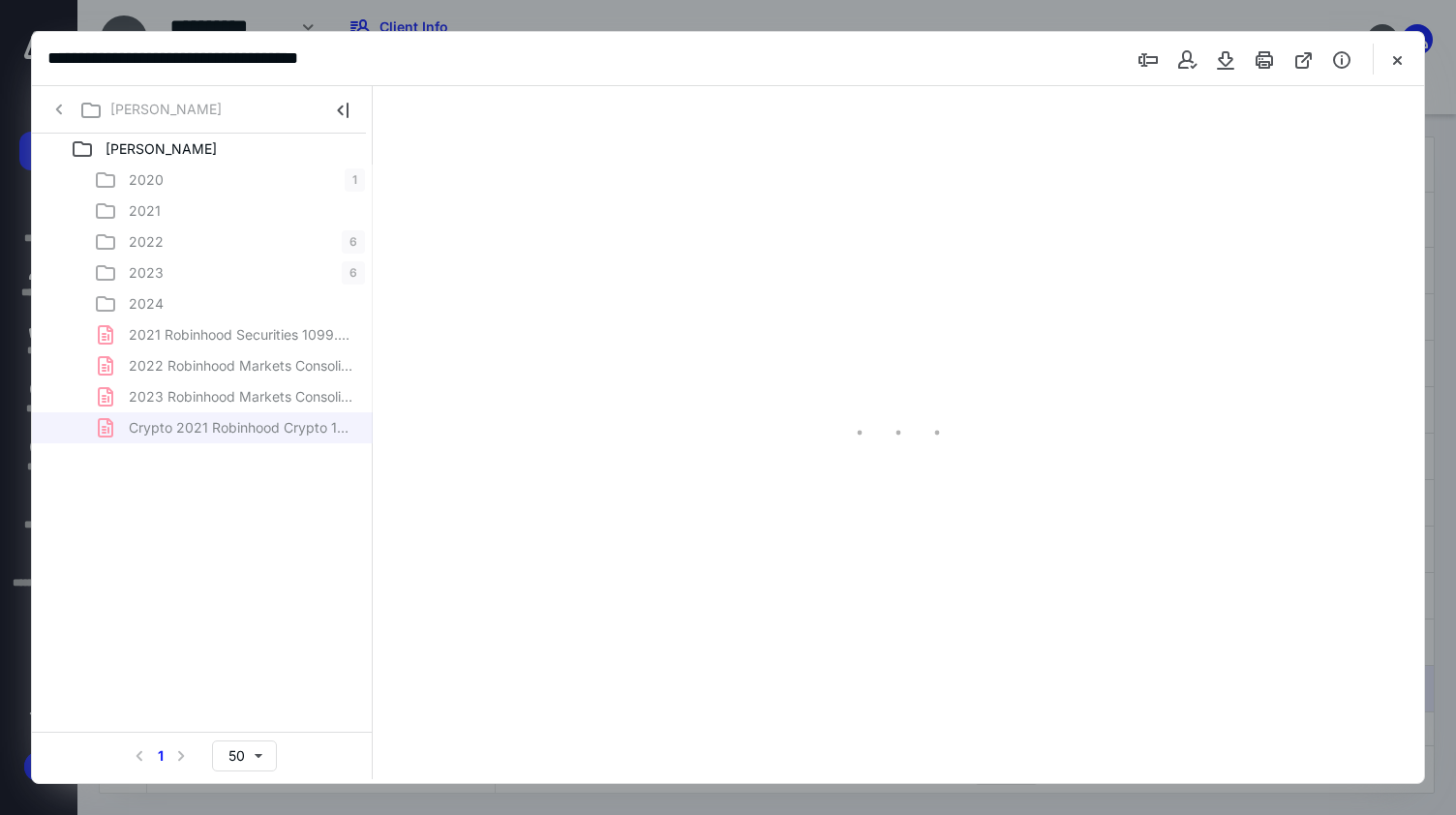 type on "86" 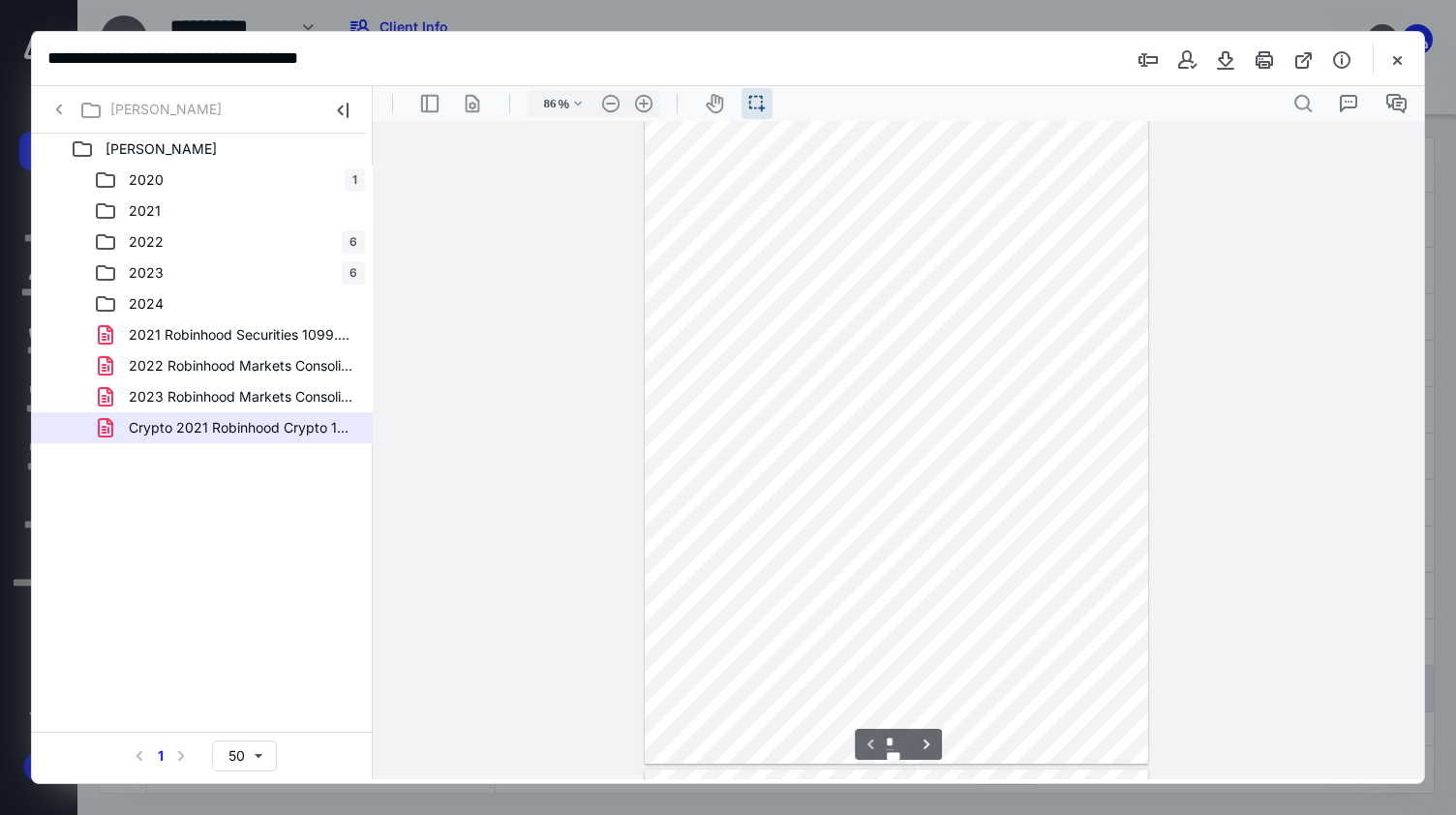 scroll, scrollTop: 0, scrollLeft: 0, axis: both 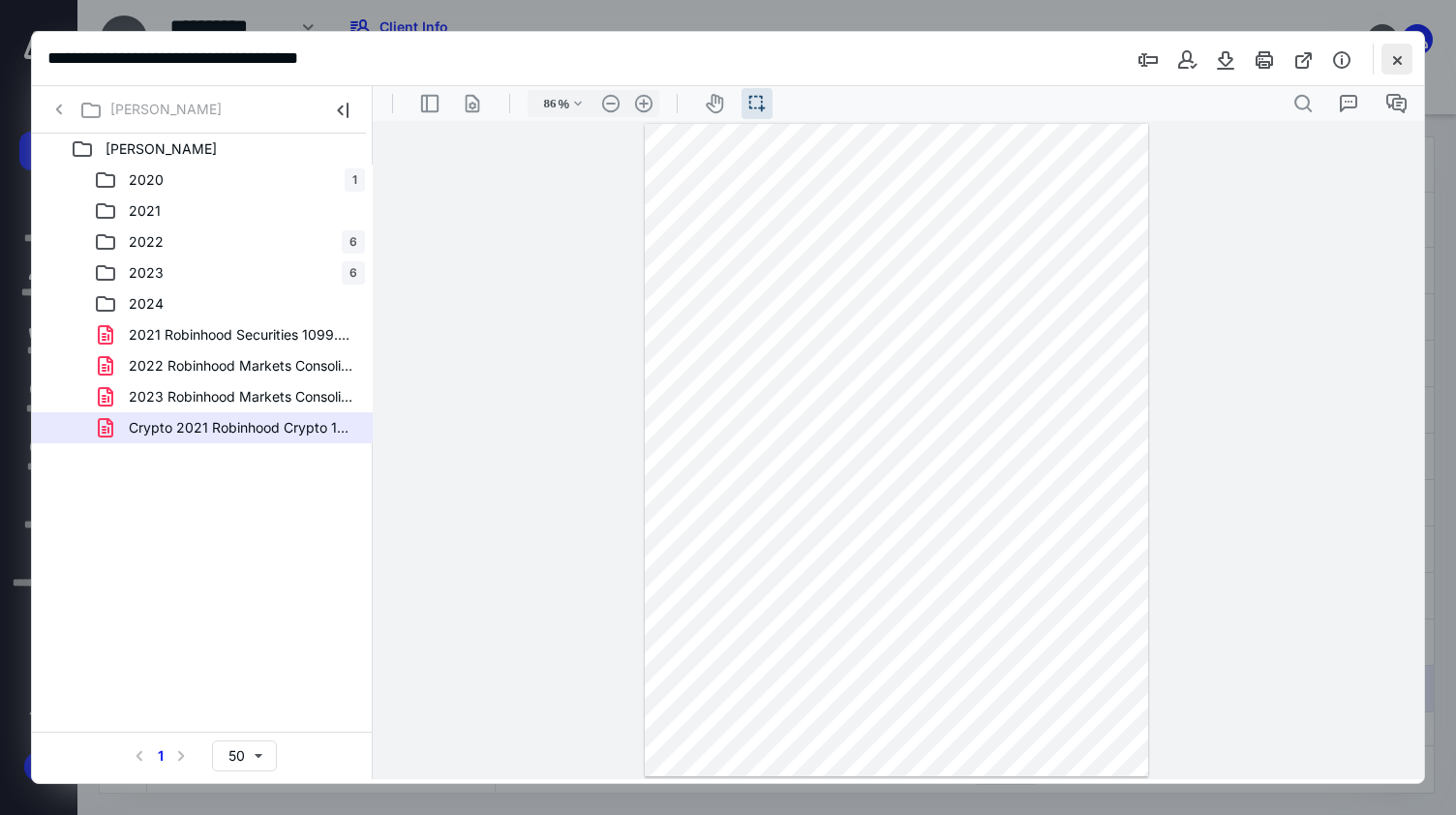 click at bounding box center (1397, 59) 